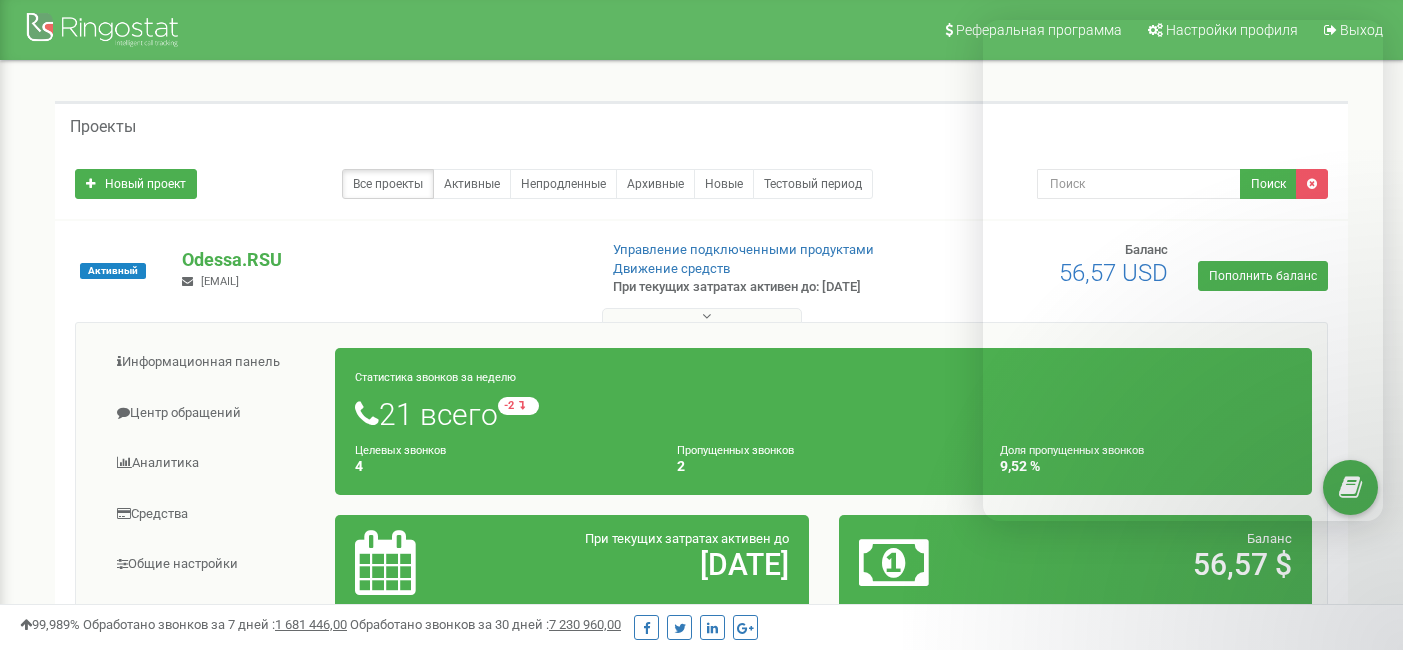 scroll, scrollTop: 250, scrollLeft: 0, axis: vertical 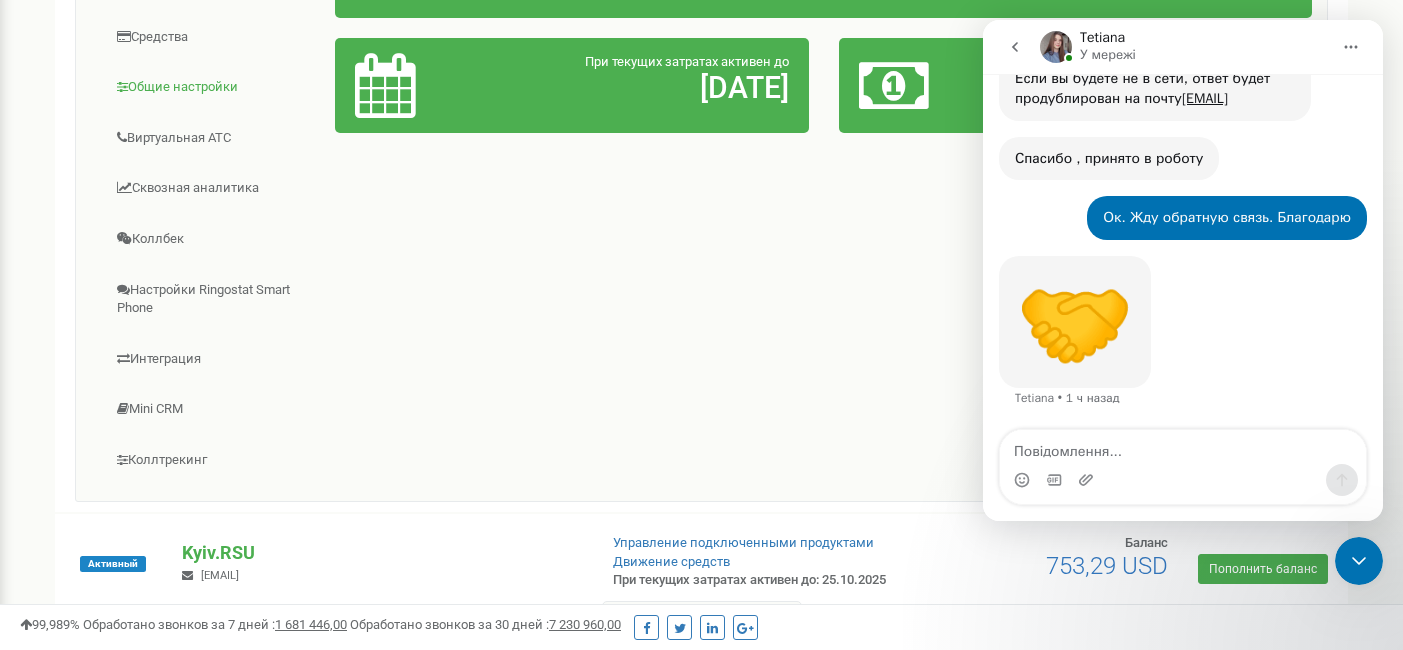 click on "Общие настройки" at bounding box center [213, 87] 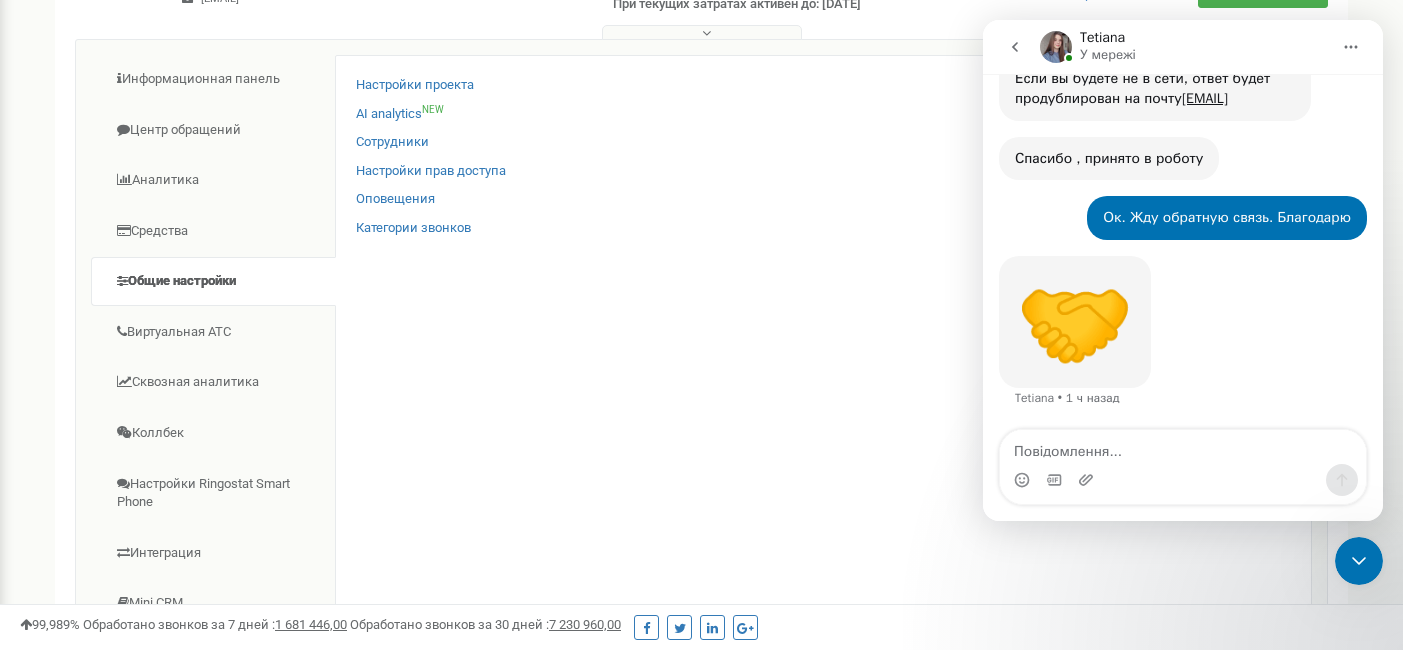 scroll, scrollTop: 283, scrollLeft: 0, axis: vertical 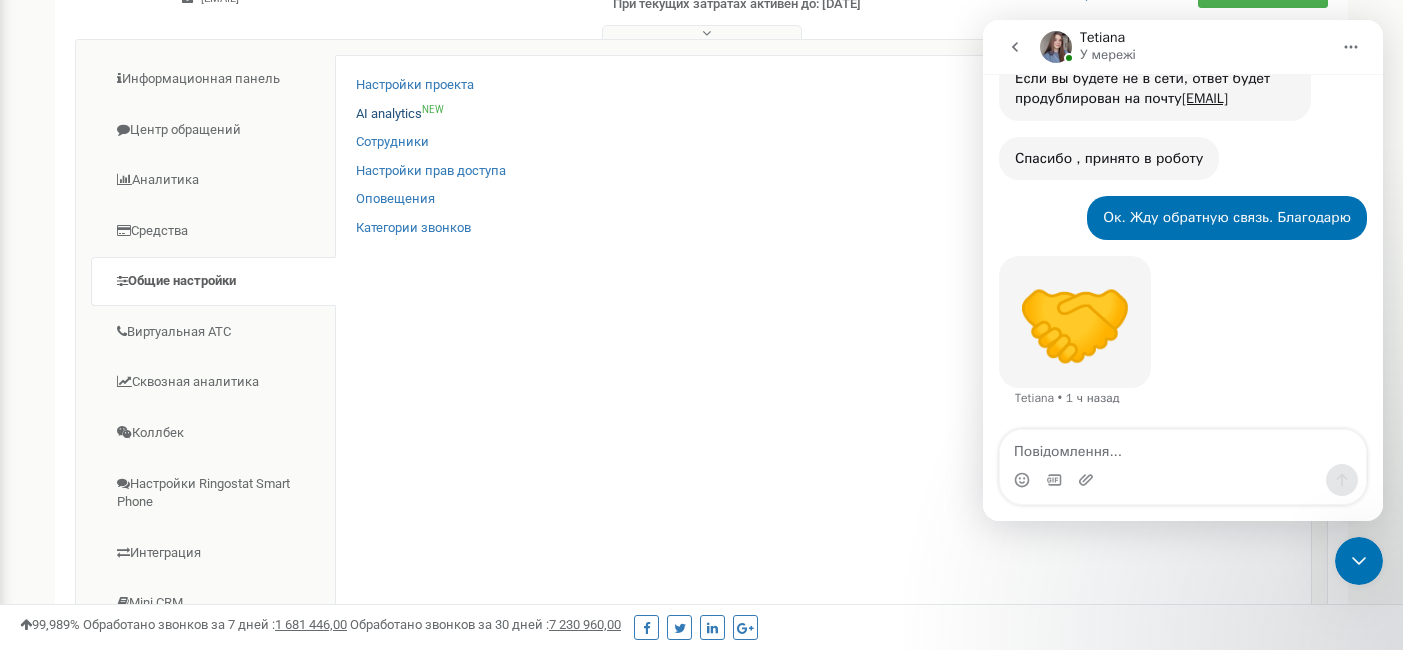 click on "AI analytics  NEW" at bounding box center (400, 114) 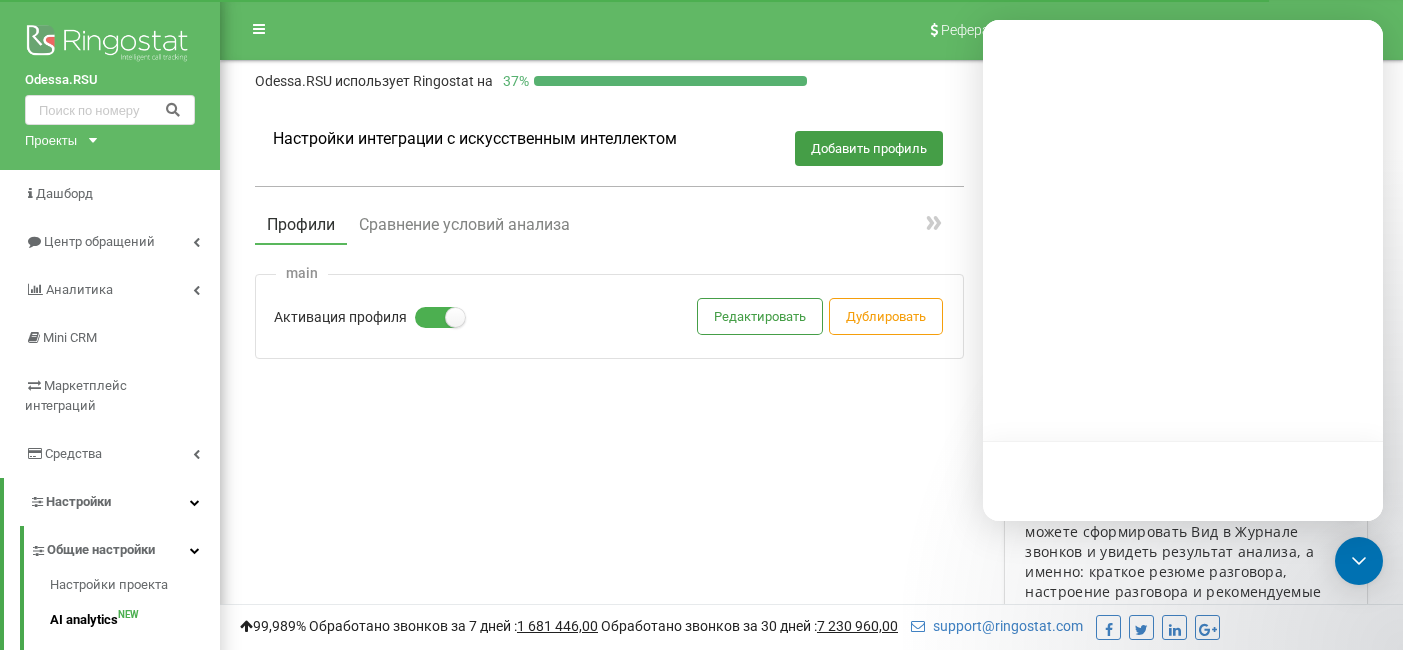 scroll, scrollTop: 0, scrollLeft: 0, axis: both 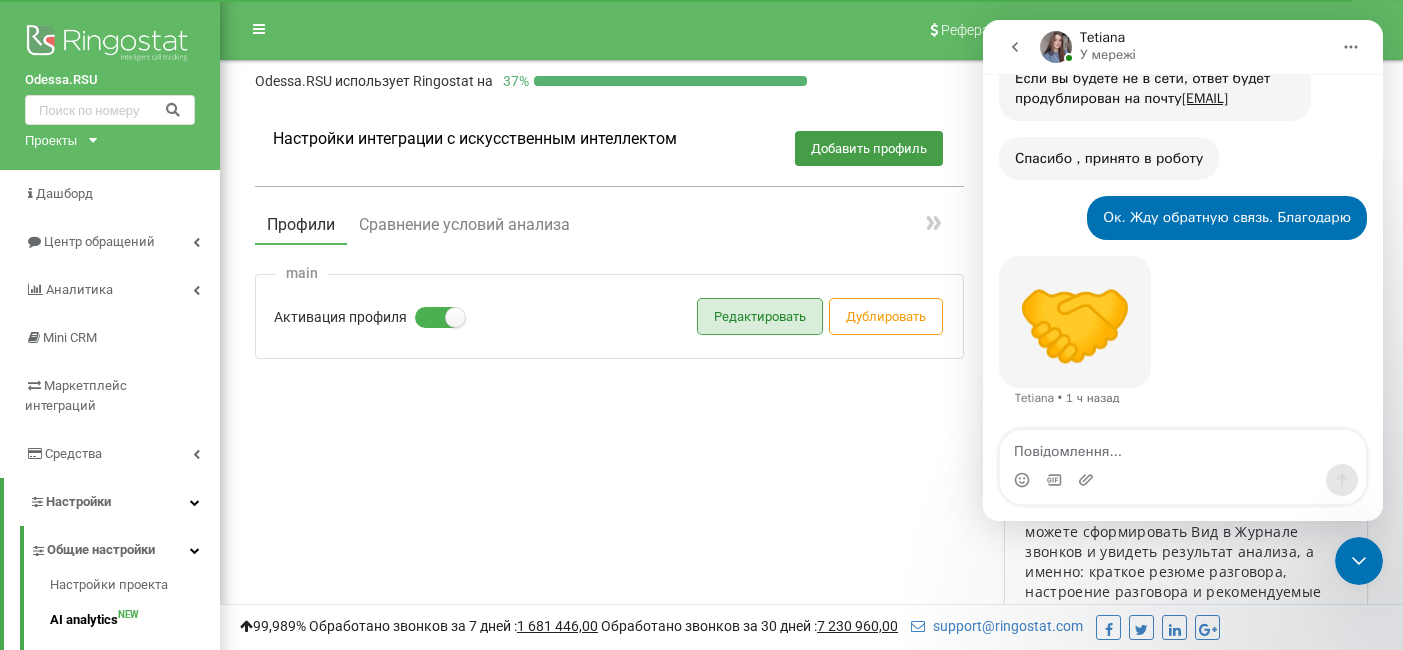 click on "Редактировать" at bounding box center (760, 316) 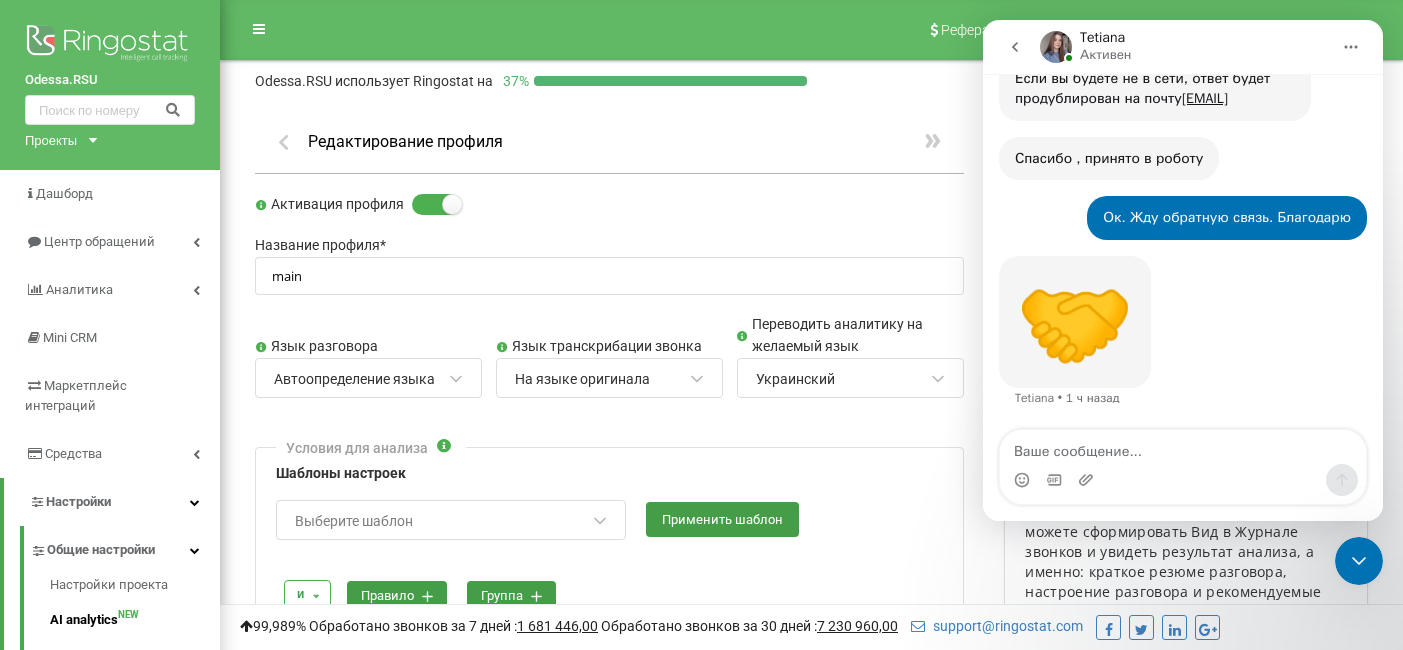 click on "Украинский" at bounding box center [841, 379] 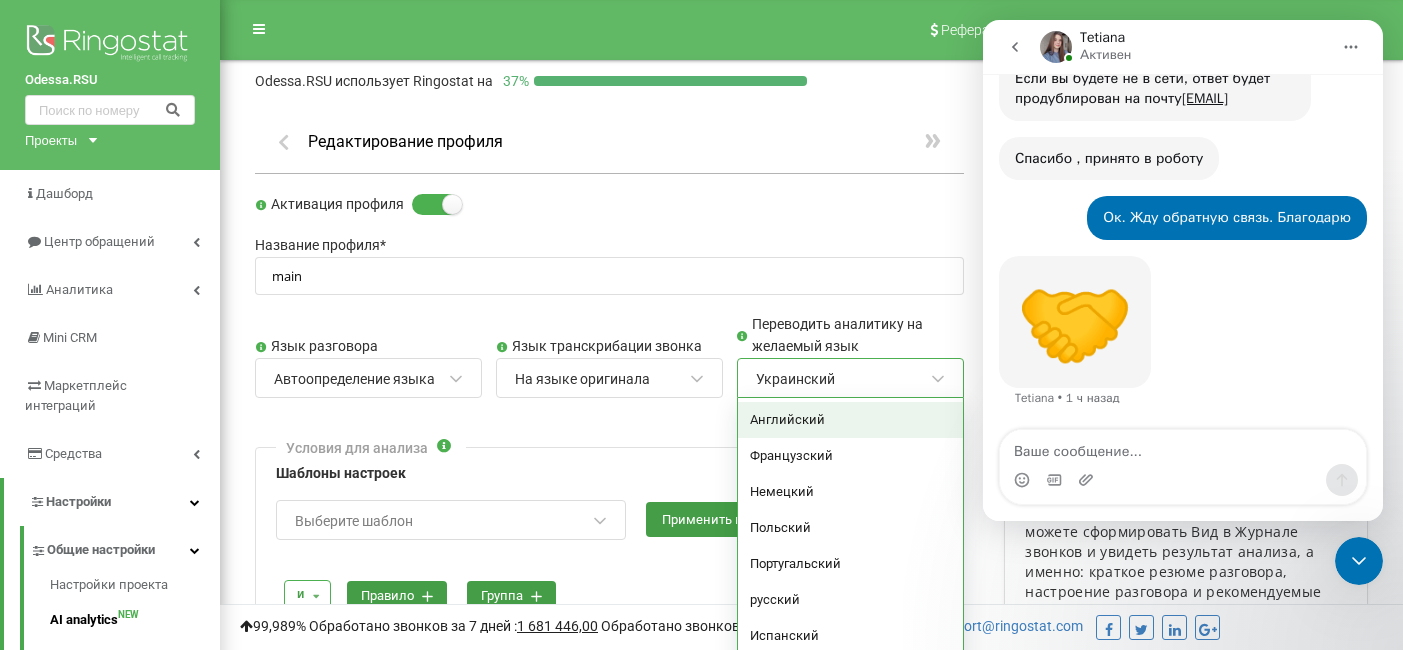 scroll, scrollTop: 43, scrollLeft: 0, axis: vertical 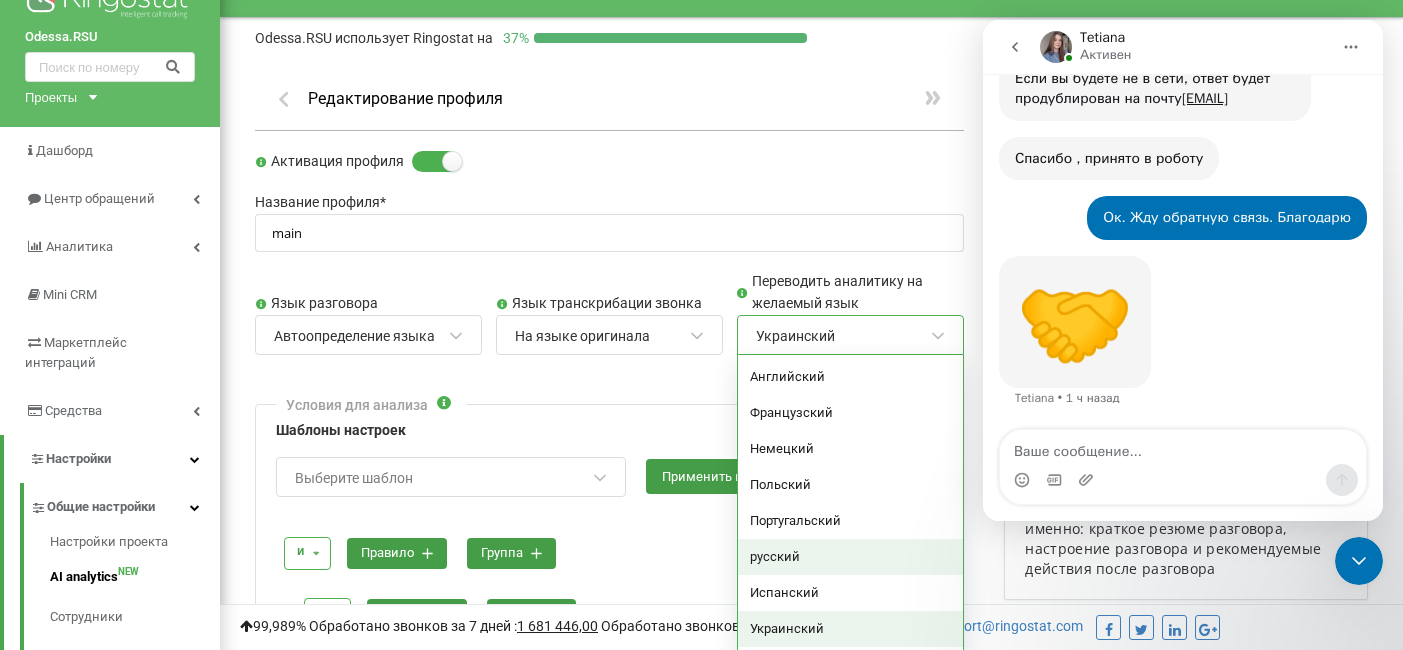 click on "русский" at bounding box center (850, 557) 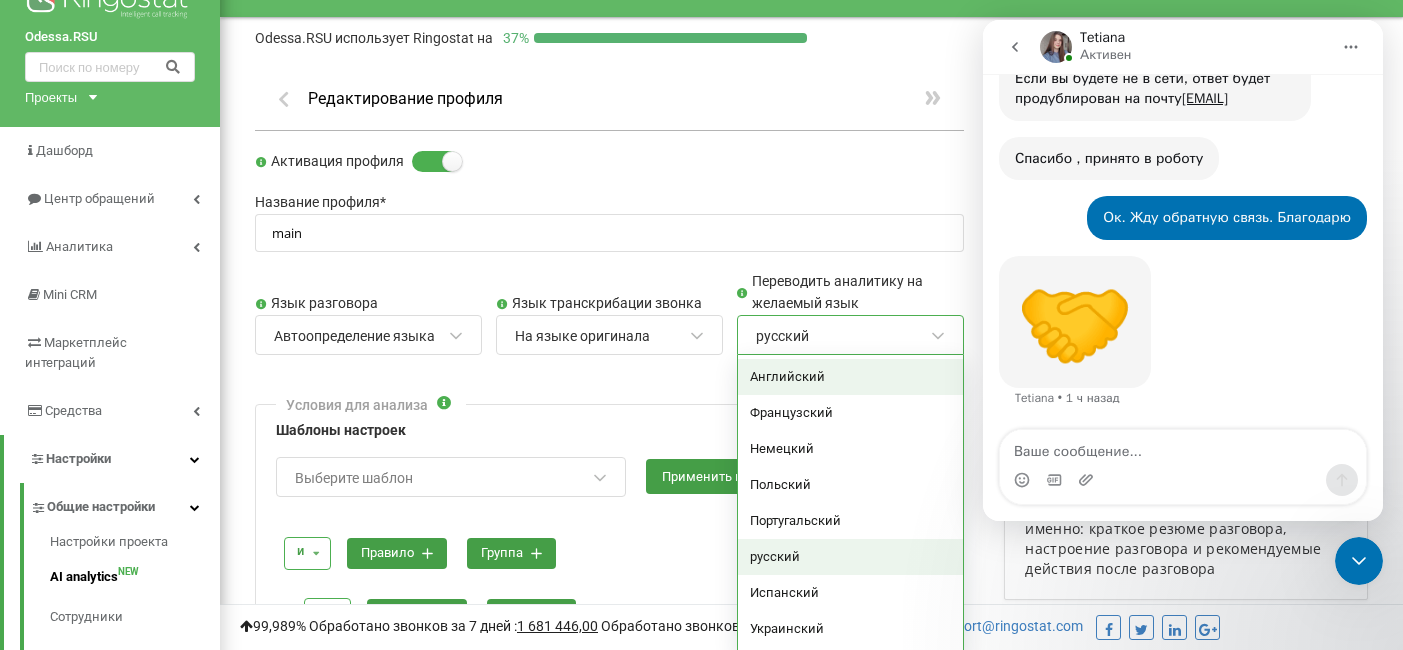 click on "русский" at bounding box center (841, 336) 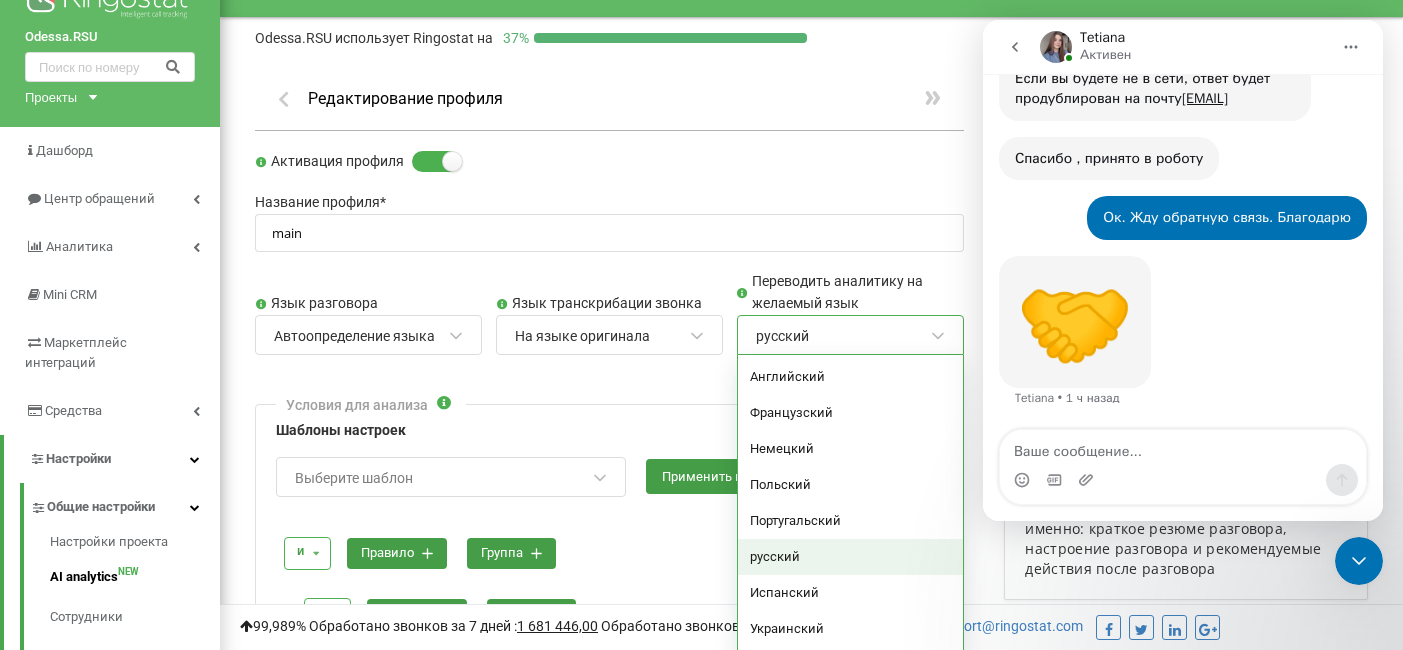 click on "русский" at bounding box center [850, 557] 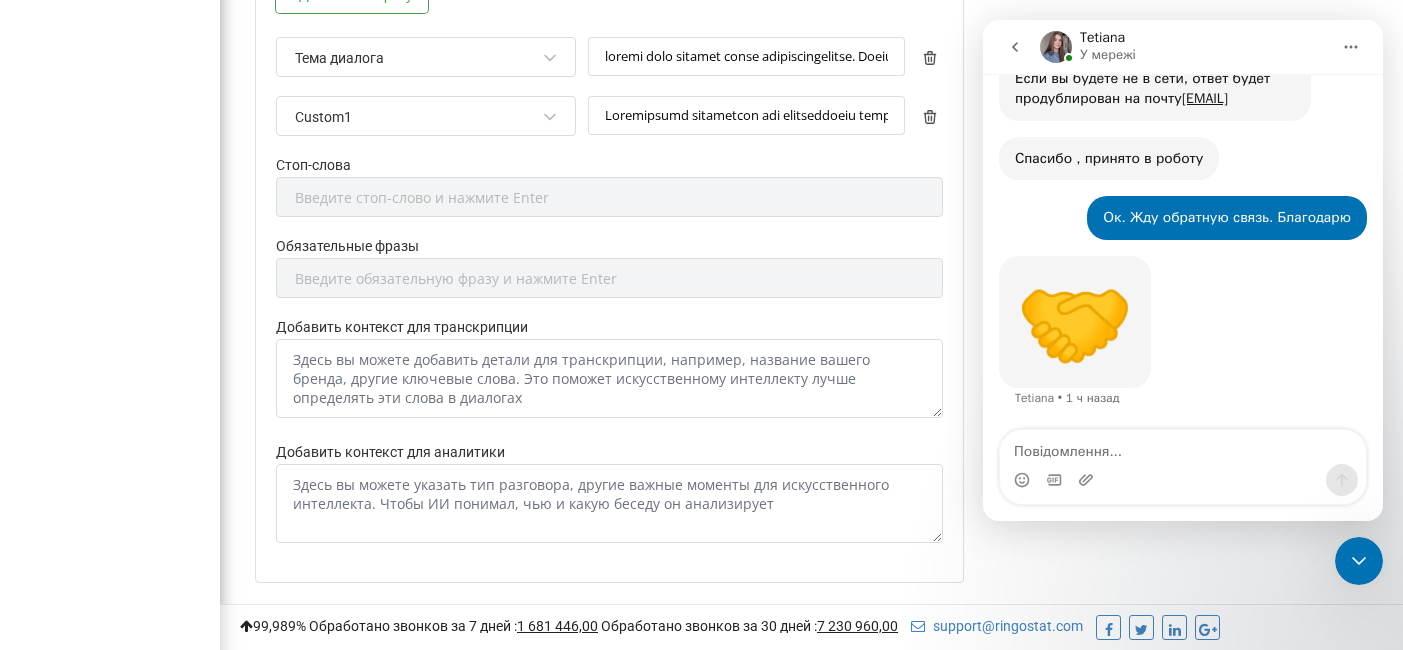 scroll, scrollTop: 1128, scrollLeft: 0, axis: vertical 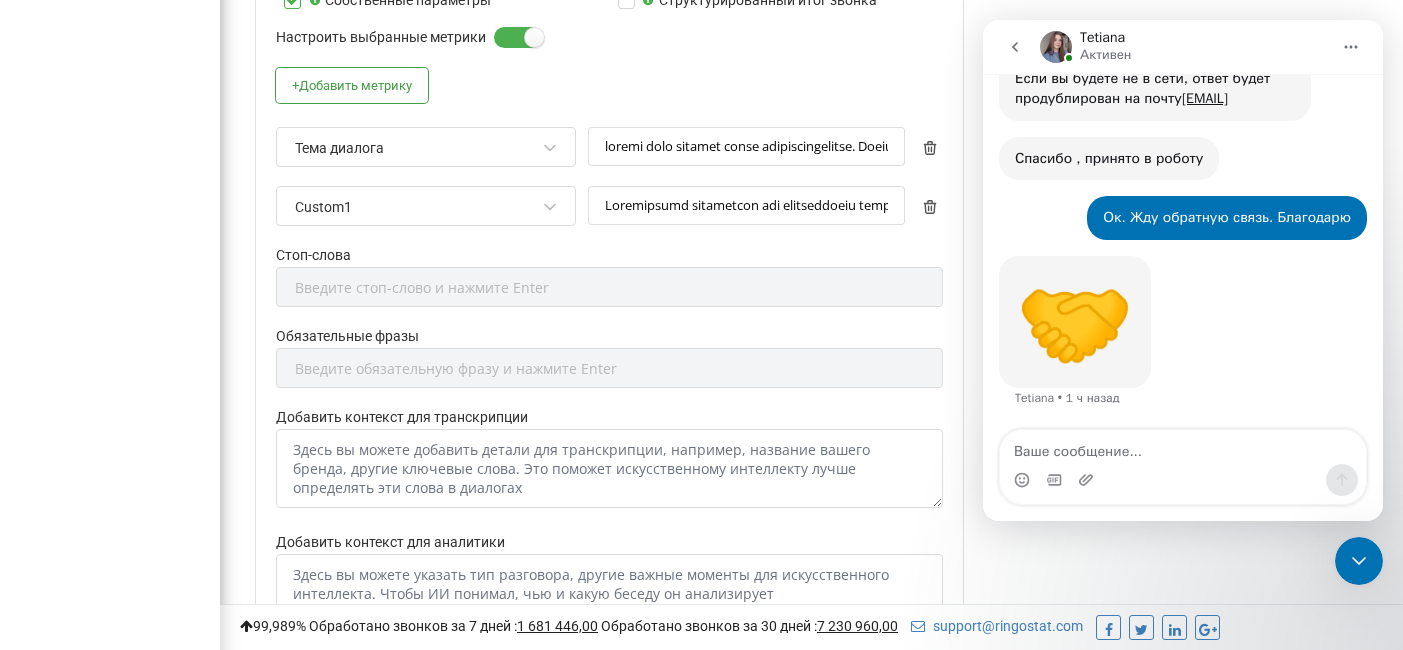 click on "Стоп-слова Введите стоп-слово и нажмите Enter" at bounding box center [609, 285] 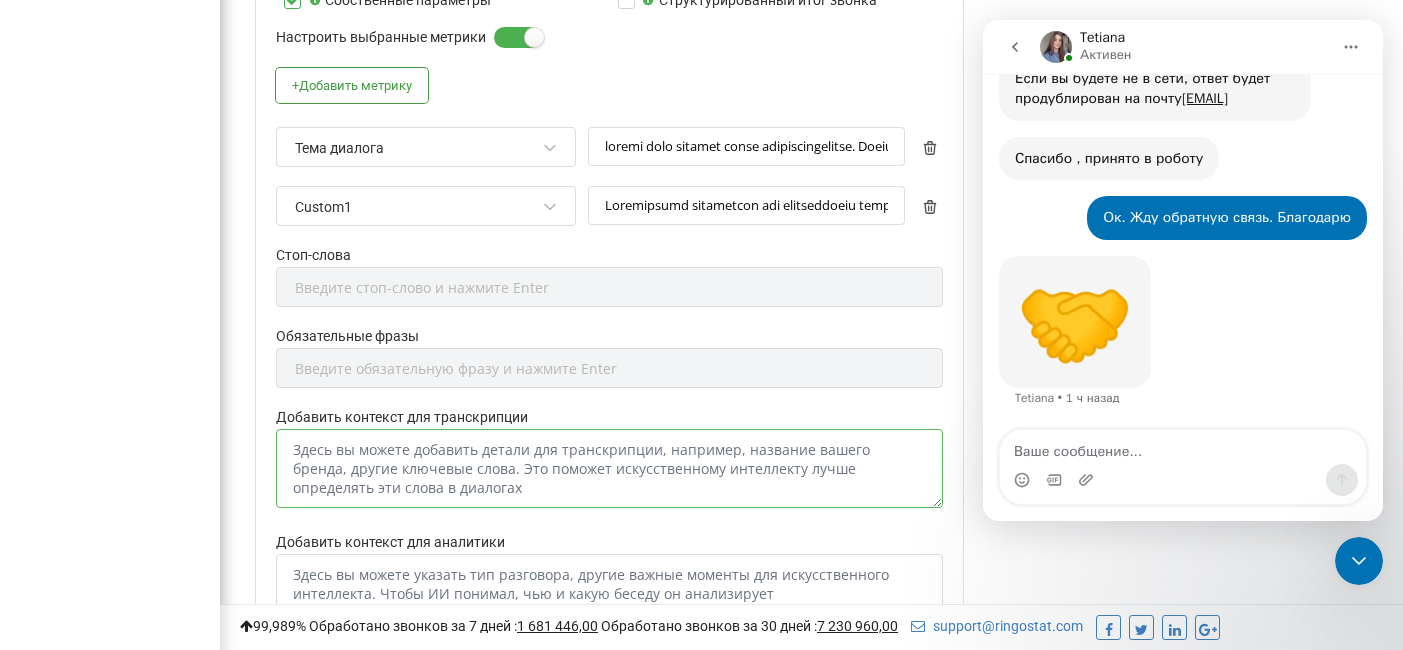 click on "Добавить контекст для транскрипции" at bounding box center (609, 468) 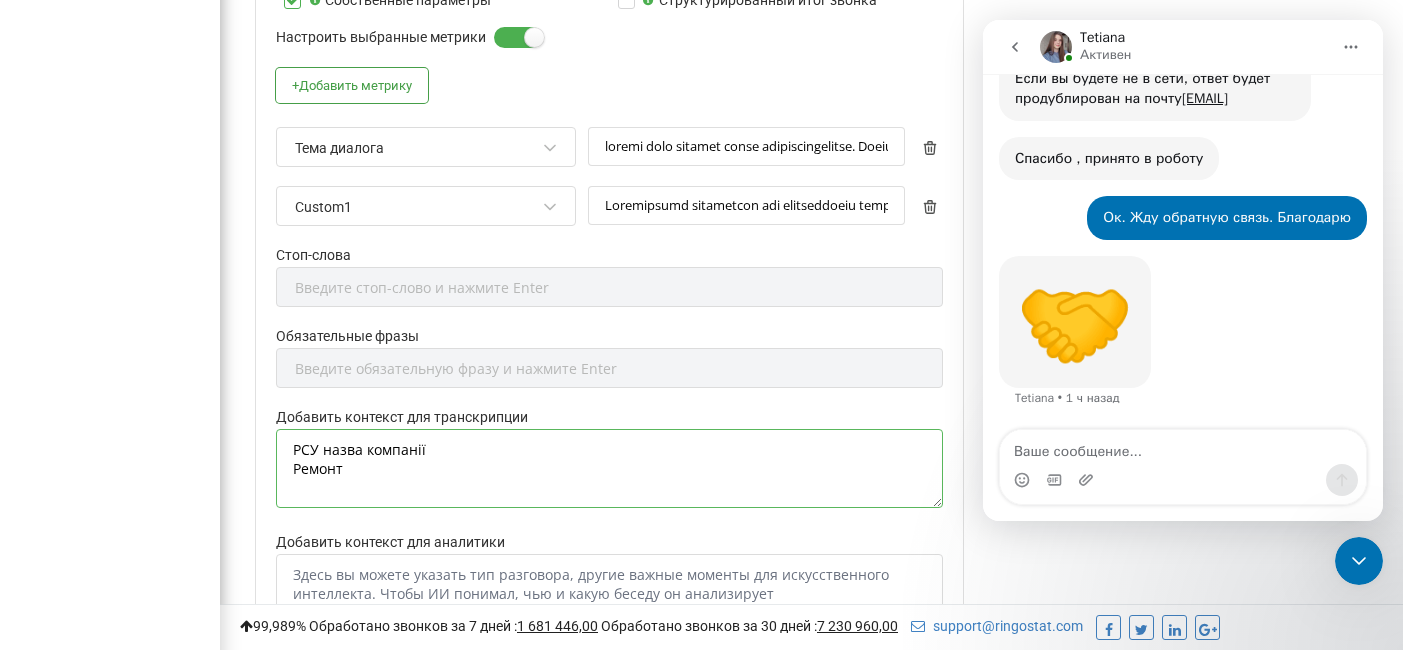 click on "РСУ назва компанії
Ремонт" at bounding box center [609, 468] 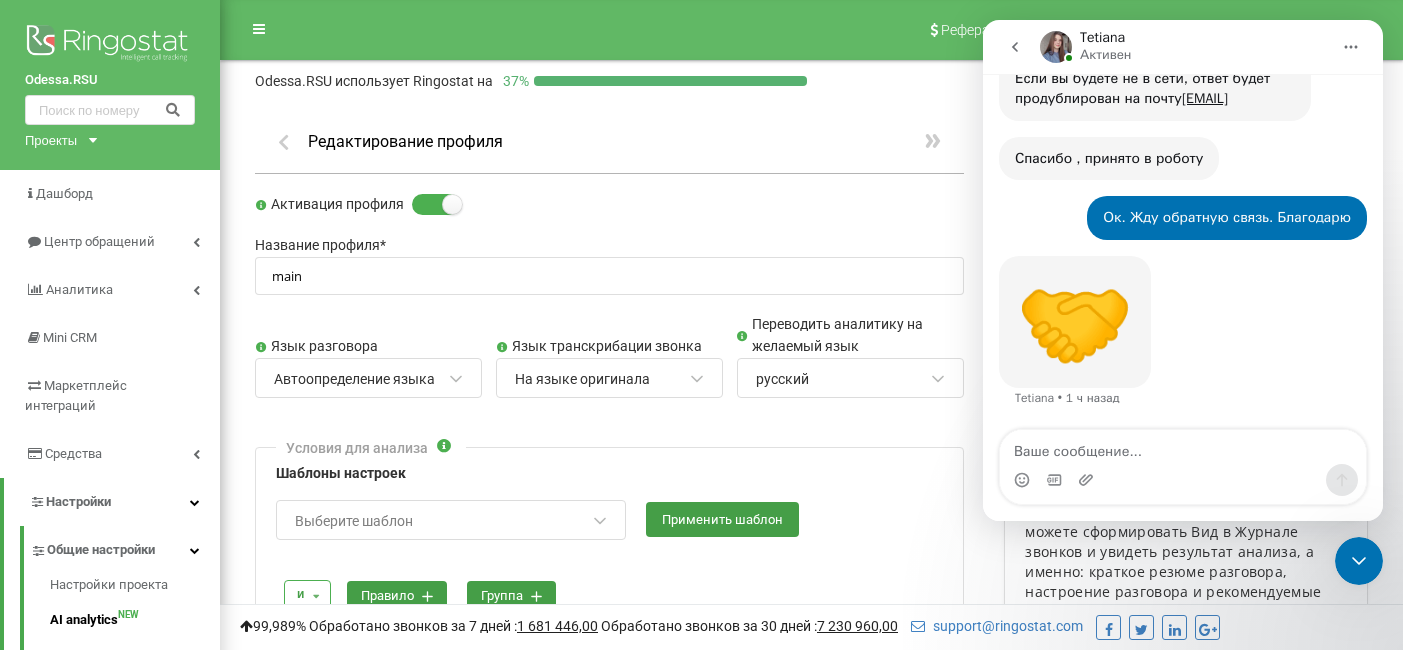 scroll, scrollTop: 0, scrollLeft: 0, axis: both 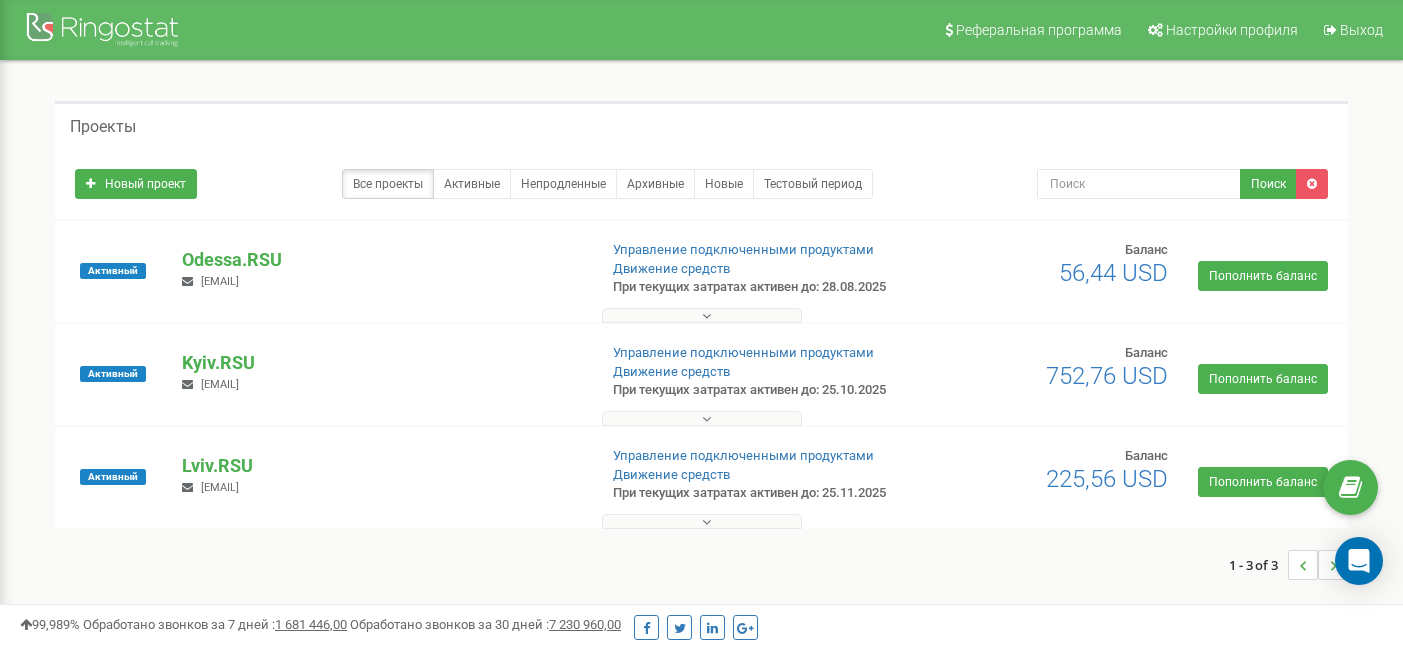 click on "Kyiv.RSU" at bounding box center (381, 363) 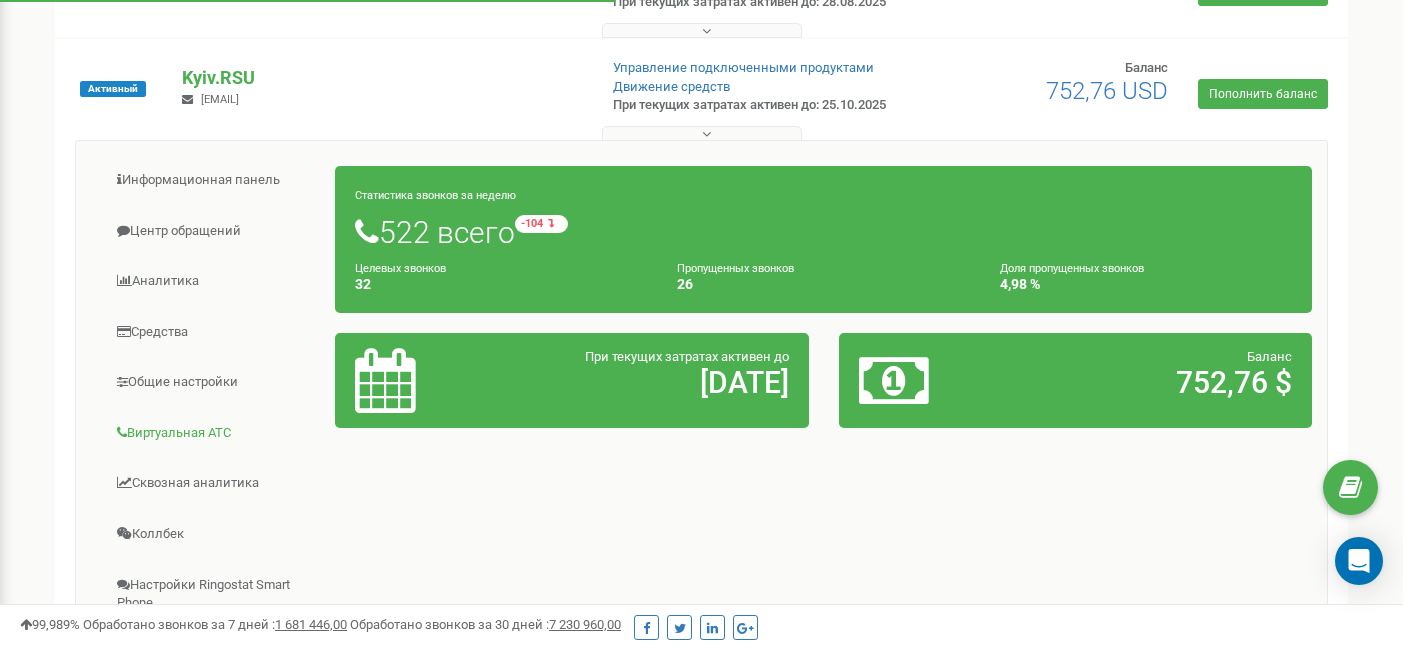 scroll, scrollTop: 293, scrollLeft: 0, axis: vertical 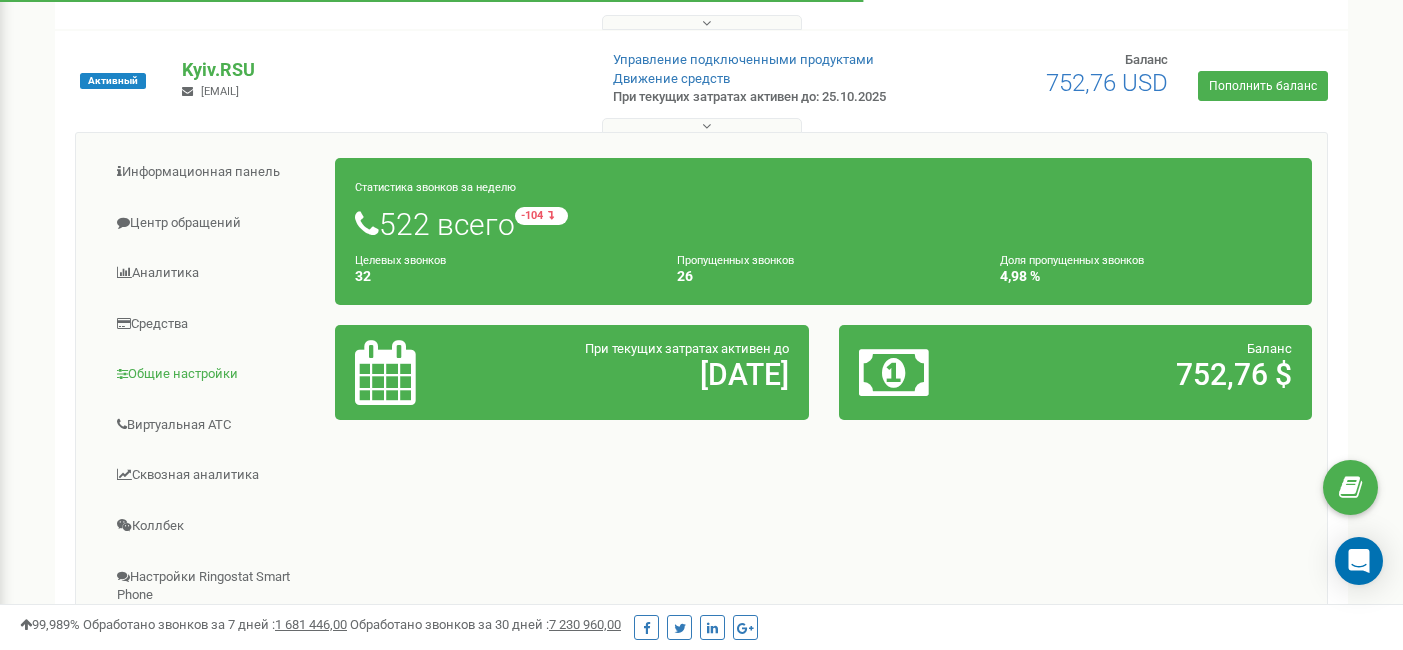 click on "Общие настройки" at bounding box center [213, 374] 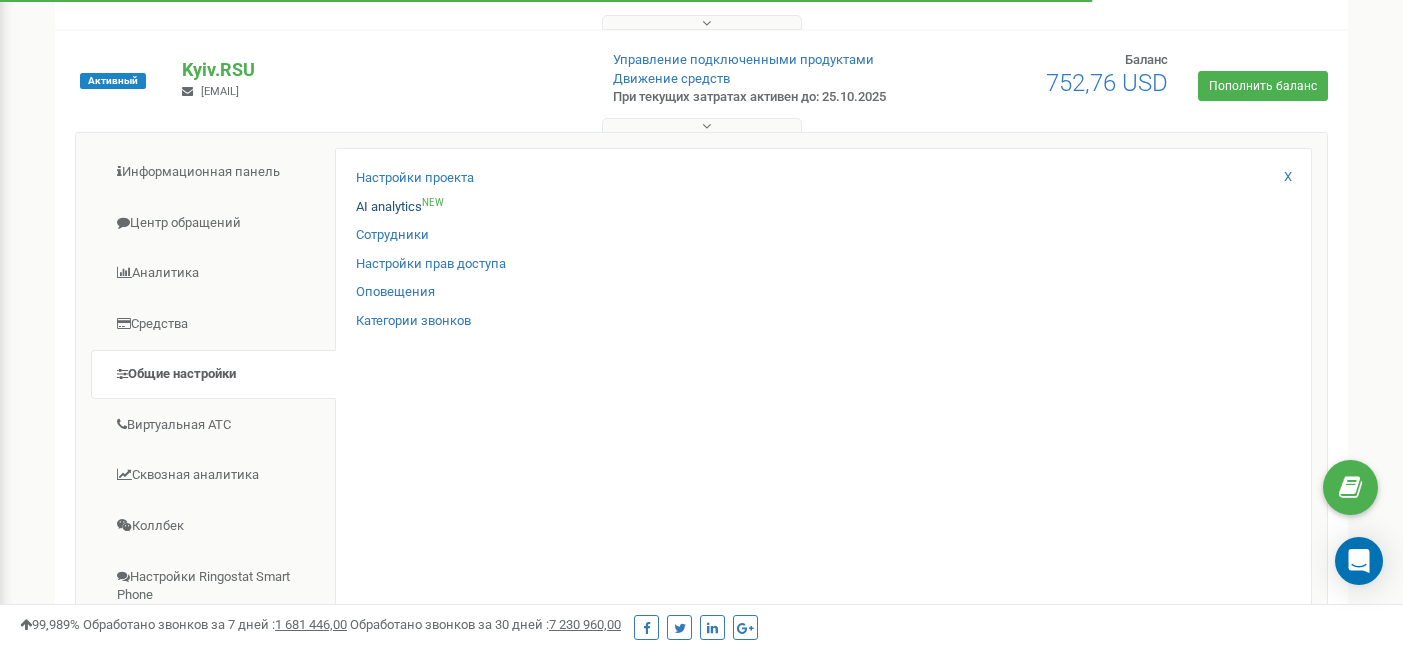 click on "AI analytics  NEW" at bounding box center (400, 207) 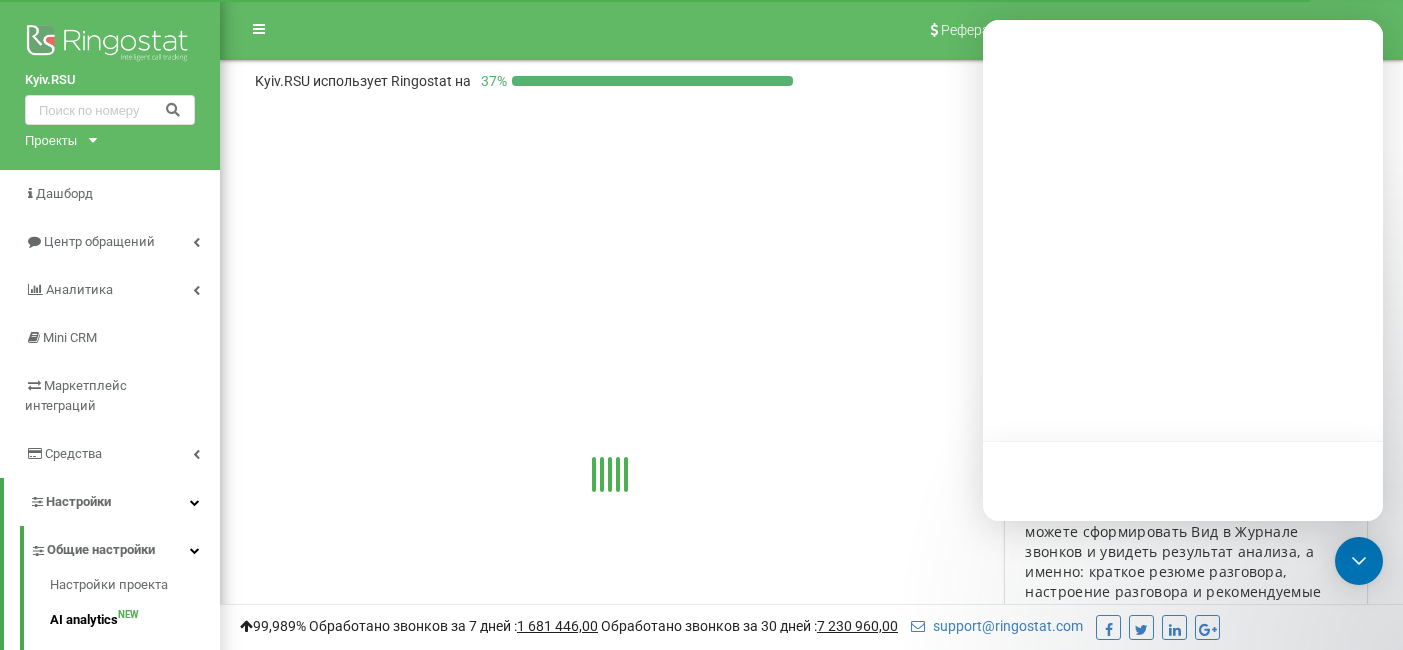 scroll, scrollTop: 0, scrollLeft: 0, axis: both 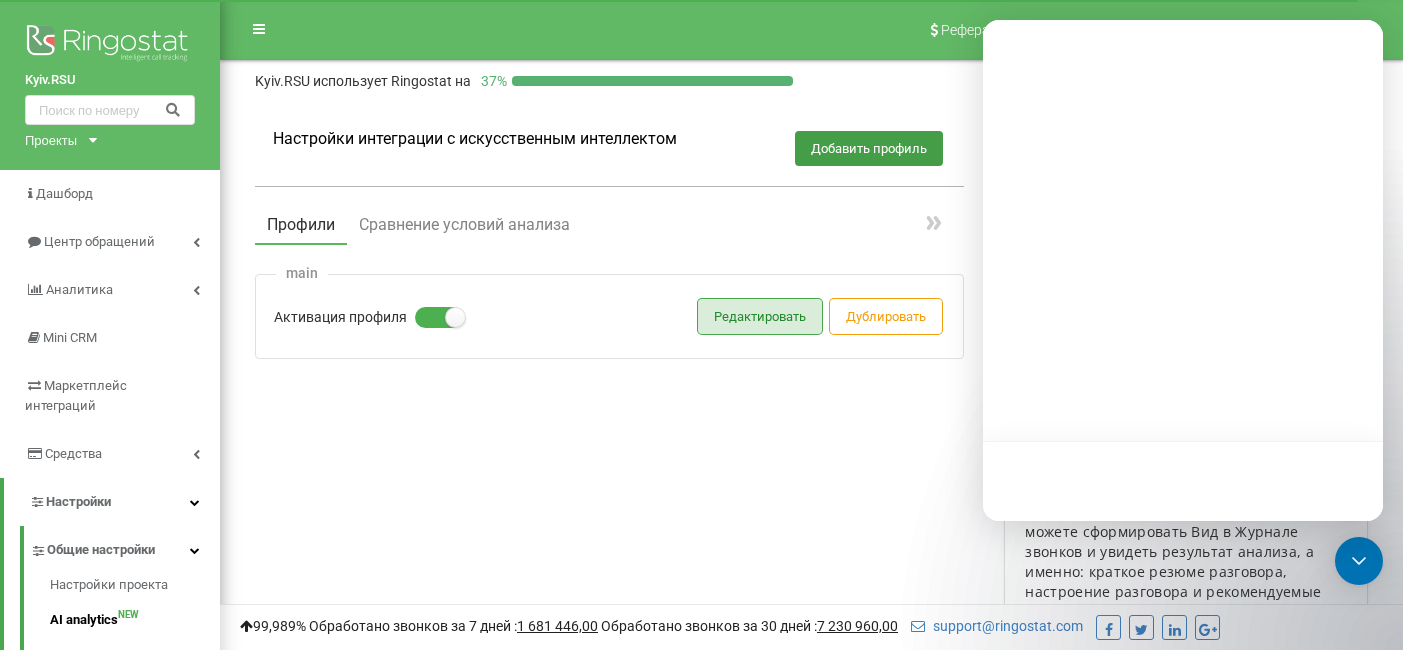 click on "Редактировать" at bounding box center [760, 316] 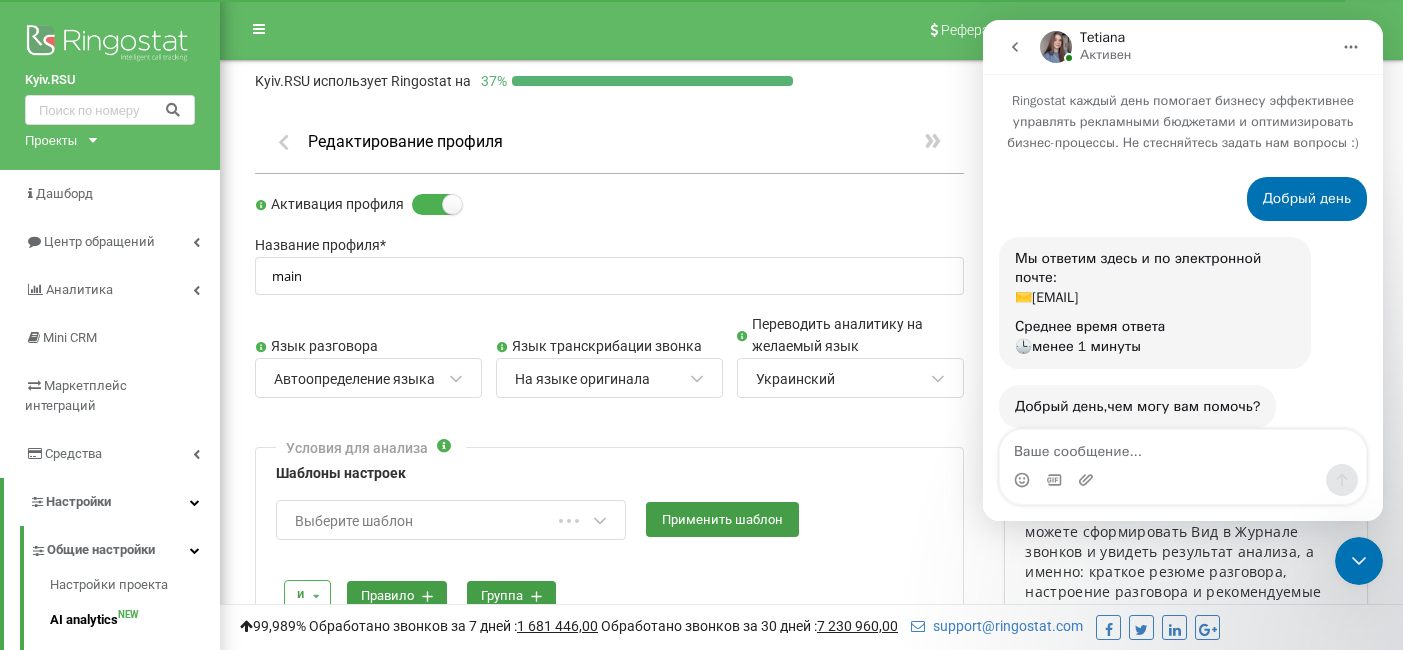 scroll, scrollTop: 0, scrollLeft: 0, axis: both 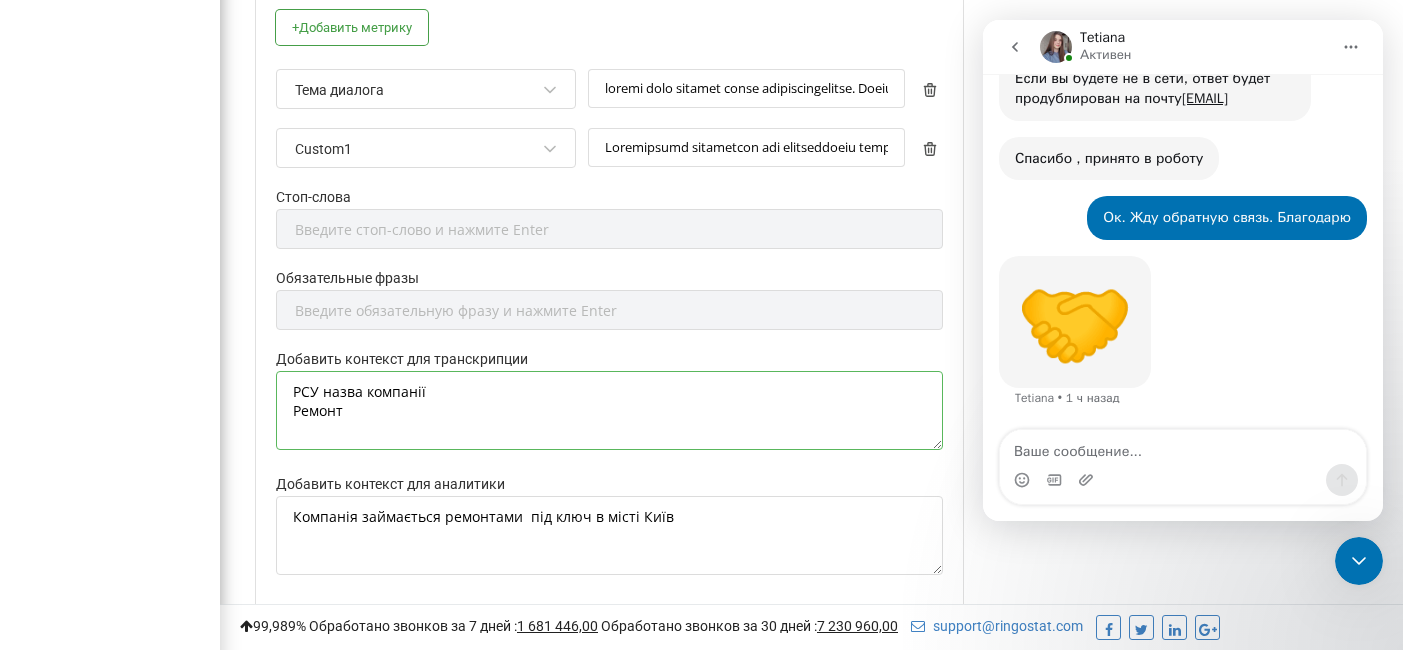 drag, startPoint x: 291, startPoint y: 377, endPoint x: 365, endPoint y: 402, distance: 78.1089 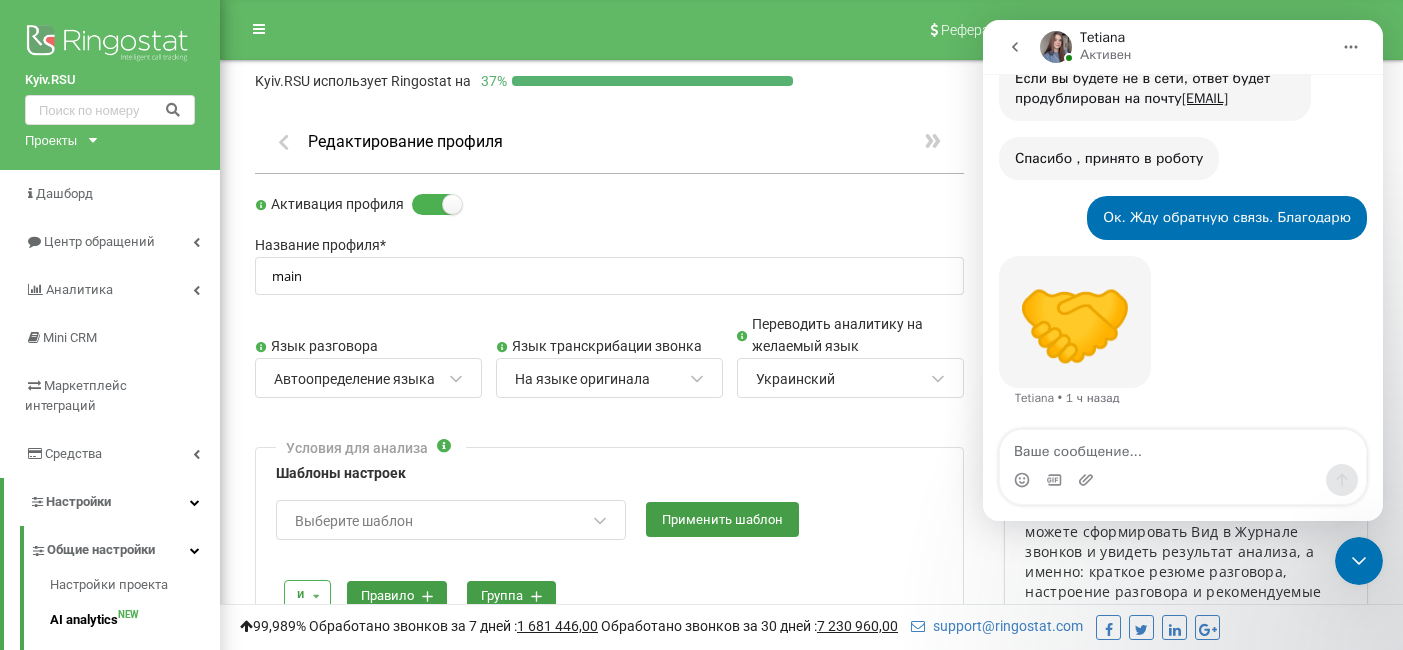 scroll, scrollTop: -1, scrollLeft: 0, axis: vertical 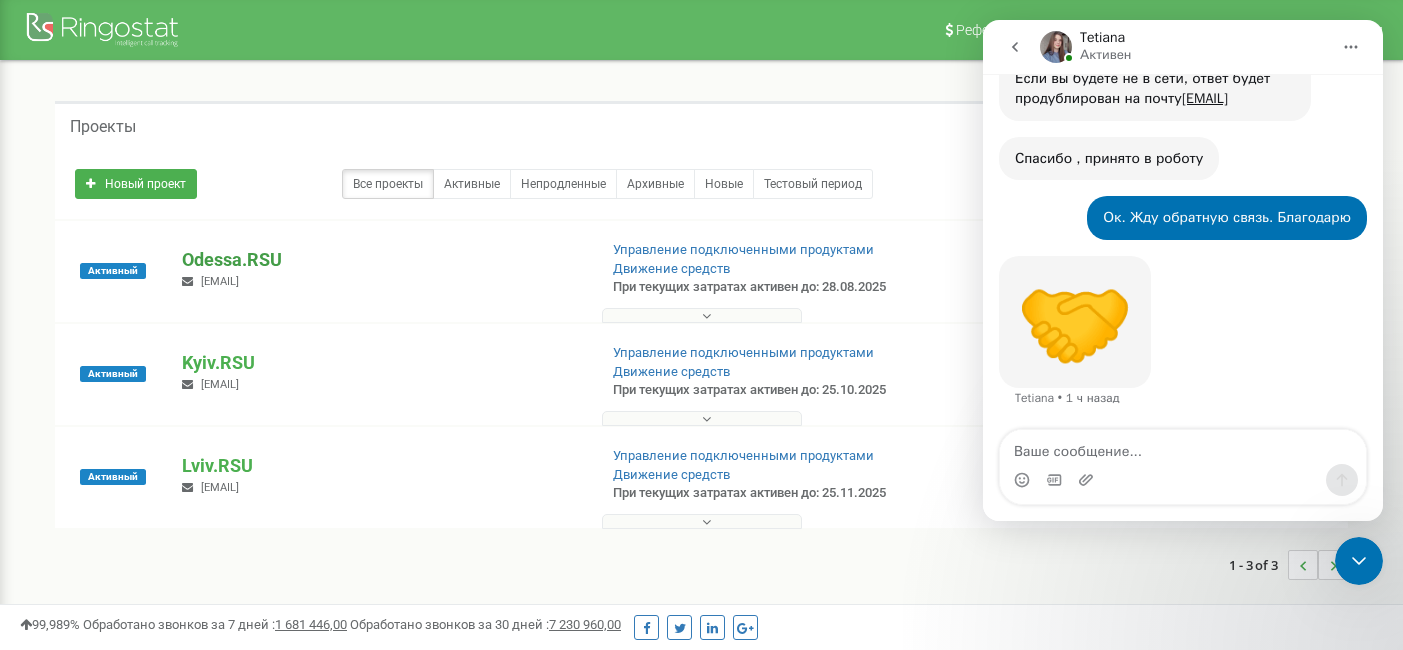 click on "Odessa.RSU" at bounding box center (381, 260) 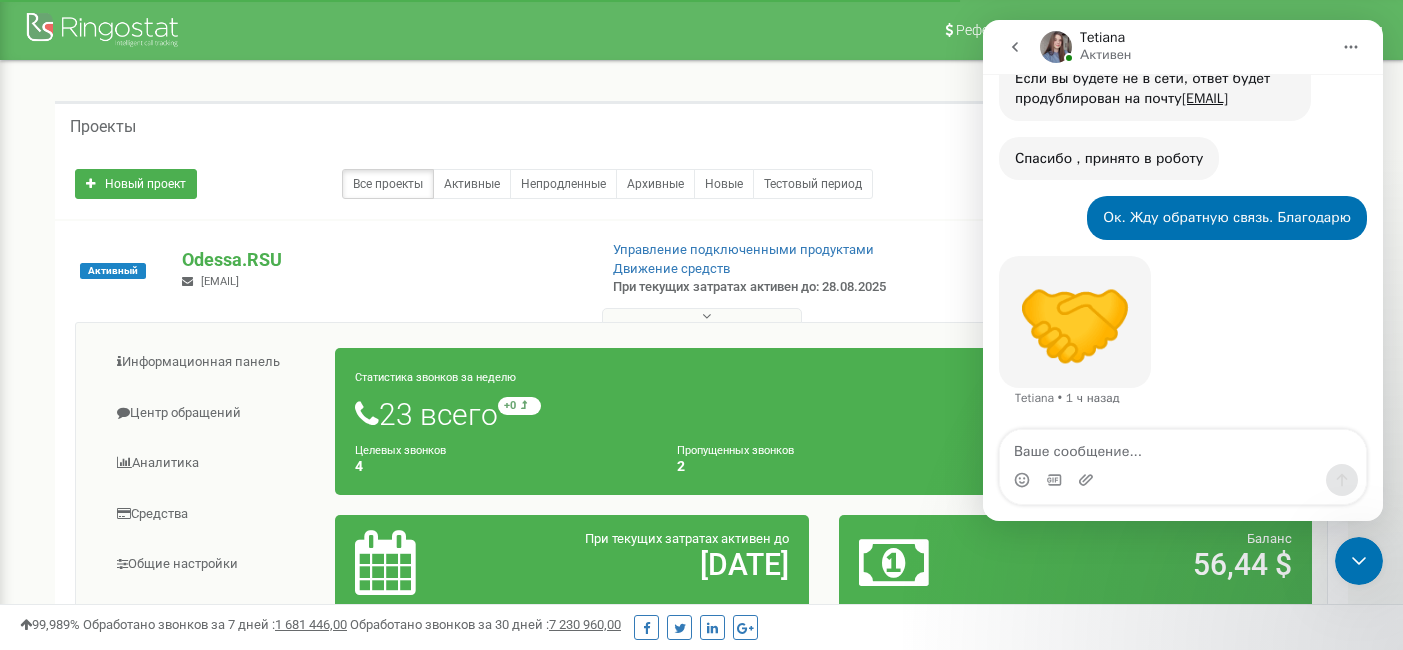 scroll, scrollTop: 152, scrollLeft: 0, axis: vertical 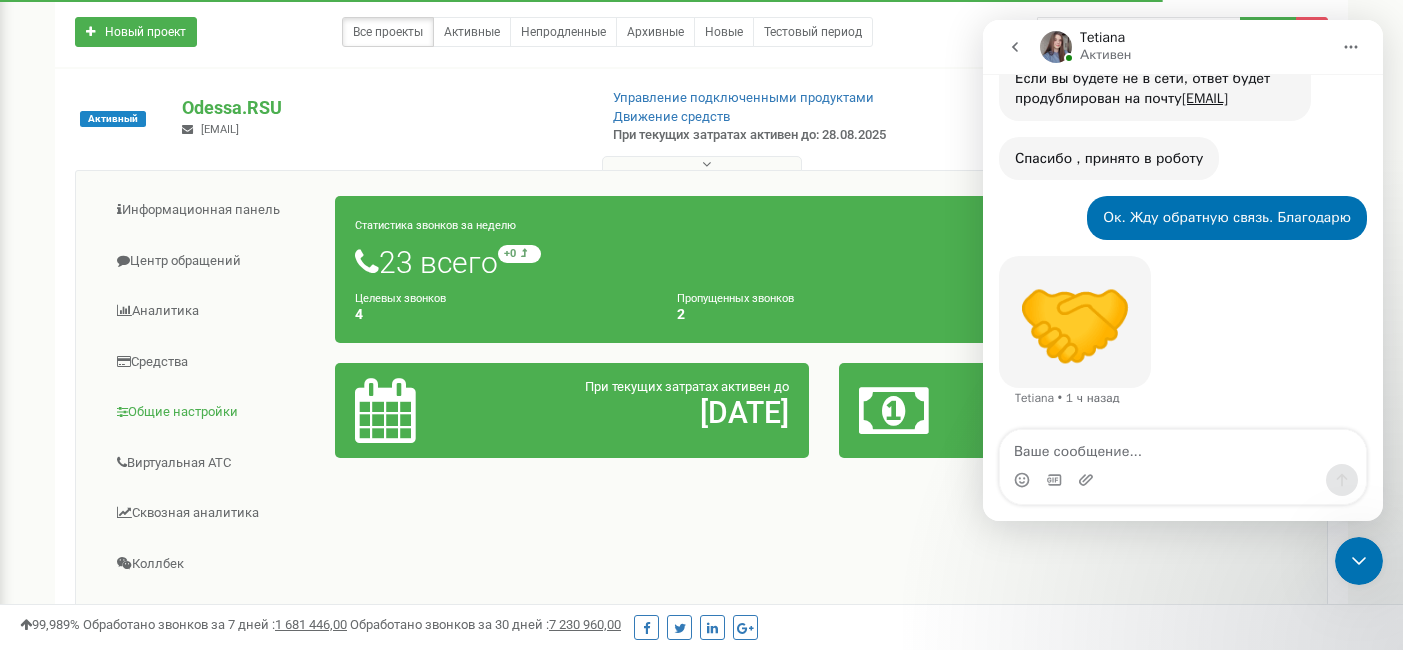 click on "Общие настройки" at bounding box center (213, 412) 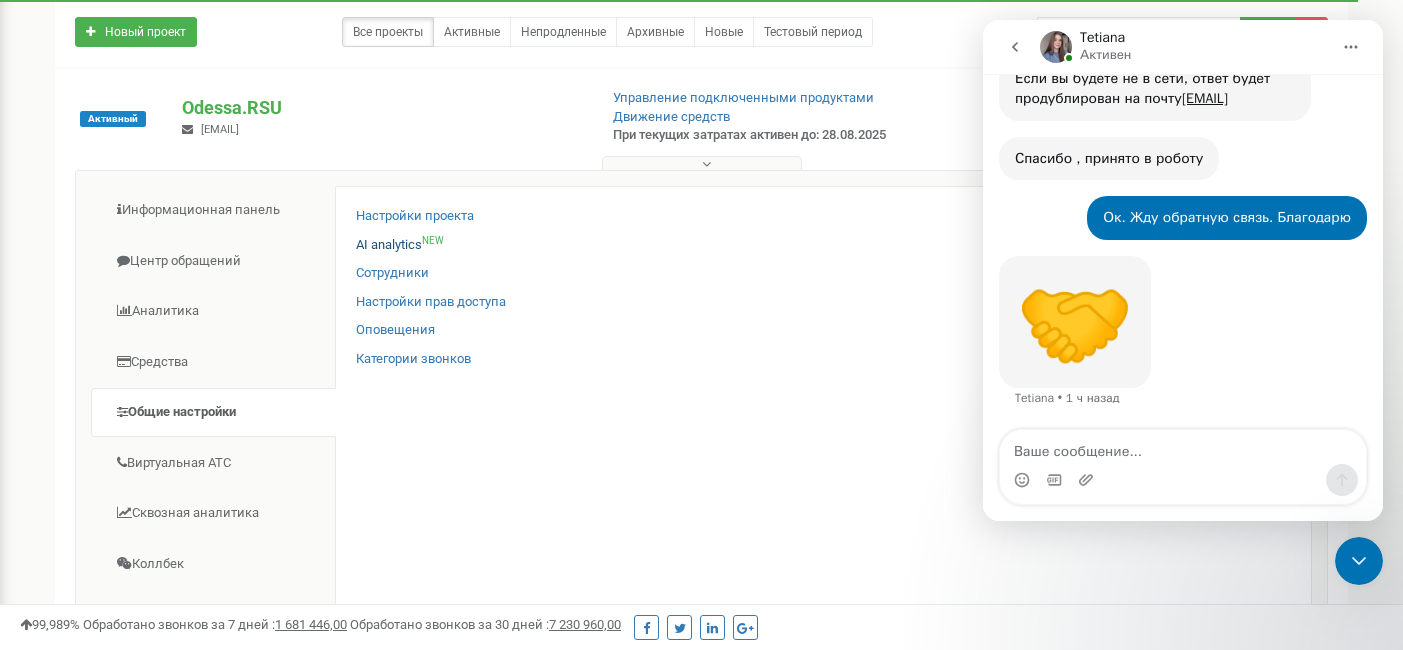 click on "AI analytics  NEW" at bounding box center [400, 245] 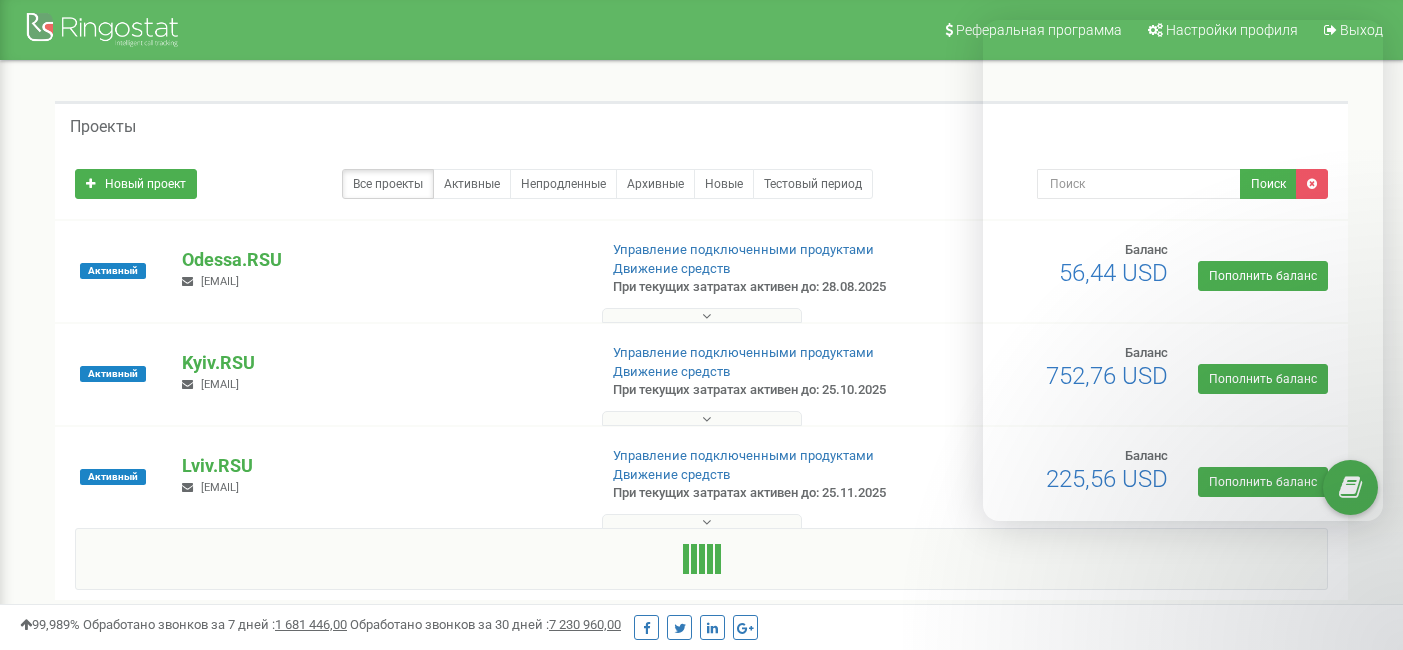 scroll, scrollTop: 0, scrollLeft: 0, axis: both 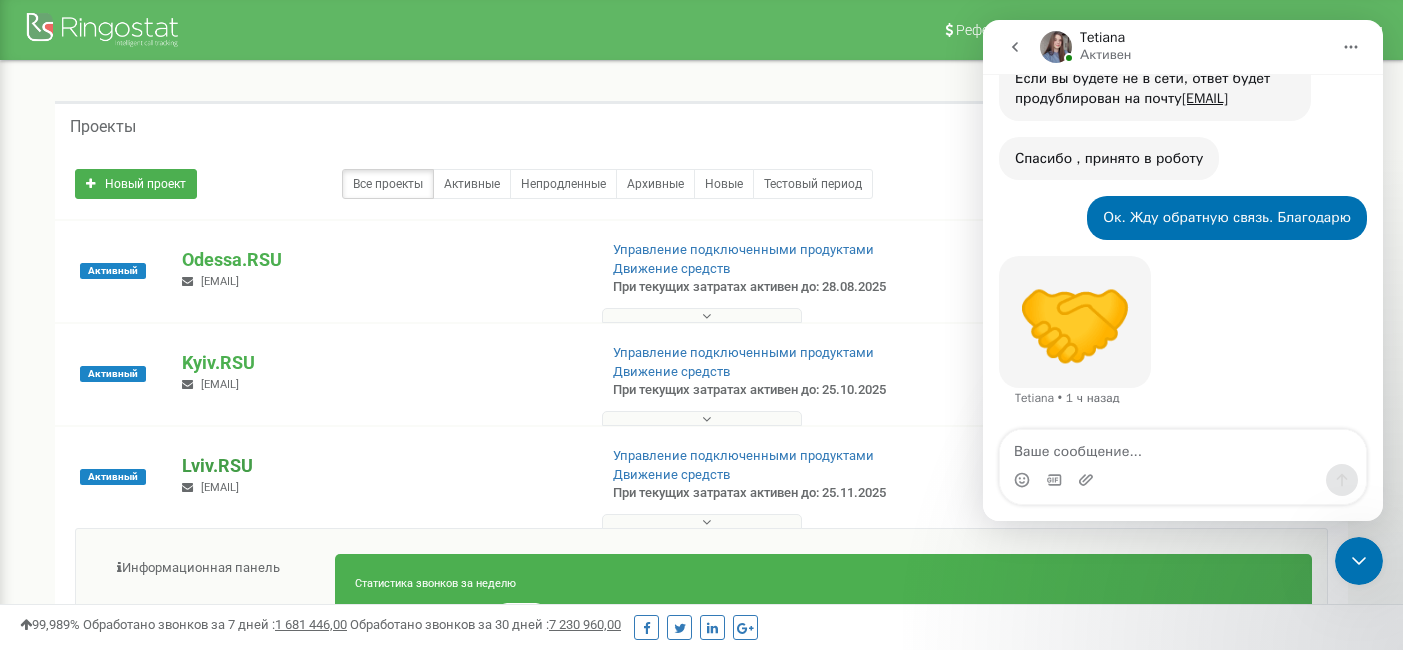 click on "Lviv.RSU" at bounding box center [381, 466] 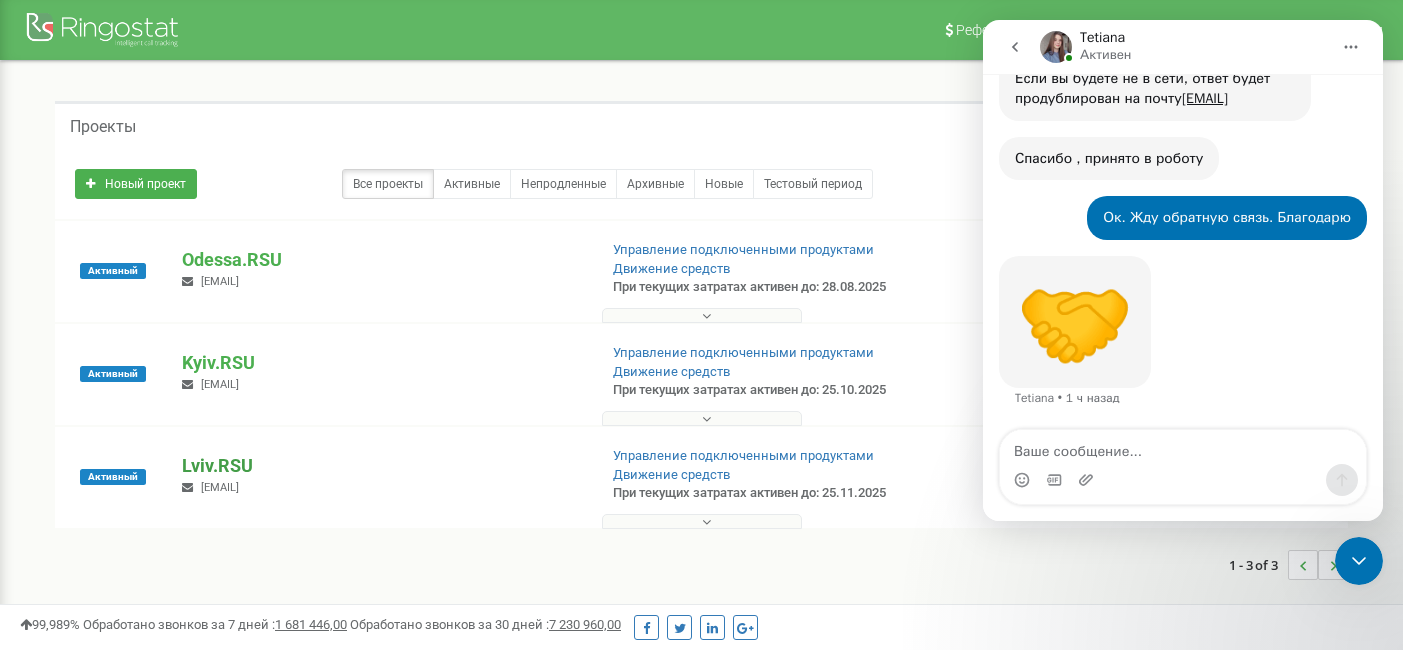 click on "Lviv.RSU" at bounding box center (381, 466) 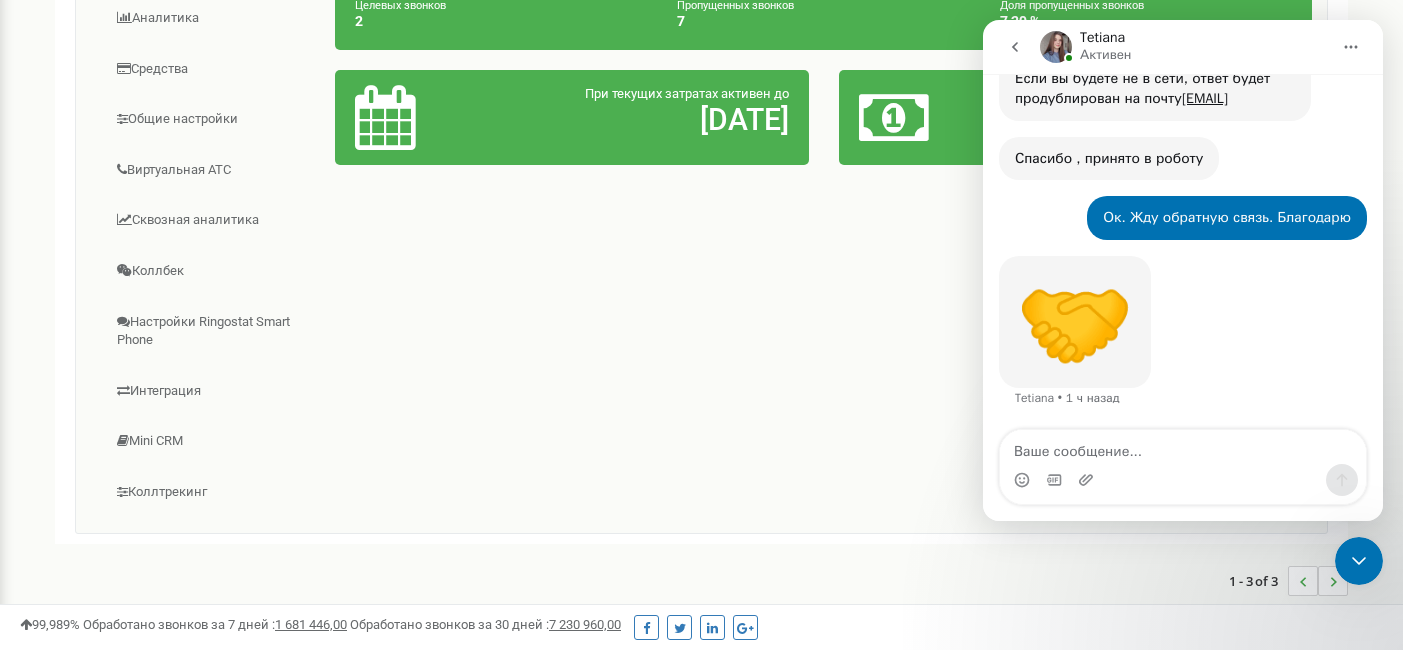 scroll, scrollTop: 650, scrollLeft: 0, axis: vertical 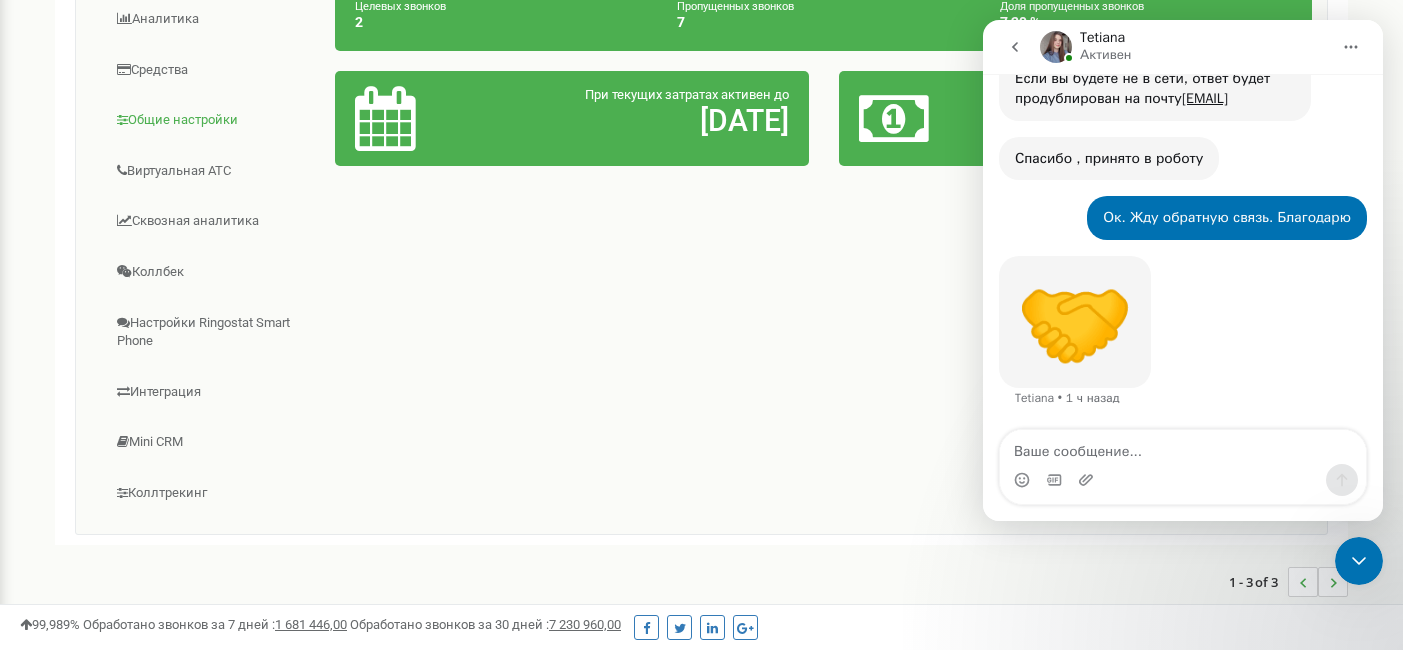 click on "Общие настройки" at bounding box center [213, 120] 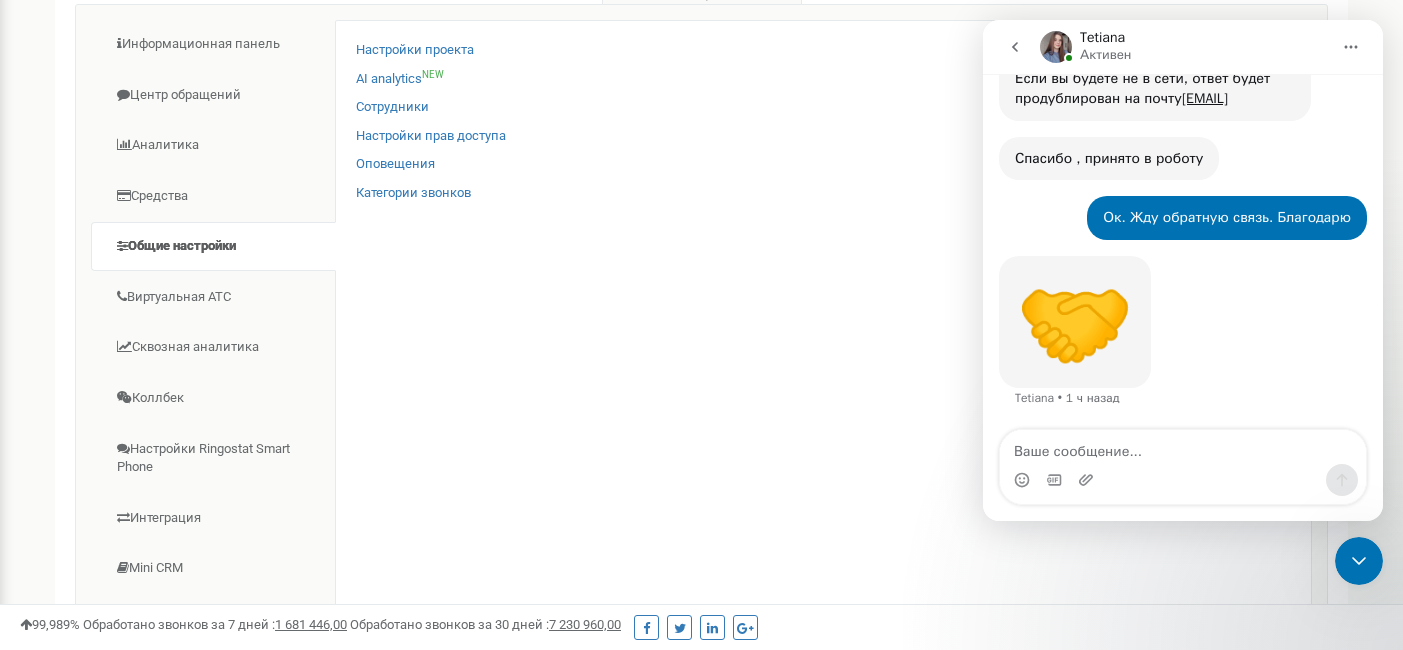 scroll, scrollTop: 530, scrollLeft: 0, axis: vertical 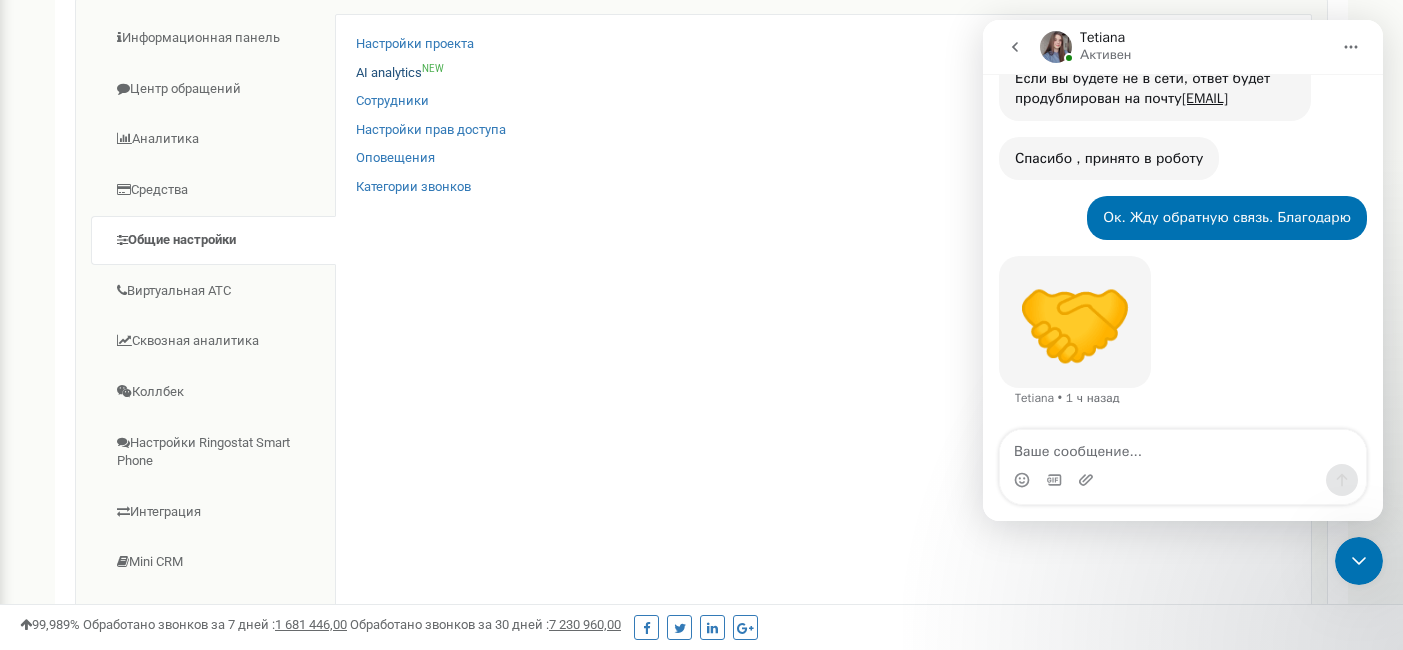 click on "AI analytics  NEW" at bounding box center [400, 73] 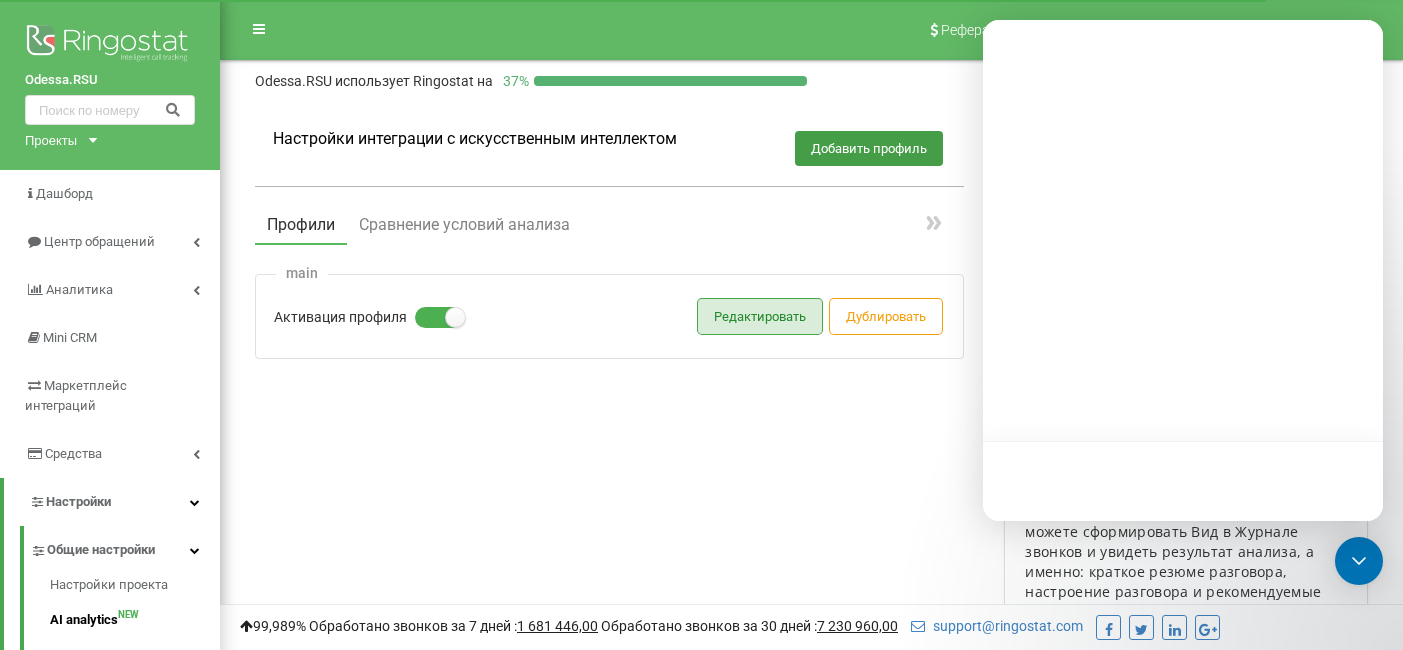 click on "Редактировать" at bounding box center [760, 316] 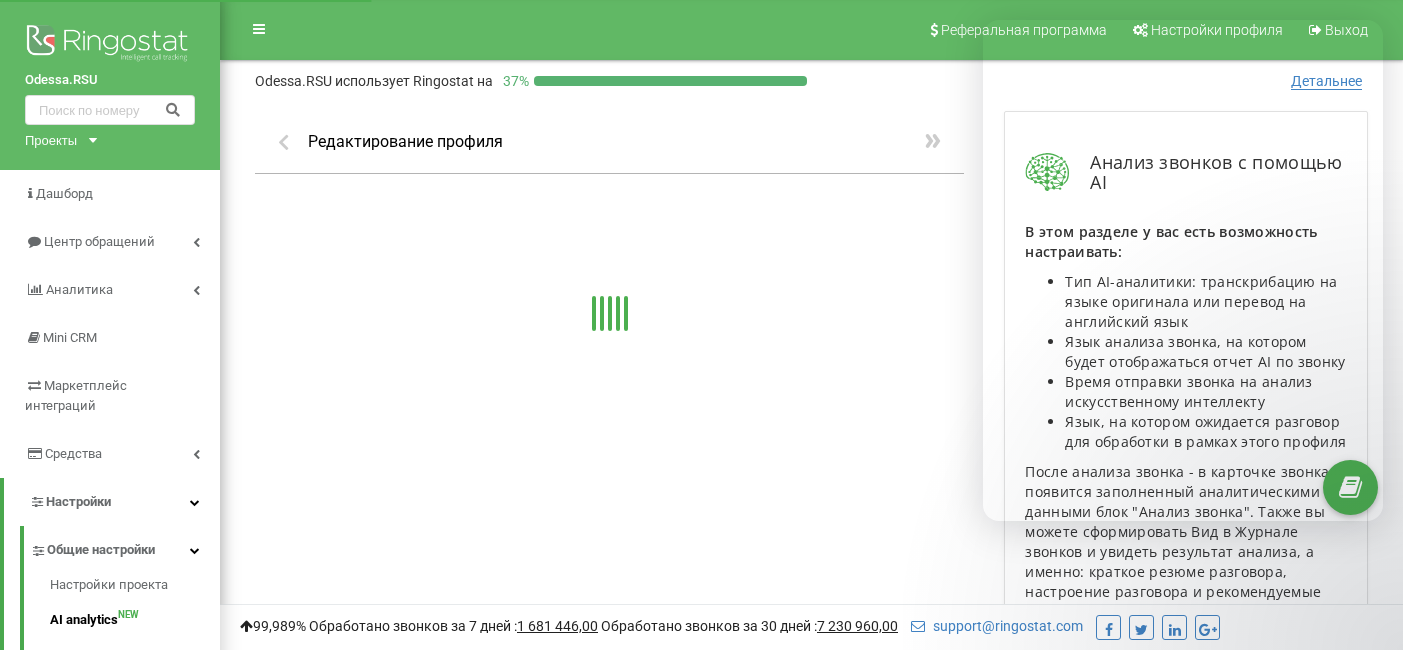 scroll, scrollTop: 0, scrollLeft: 0, axis: both 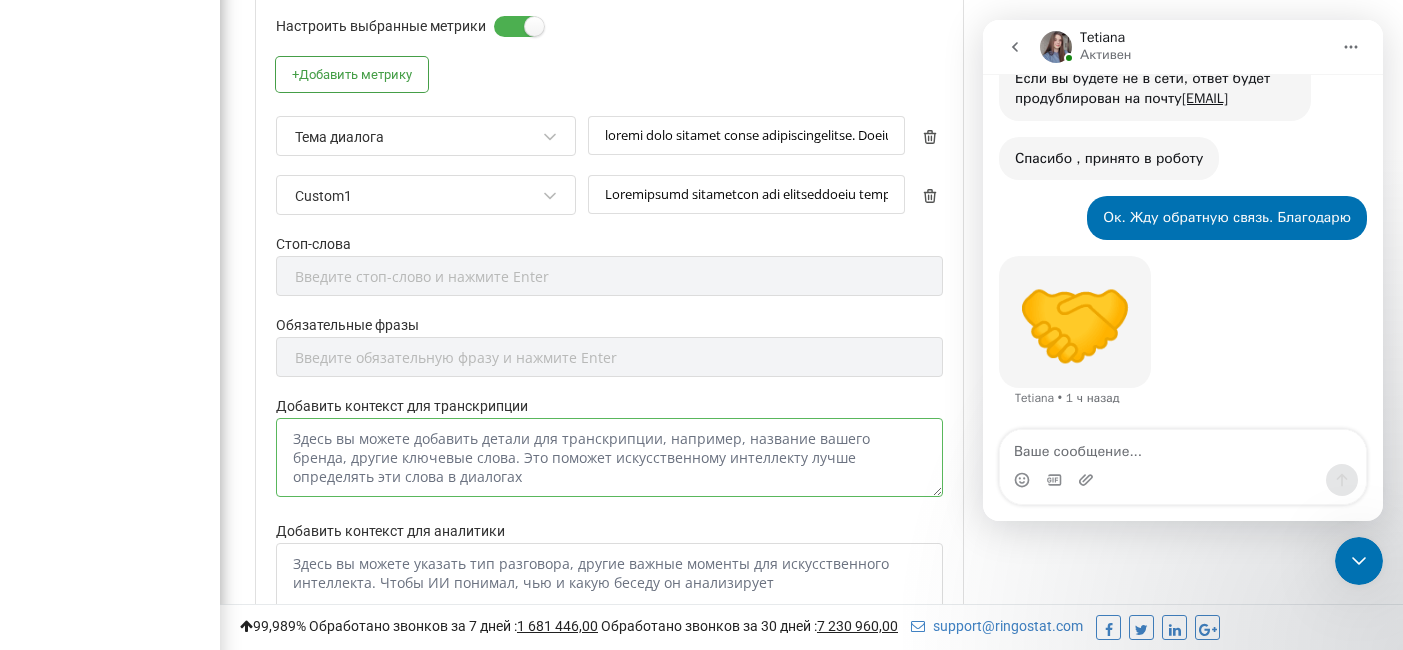 click on "Добавить контекст для транскрипции" at bounding box center [609, 457] 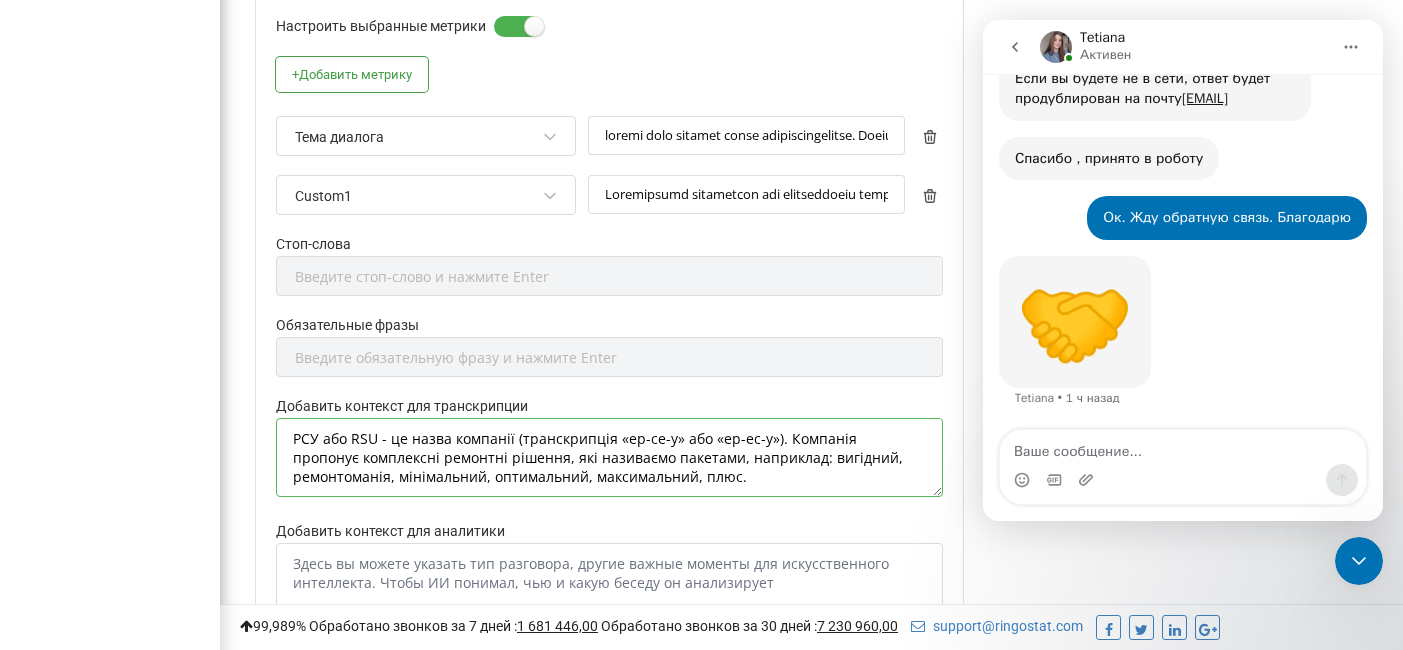 scroll, scrollTop: 1158, scrollLeft: 0, axis: vertical 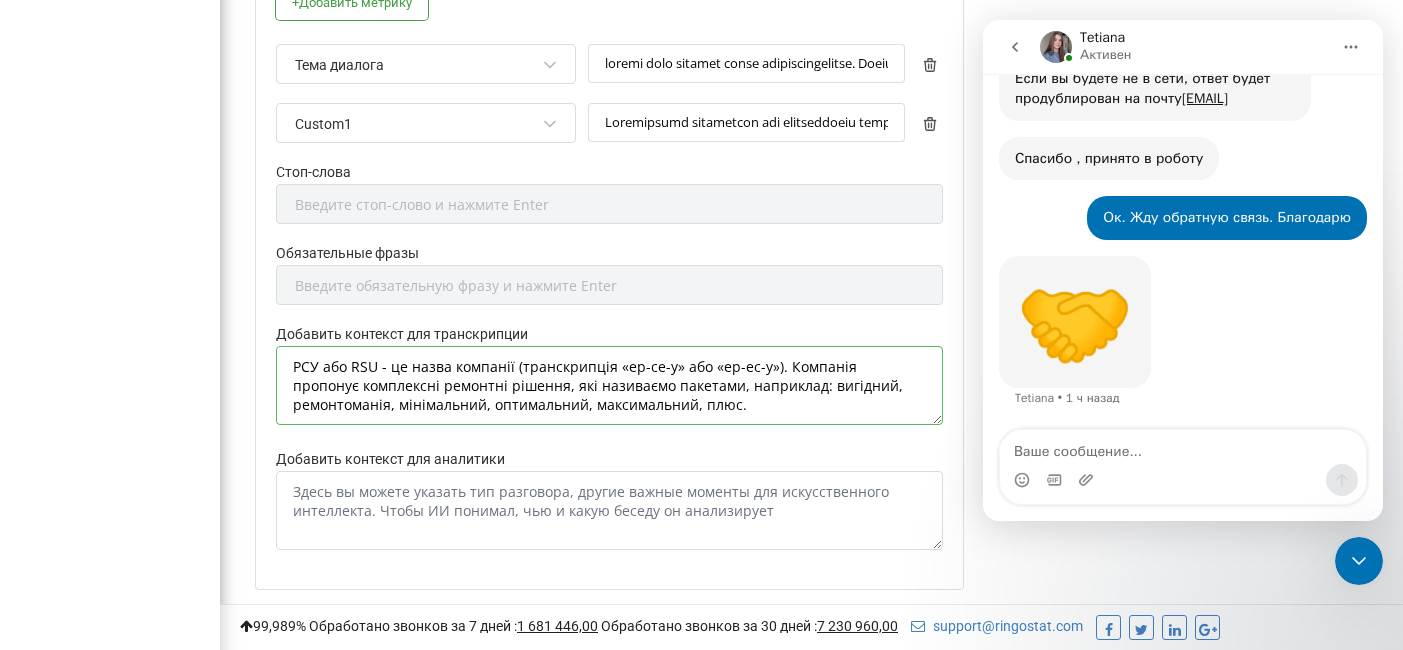 type on "РСУ або RSU - це назва компанії (транскрипція «ер-се-у» або «ер-ес-у»). Компанія пропонує комплексні ремонтні рішення, які називаємо пакетами, наприклад: вигідний, ремонтоманія, мінімальний, оптимальний, максимальний, плюс." 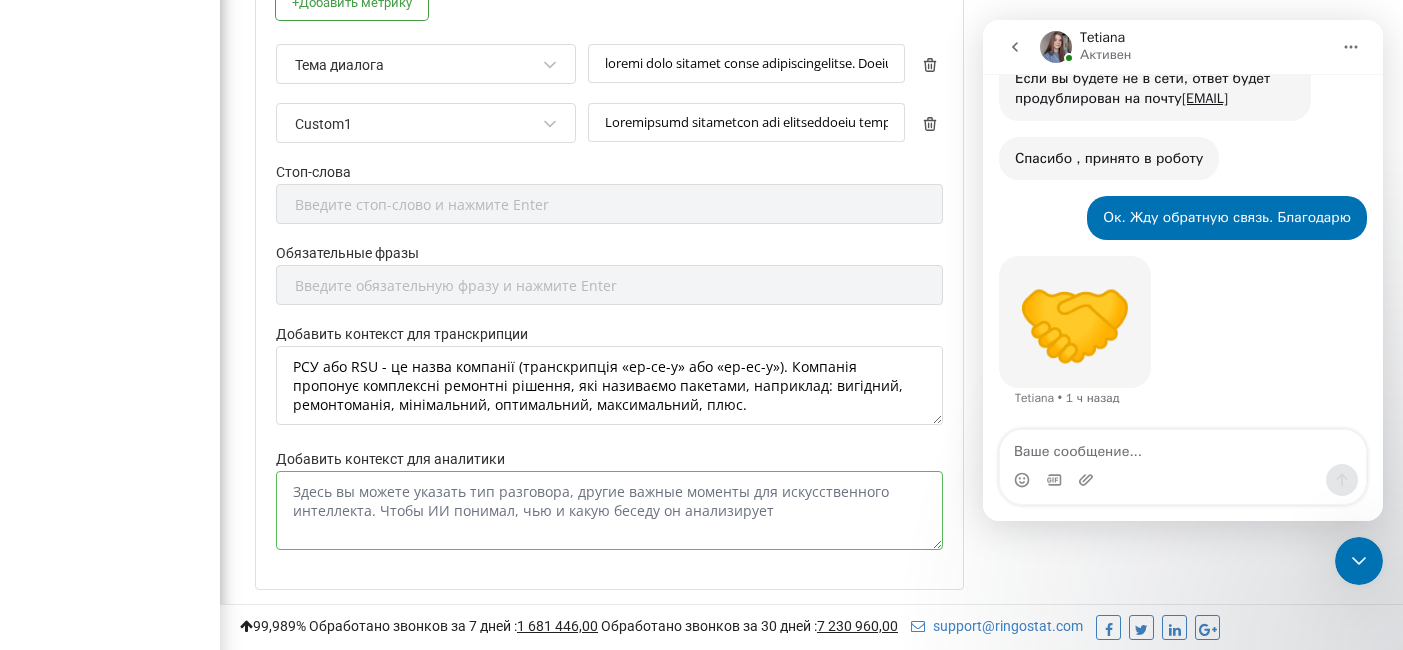 click on "Добавить контекст для аналитики" at bounding box center [609, 510] 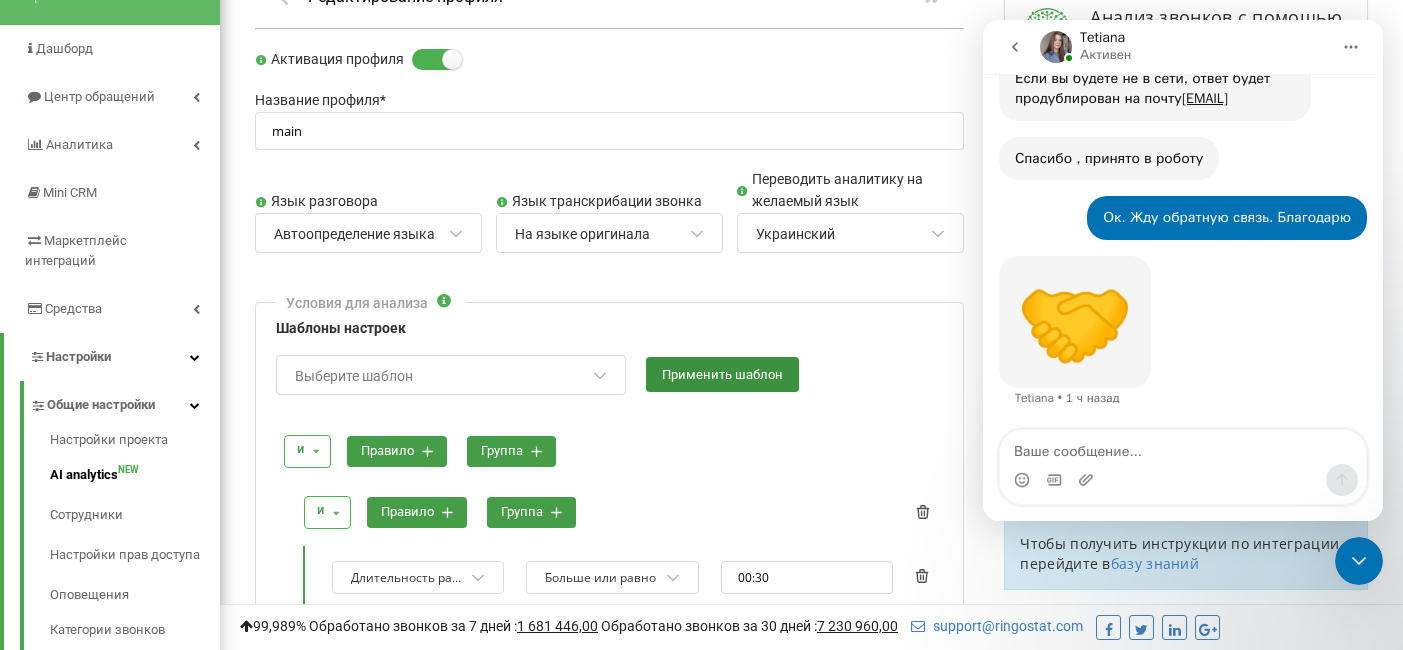 scroll, scrollTop: 149, scrollLeft: 0, axis: vertical 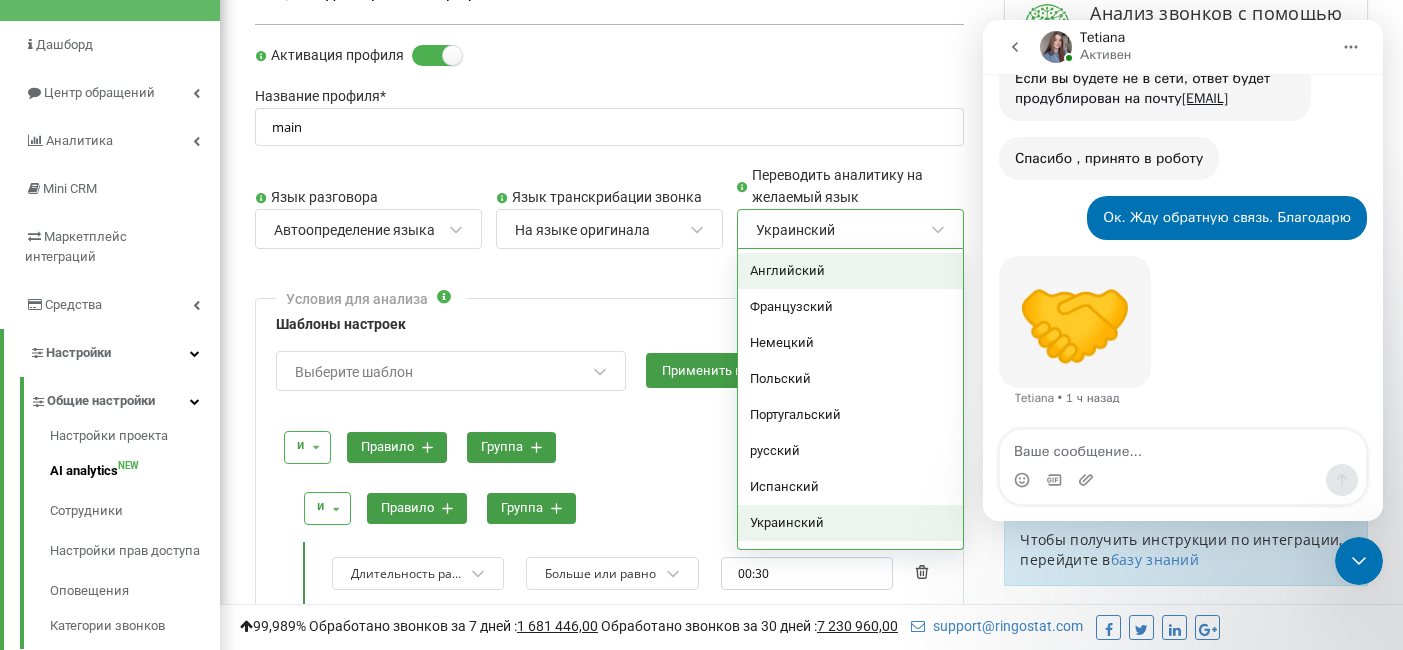 click on "Украинский" at bounding box center (795, 230) 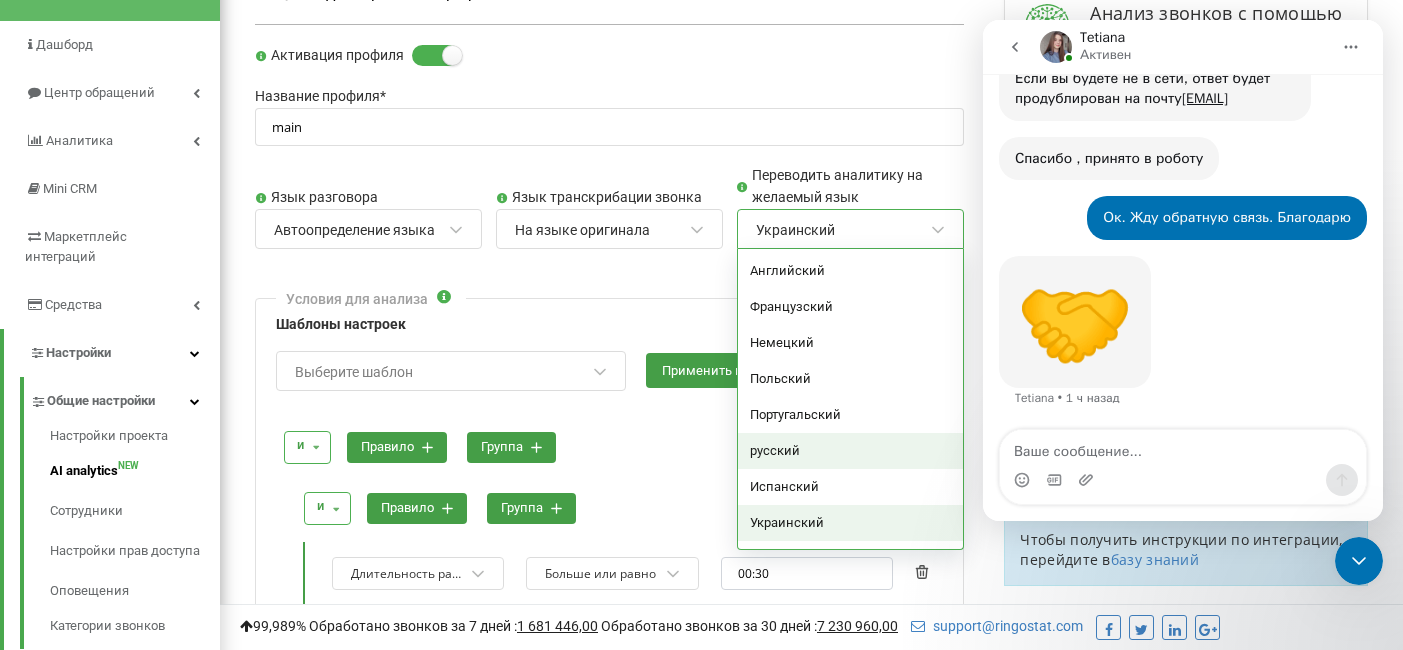 click on "русский" at bounding box center [850, 451] 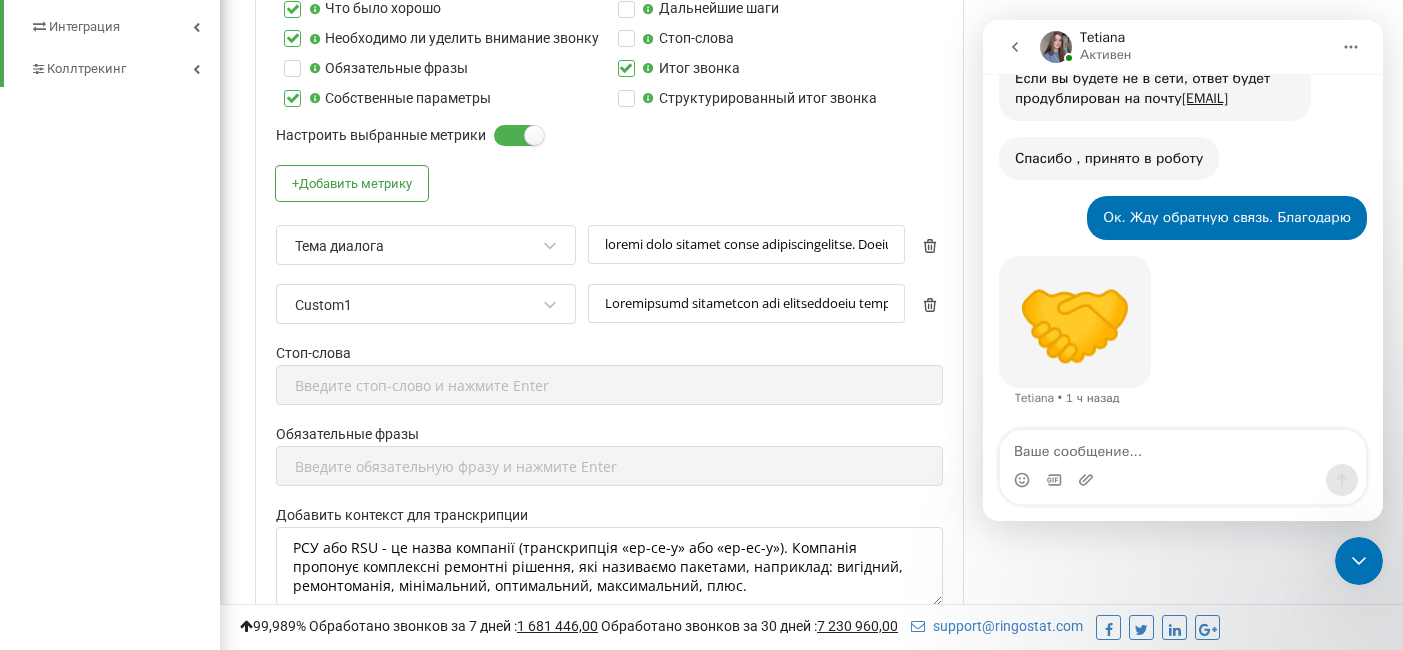 scroll, scrollTop: 1114, scrollLeft: 0, axis: vertical 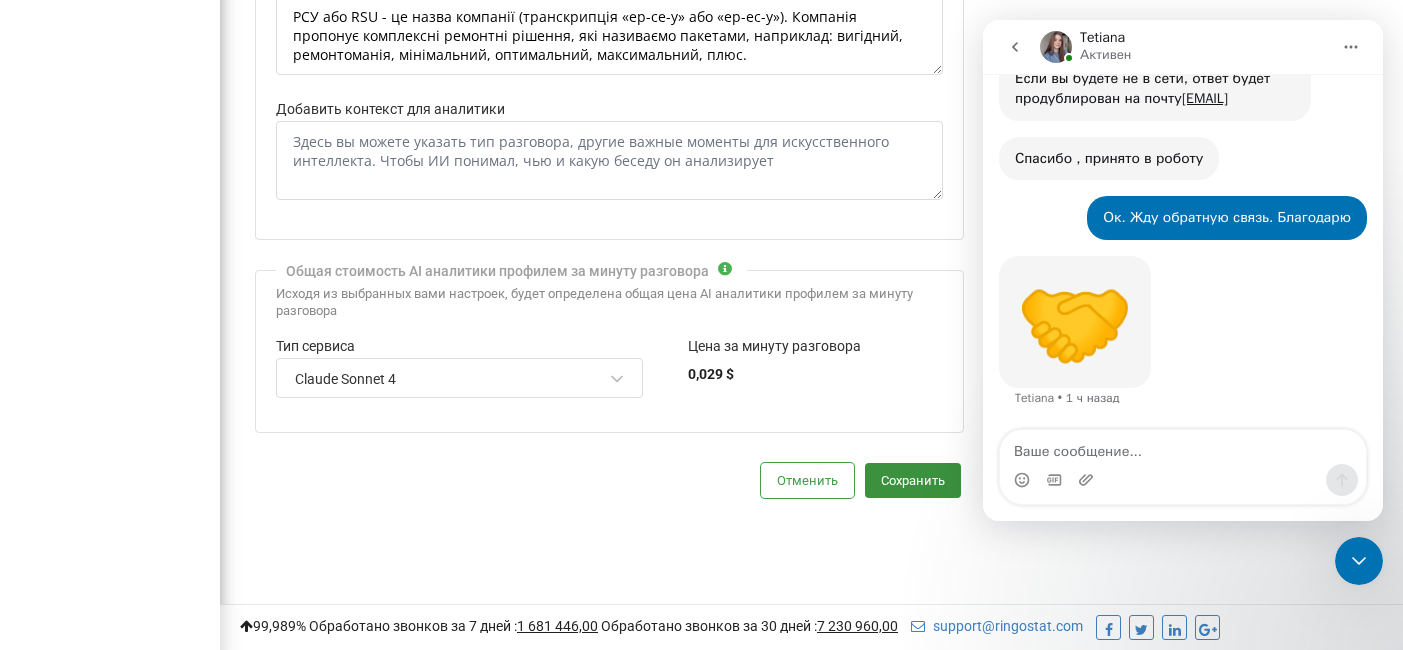 click on "Сохранить" at bounding box center (913, 480) 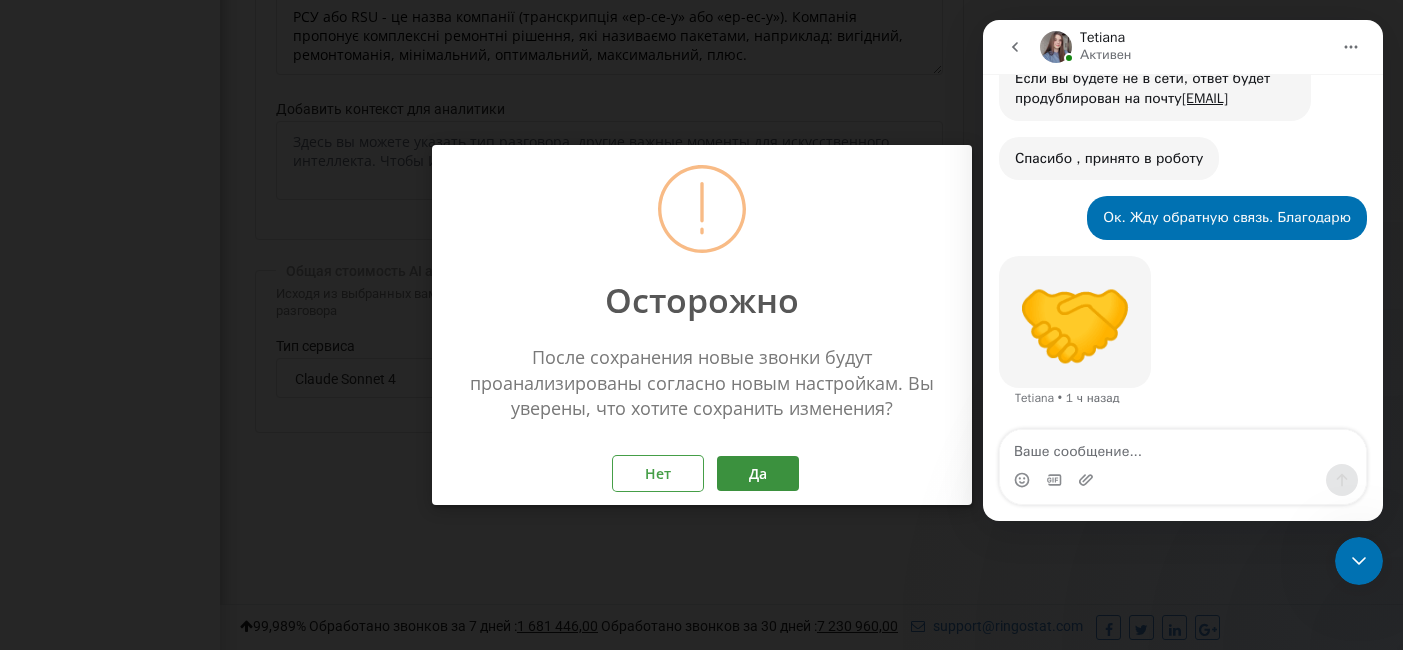 click on "Да" at bounding box center [757, 473] 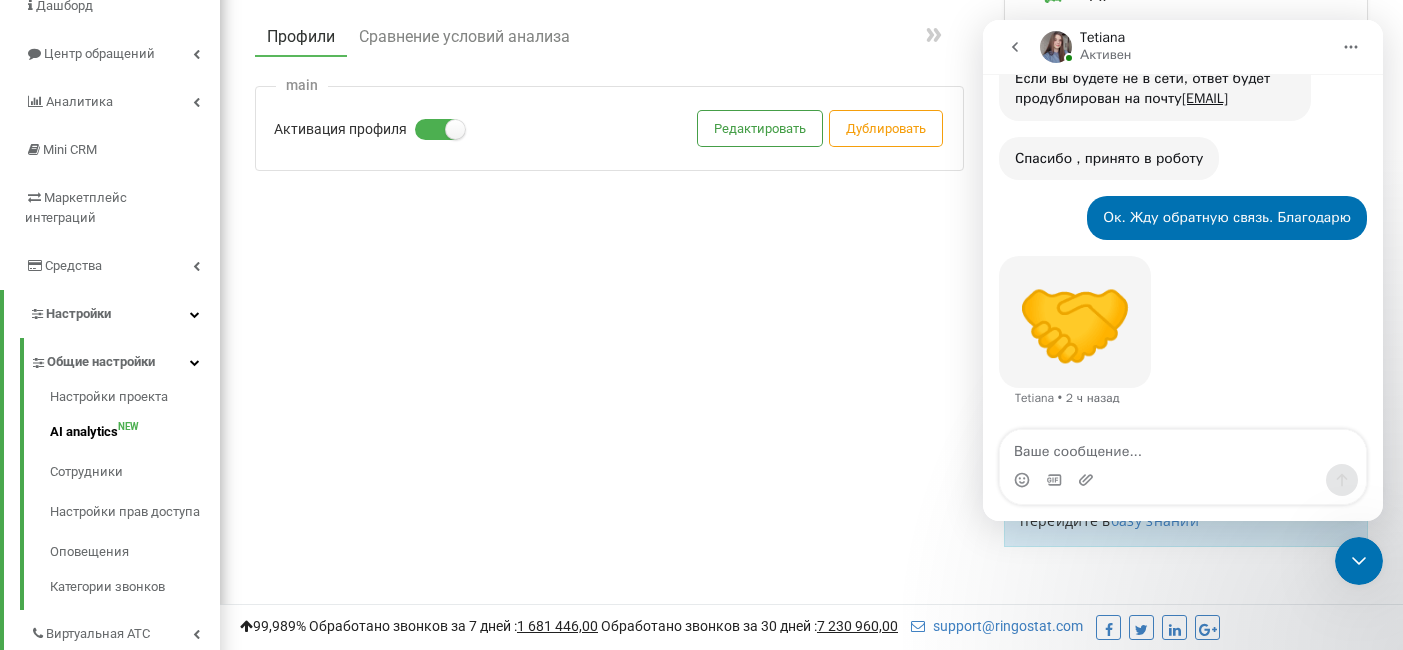 scroll, scrollTop: 247, scrollLeft: 0, axis: vertical 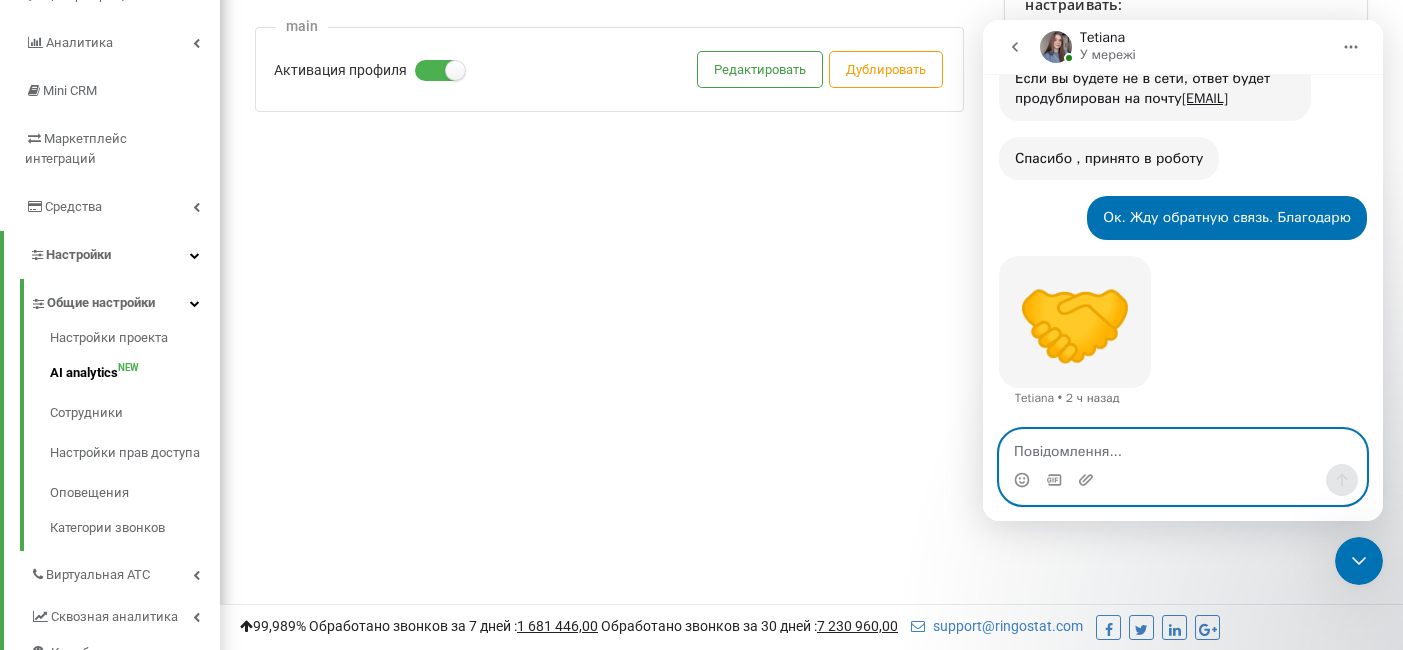 click at bounding box center [1183, 447] 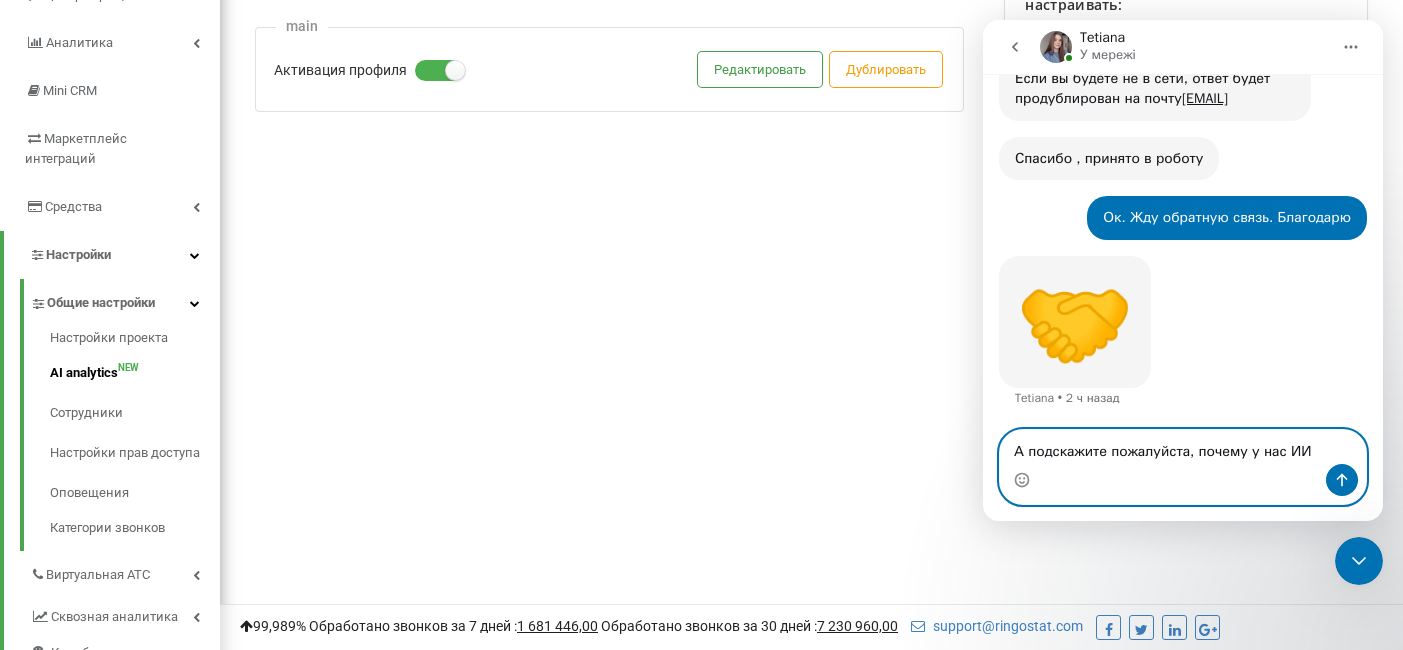 scroll, scrollTop: 1921, scrollLeft: 0, axis: vertical 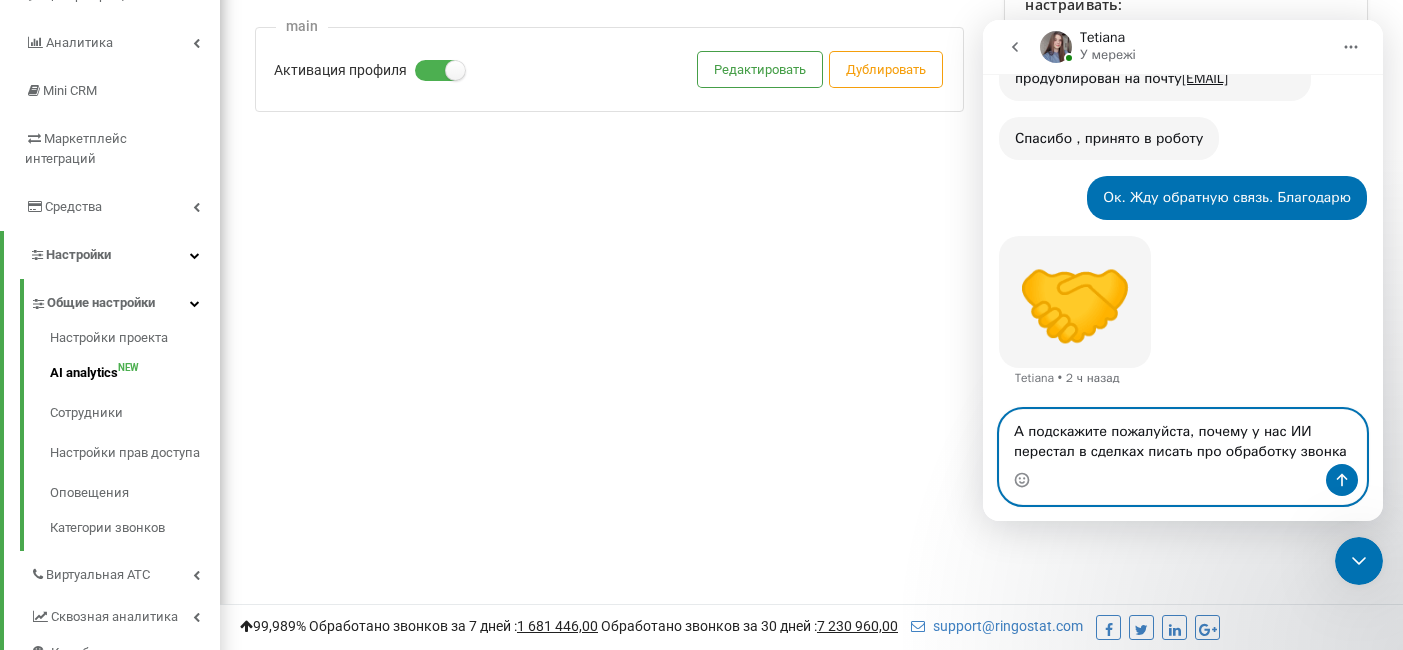 type on "А подскажите пожалуйста, почему у нас ИИ перестал в сделках писать про обработку звонка?" 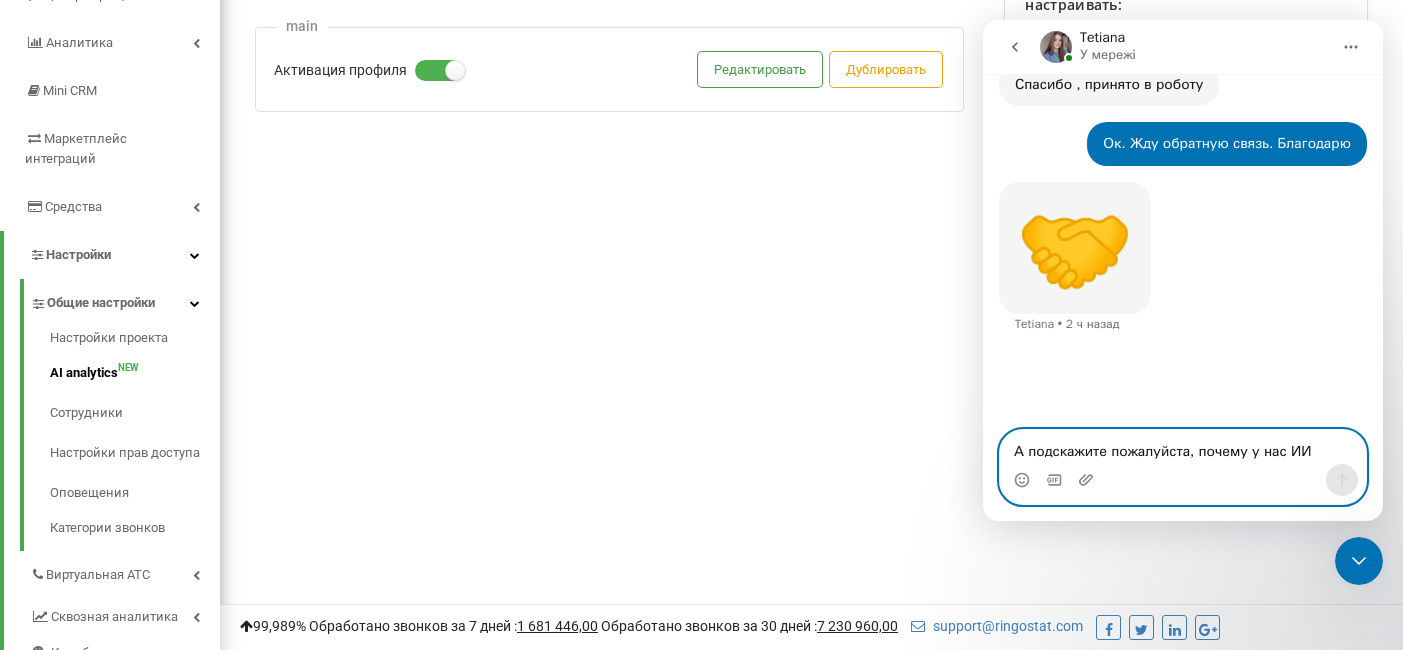 type 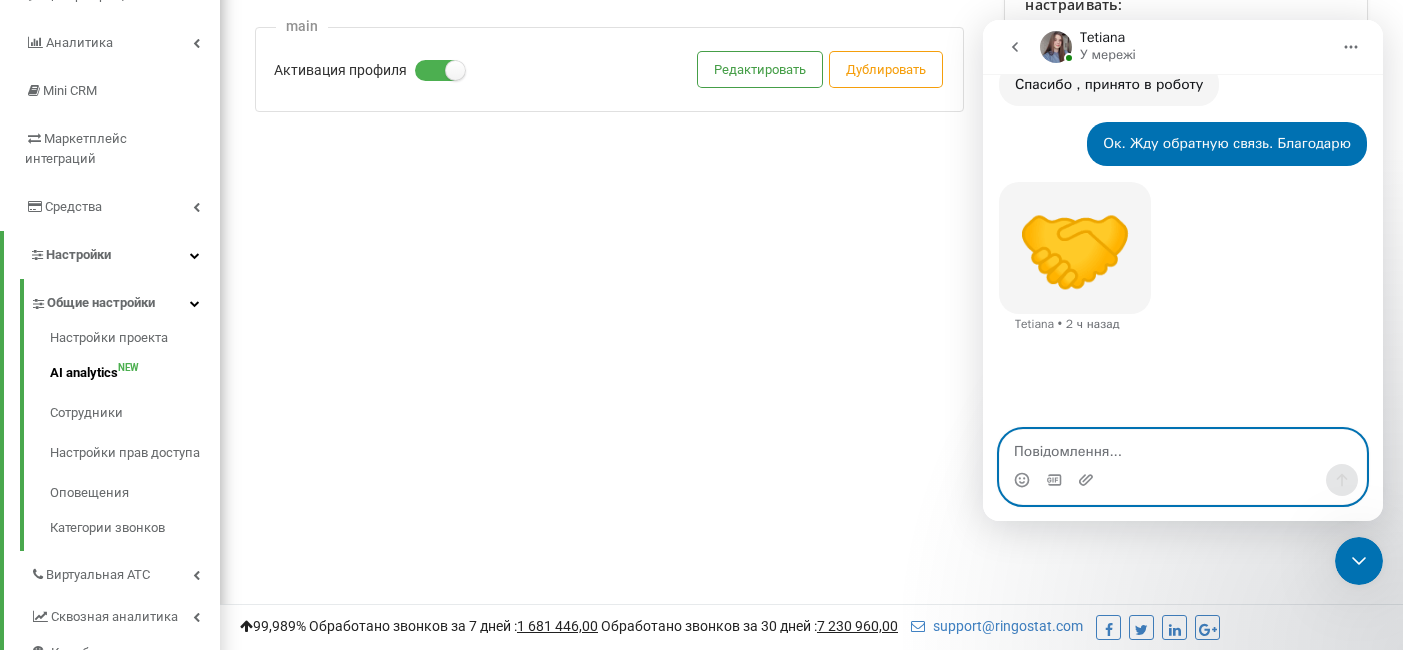 scroll, scrollTop: 67, scrollLeft: 0, axis: vertical 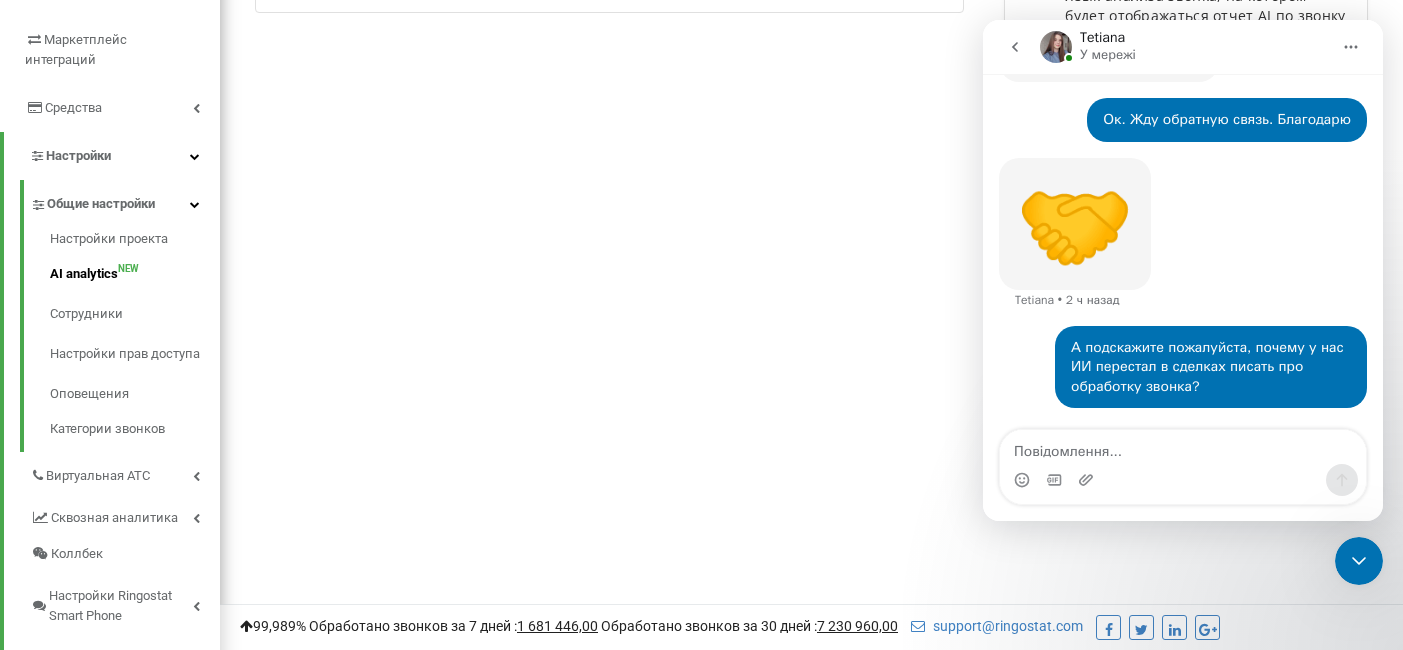 click on "AI analytics NEW" at bounding box center [135, 274] 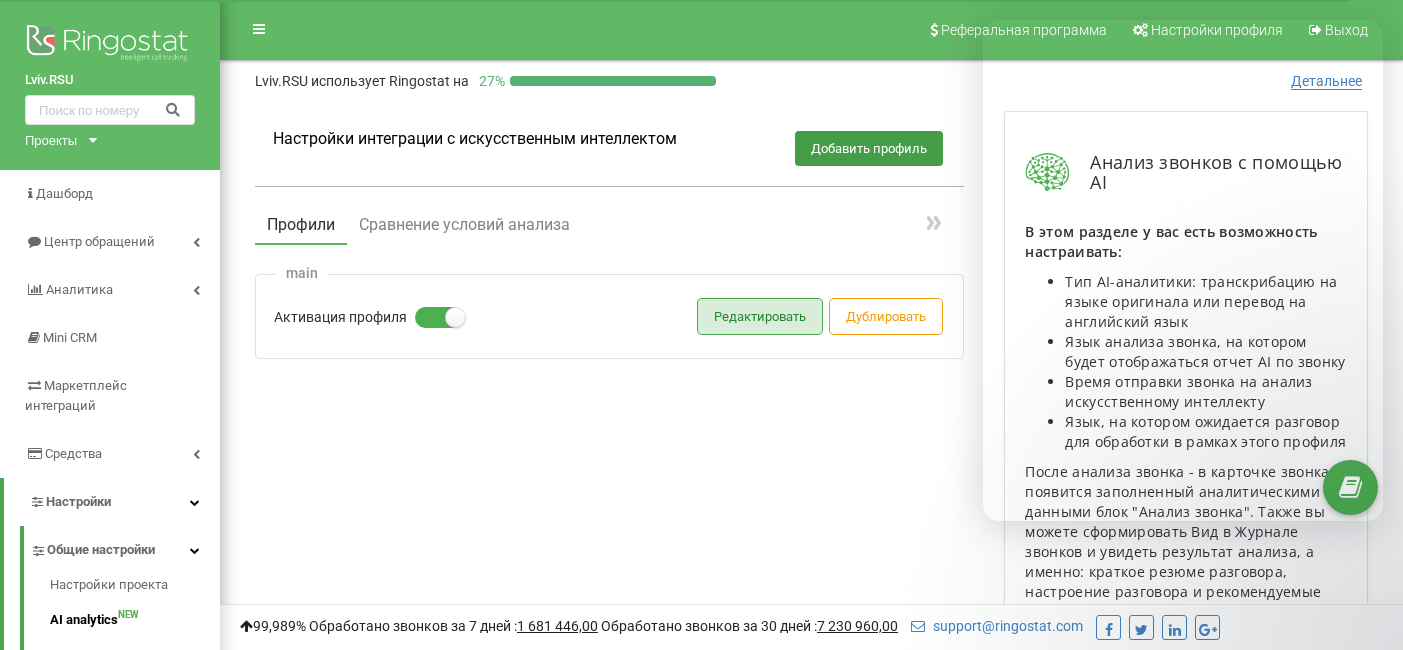 click on "Редактировать" at bounding box center [760, 316] 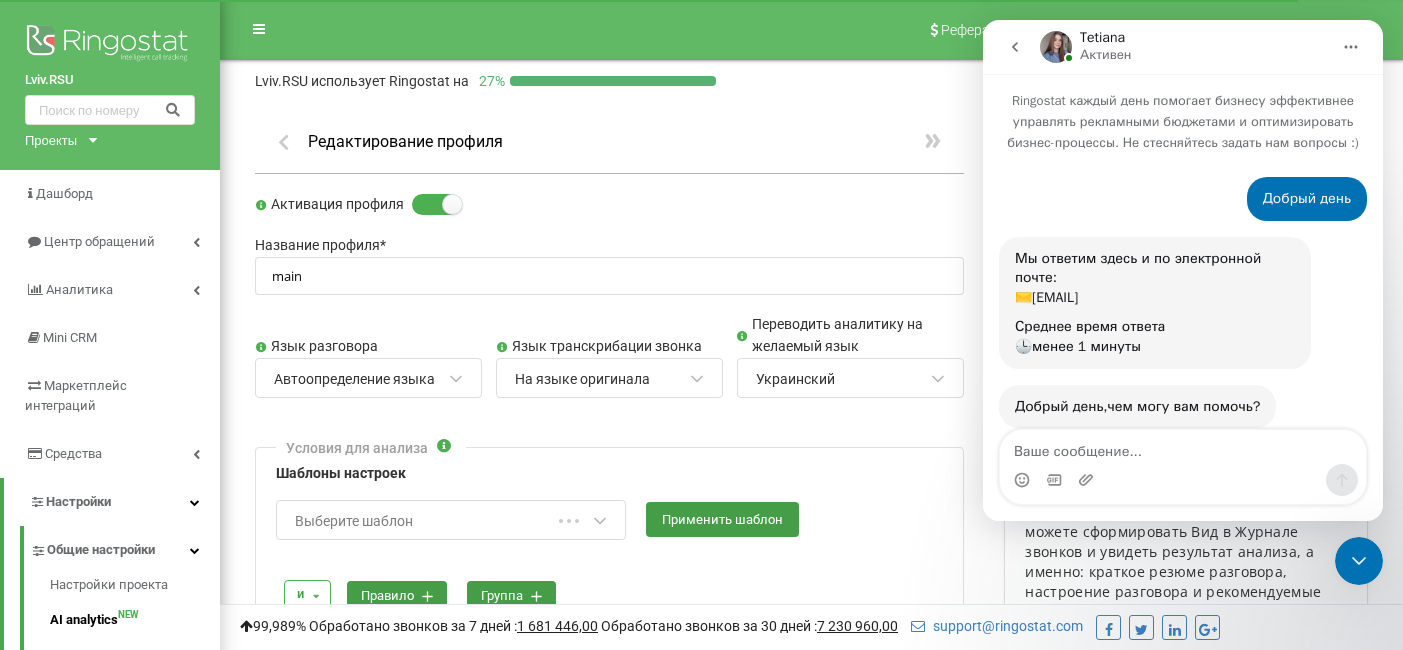 scroll, scrollTop: 19, scrollLeft: 0, axis: vertical 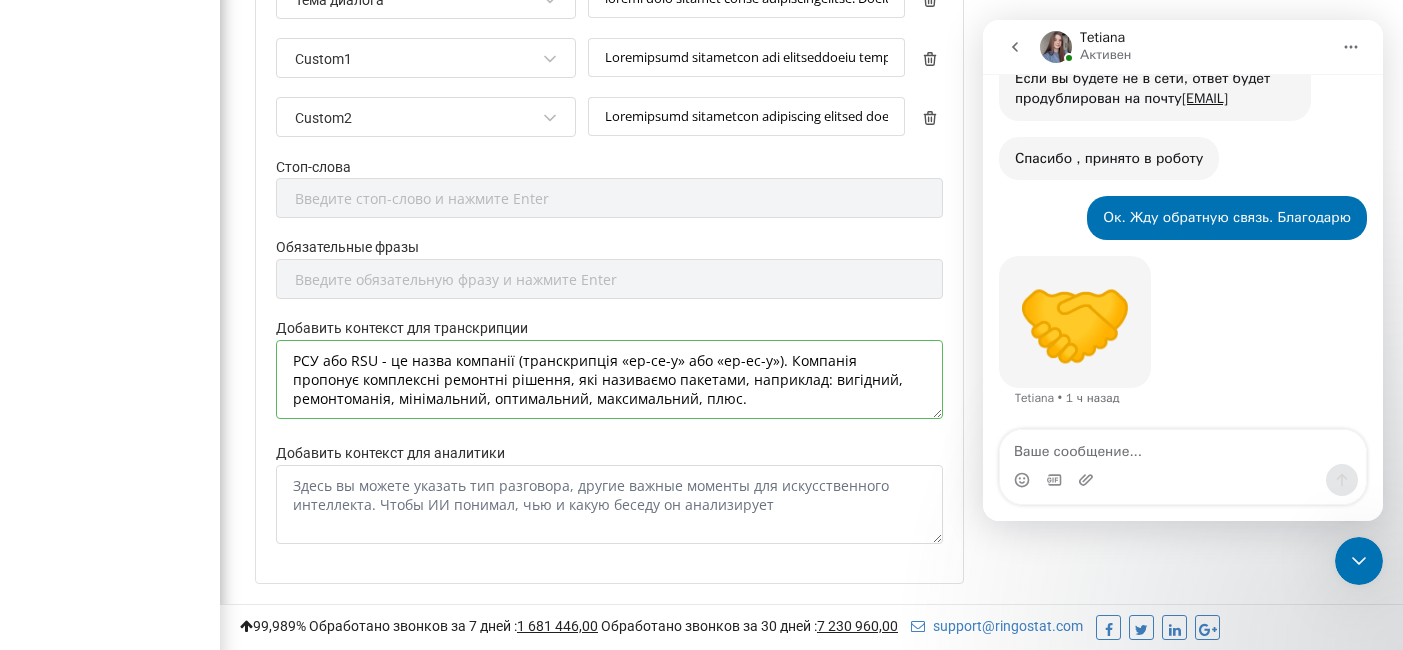 drag, startPoint x: 292, startPoint y: 344, endPoint x: 750, endPoint y: 389, distance: 460.20538 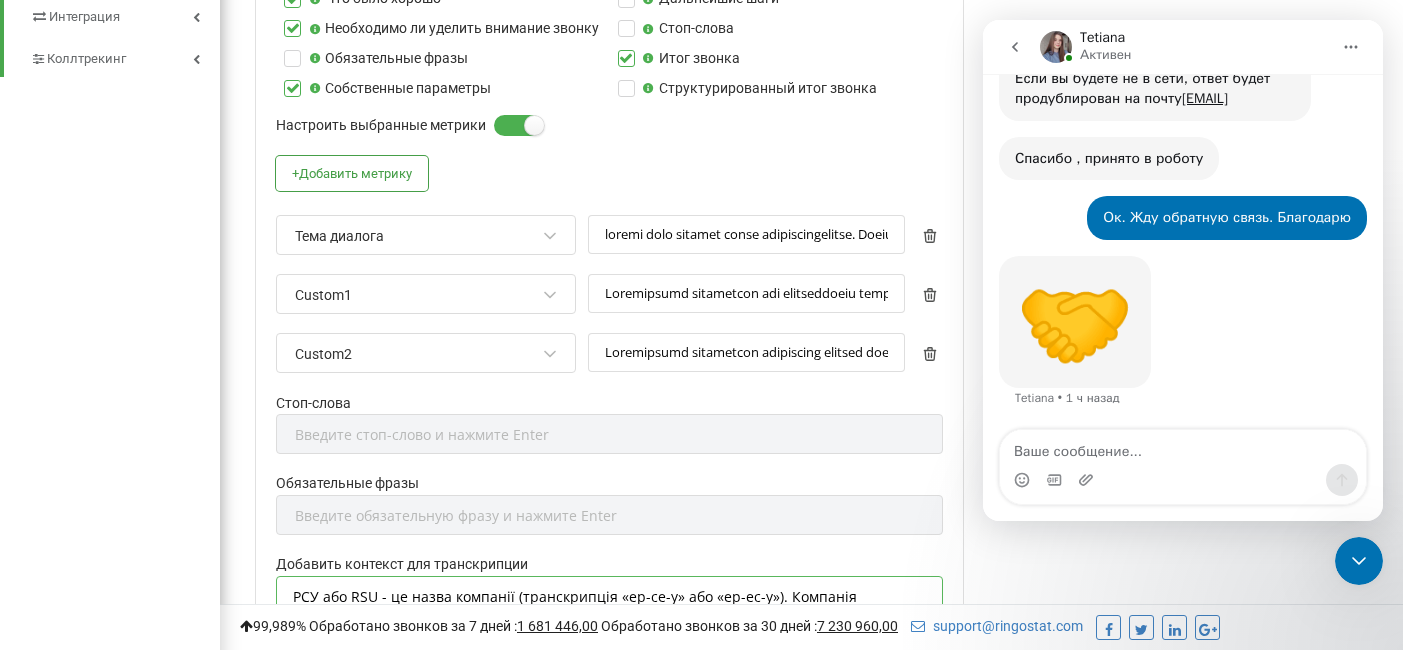 scroll, scrollTop: 987, scrollLeft: 0, axis: vertical 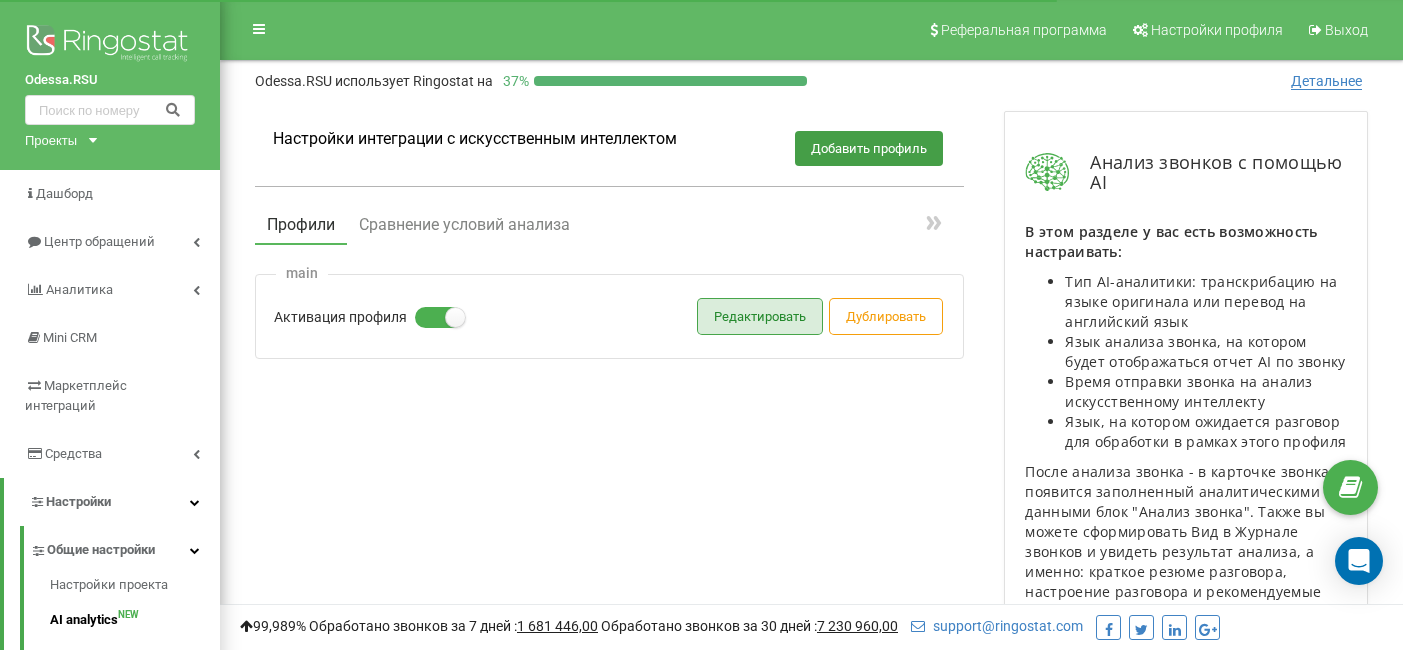 click on "Редактировать" at bounding box center (760, 316) 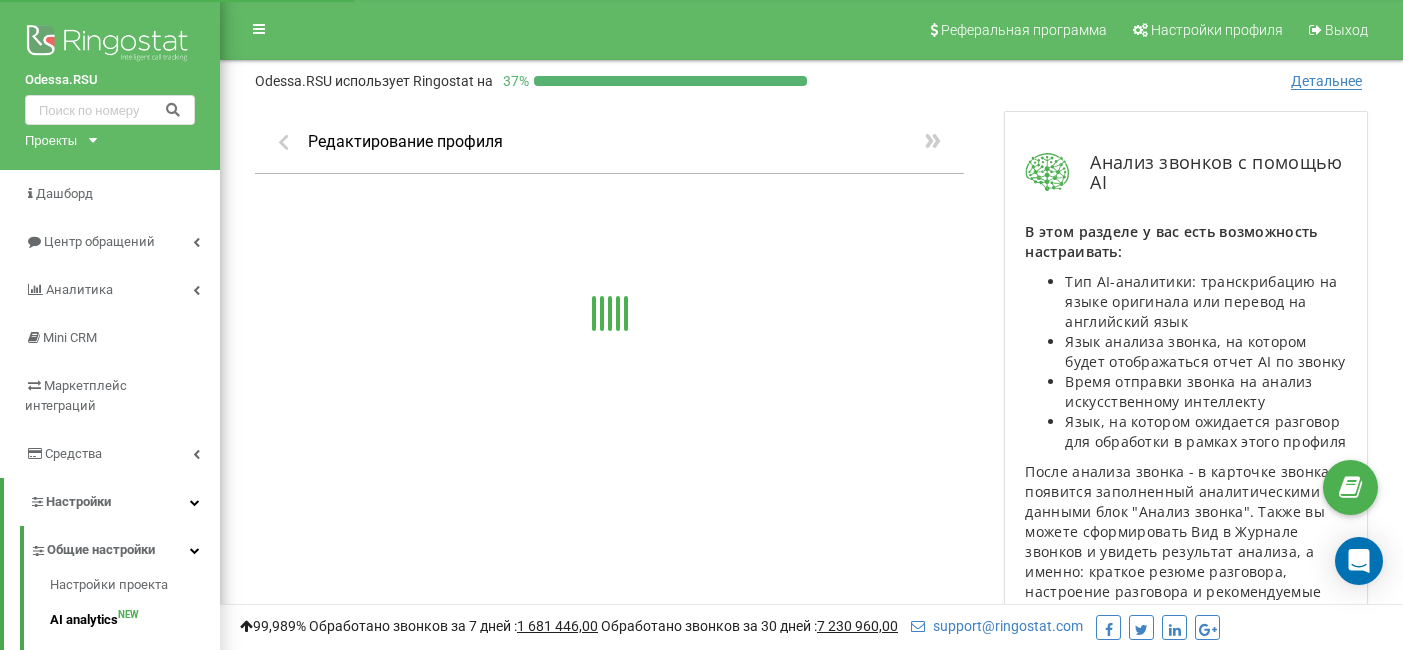 scroll, scrollTop: 0, scrollLeft: 0, axis: both 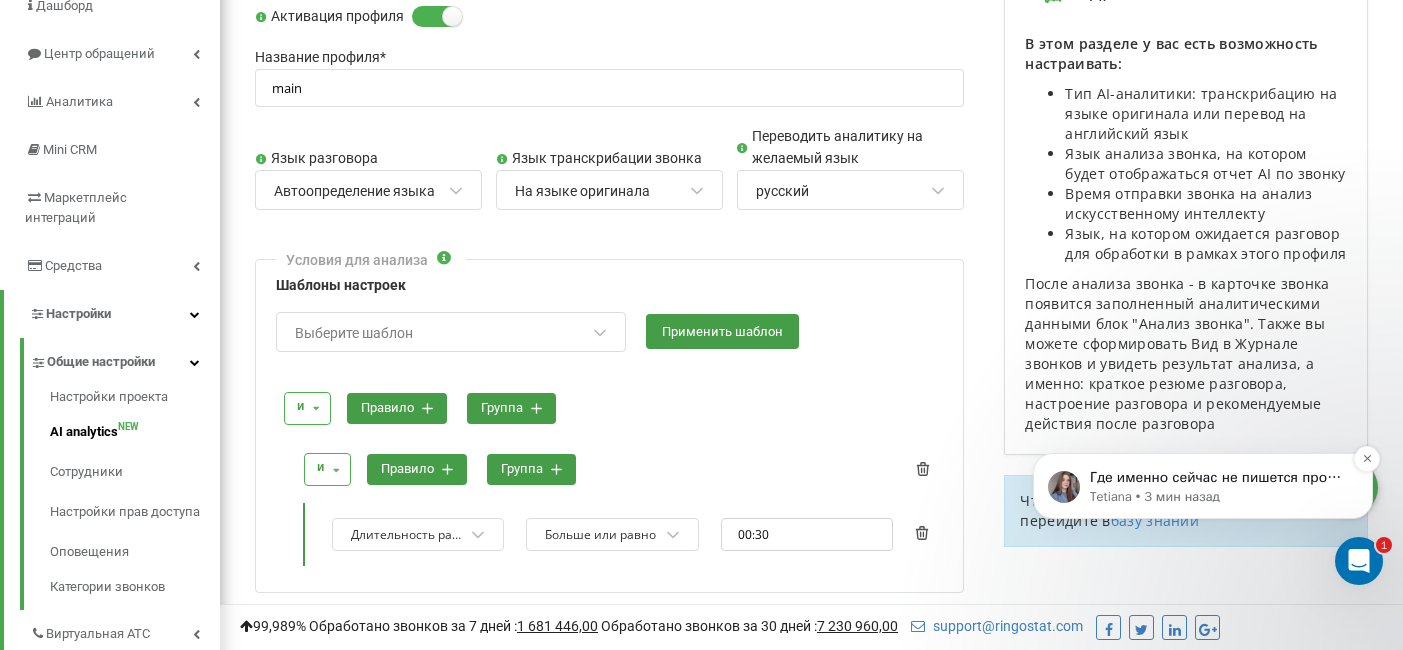 click on "Tetiana • 3 мин назад" at bounding box center [1219, 497] 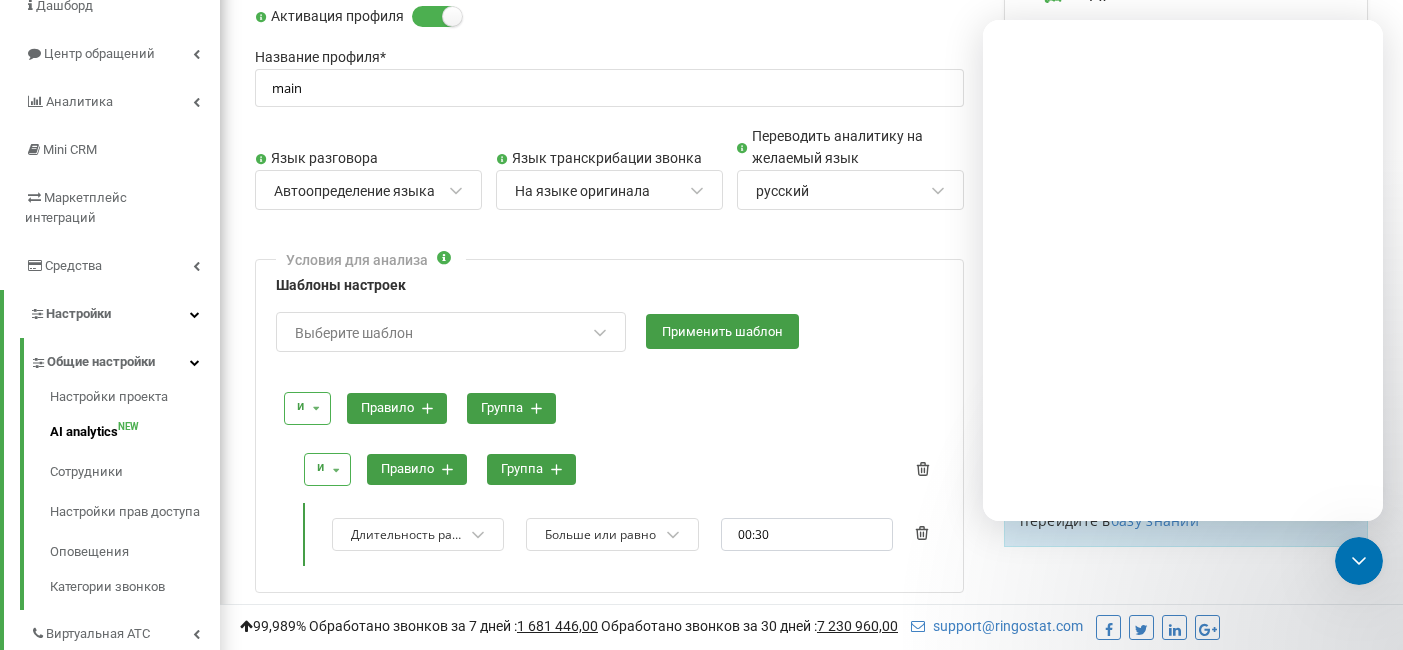 scroll, scrollTop: 0, scrollLeft: 0, axis: both 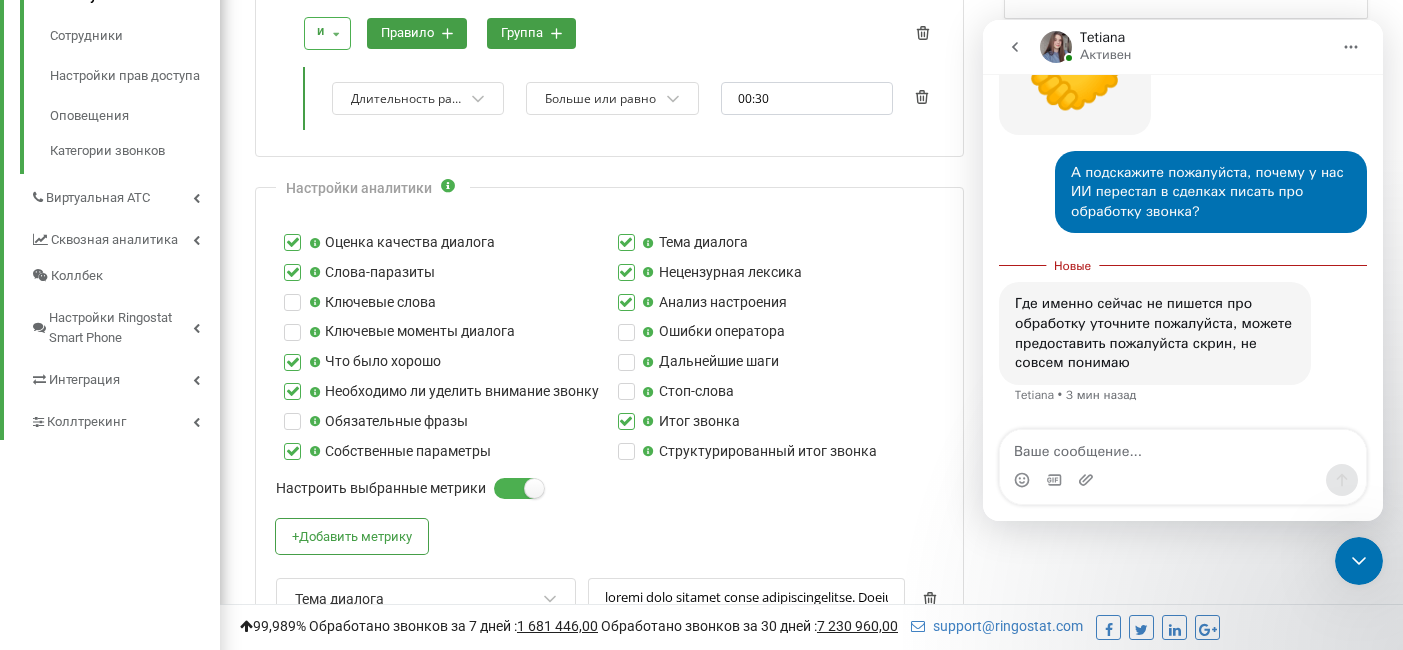 click at bounding box center [1183, 447] 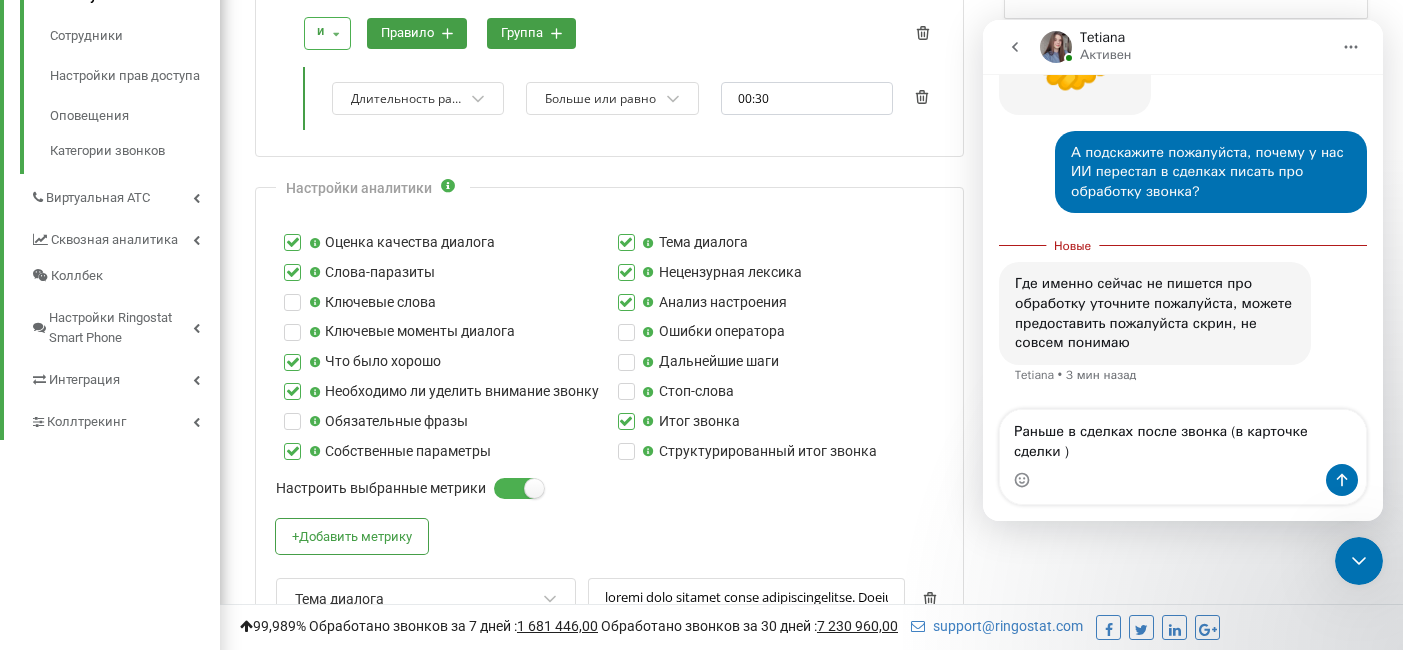 scroll, scrollTop: 856, scrollLeft: 0, axis: vertical 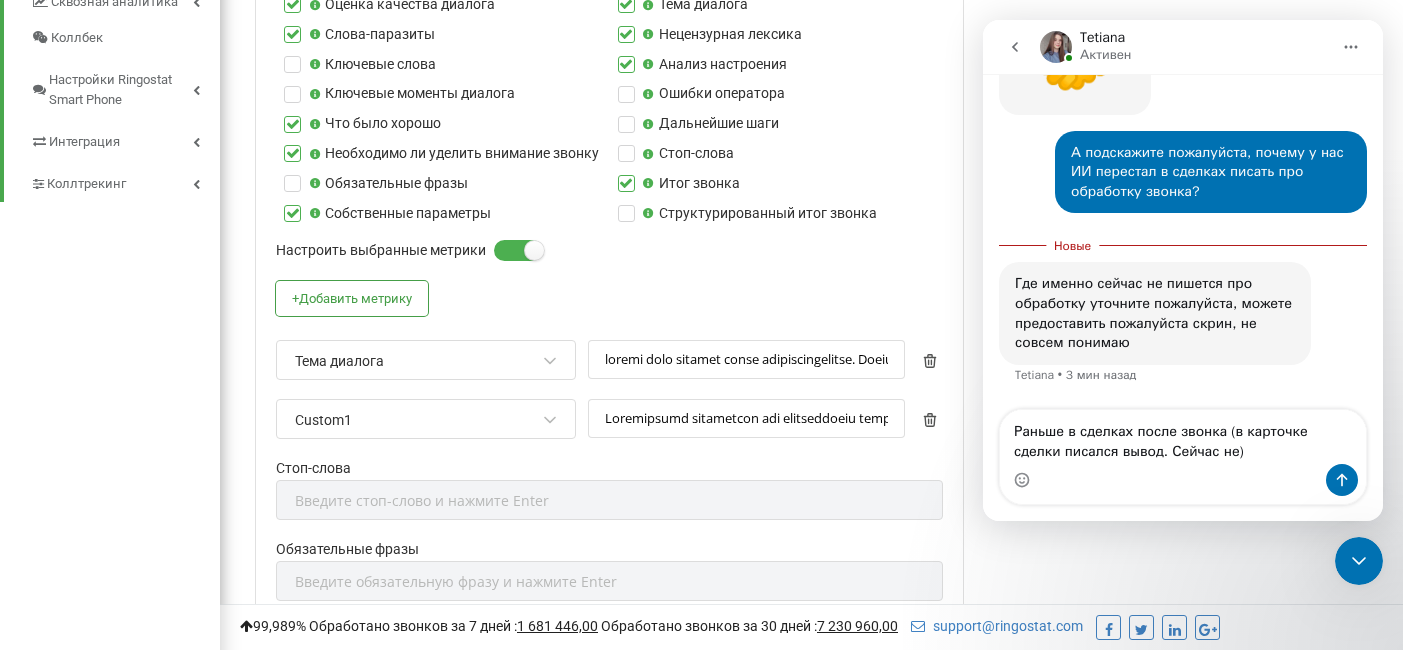 type on "Раньше в сделках после звонка (в карточке сделки писался вывод. Сейчас нет)" 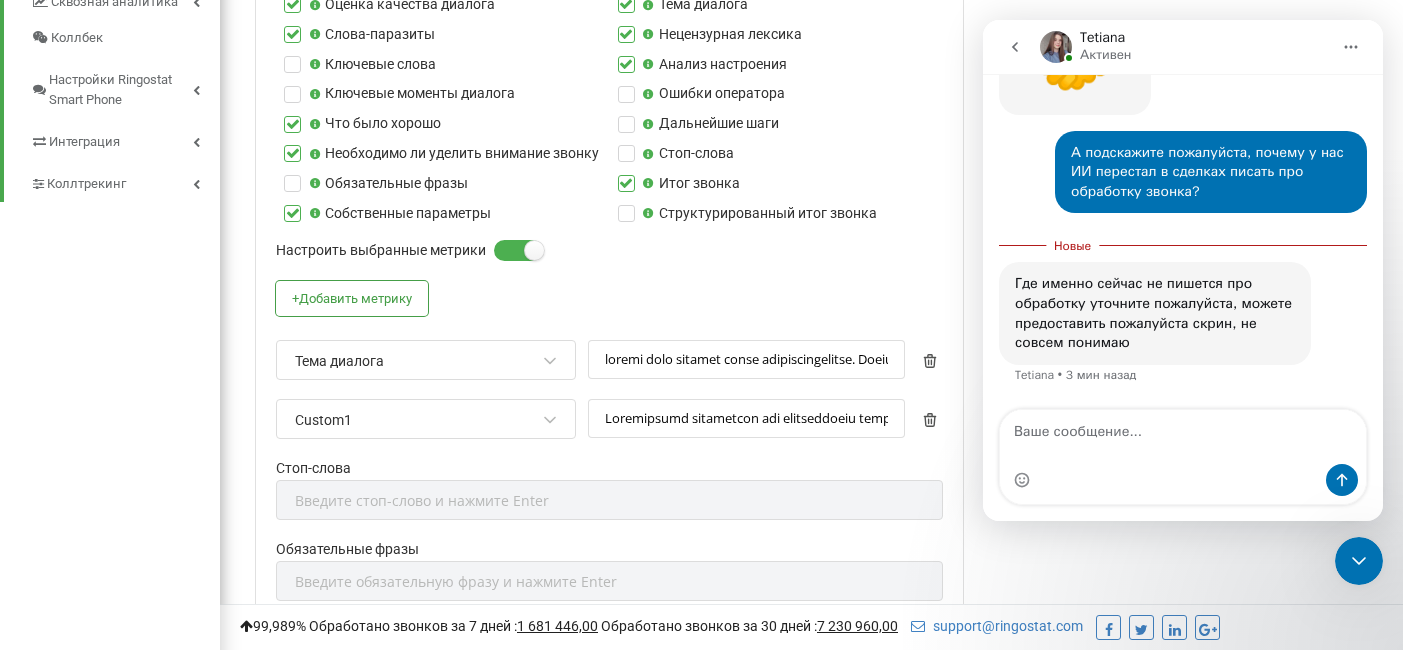 scroll, scrollTop: 2148, scrollLeft: 0, axis: vertical 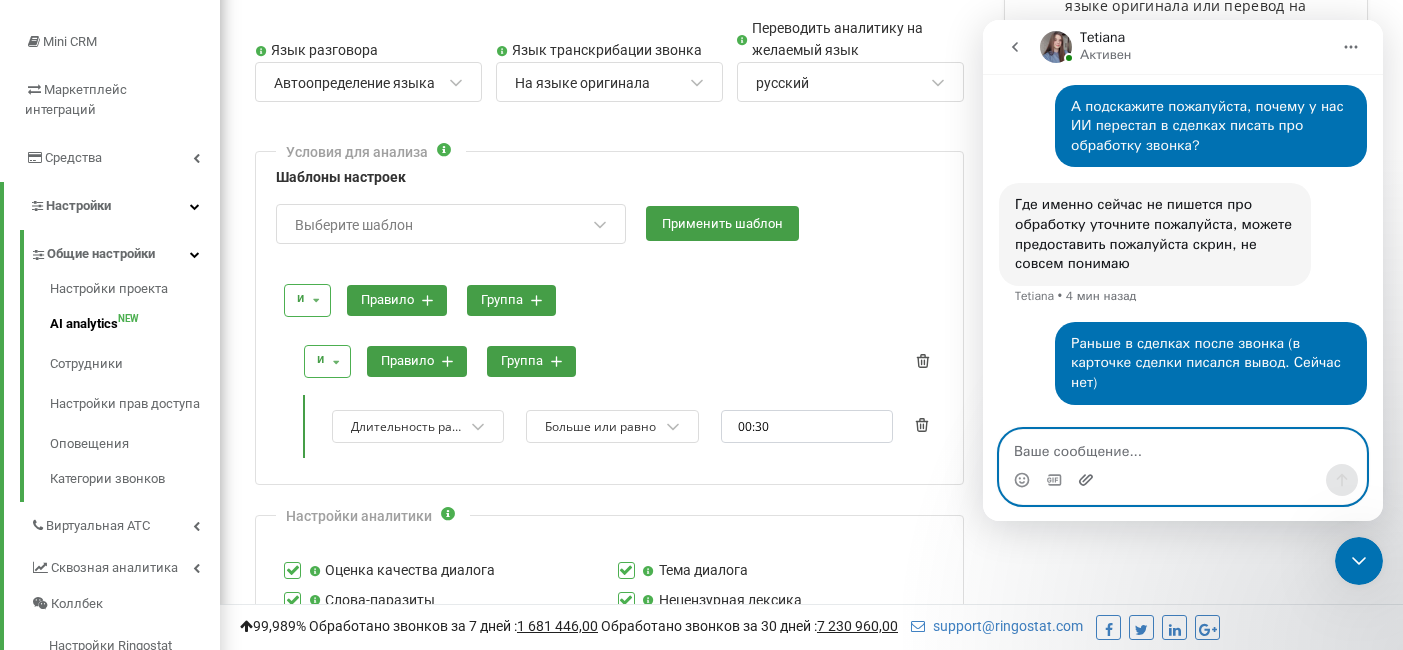 click 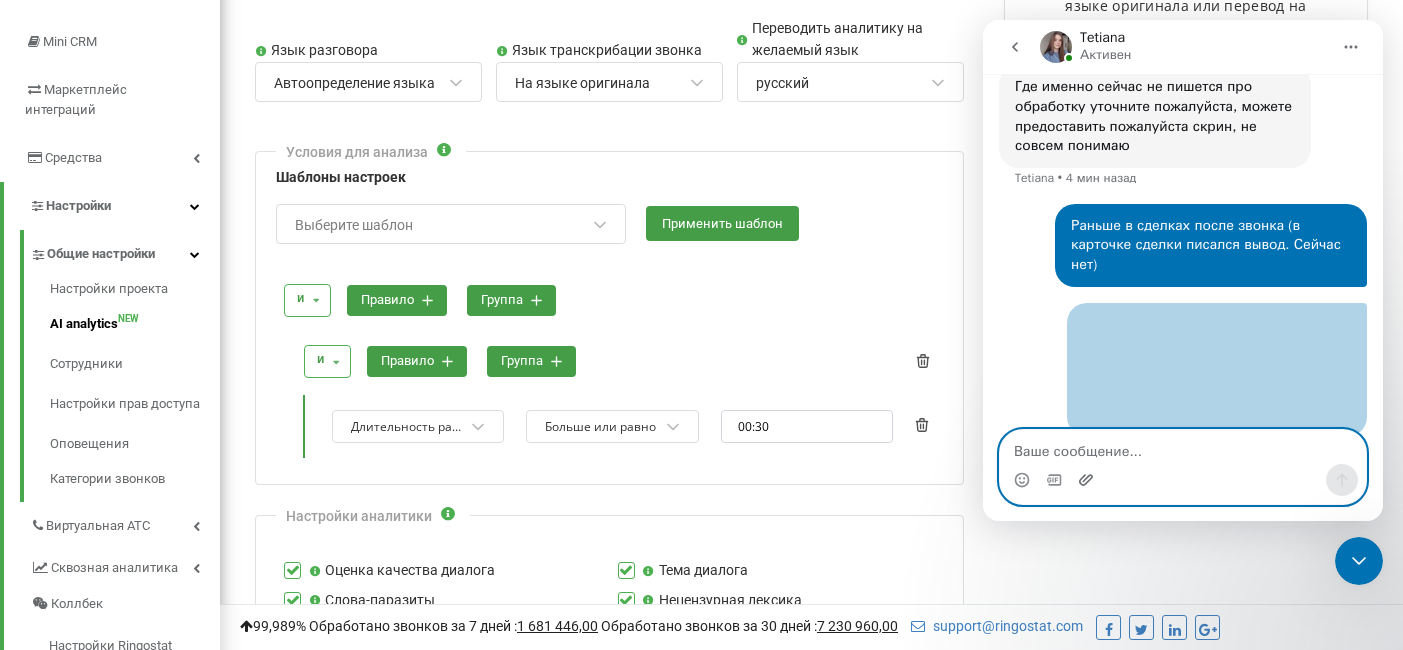 scroll, scrollTop: 117, scrollLeft: 0, axis: vertical 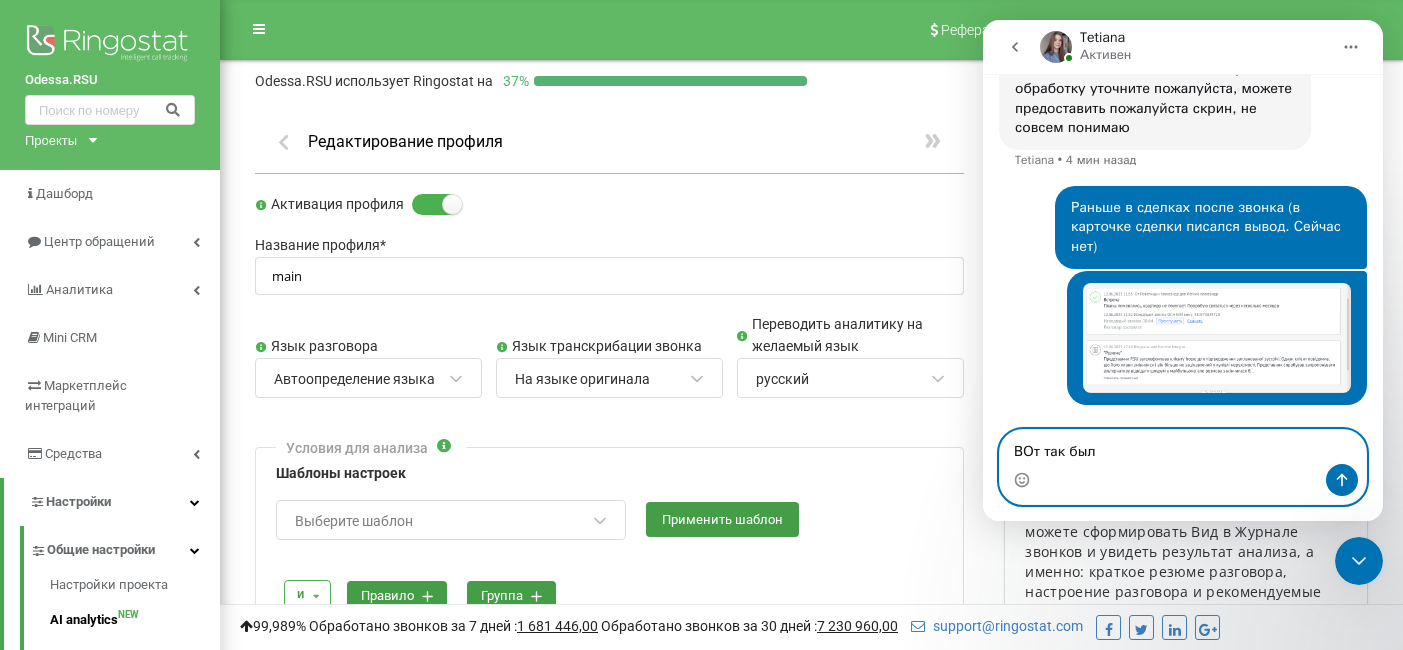 type on "ВОт так было" 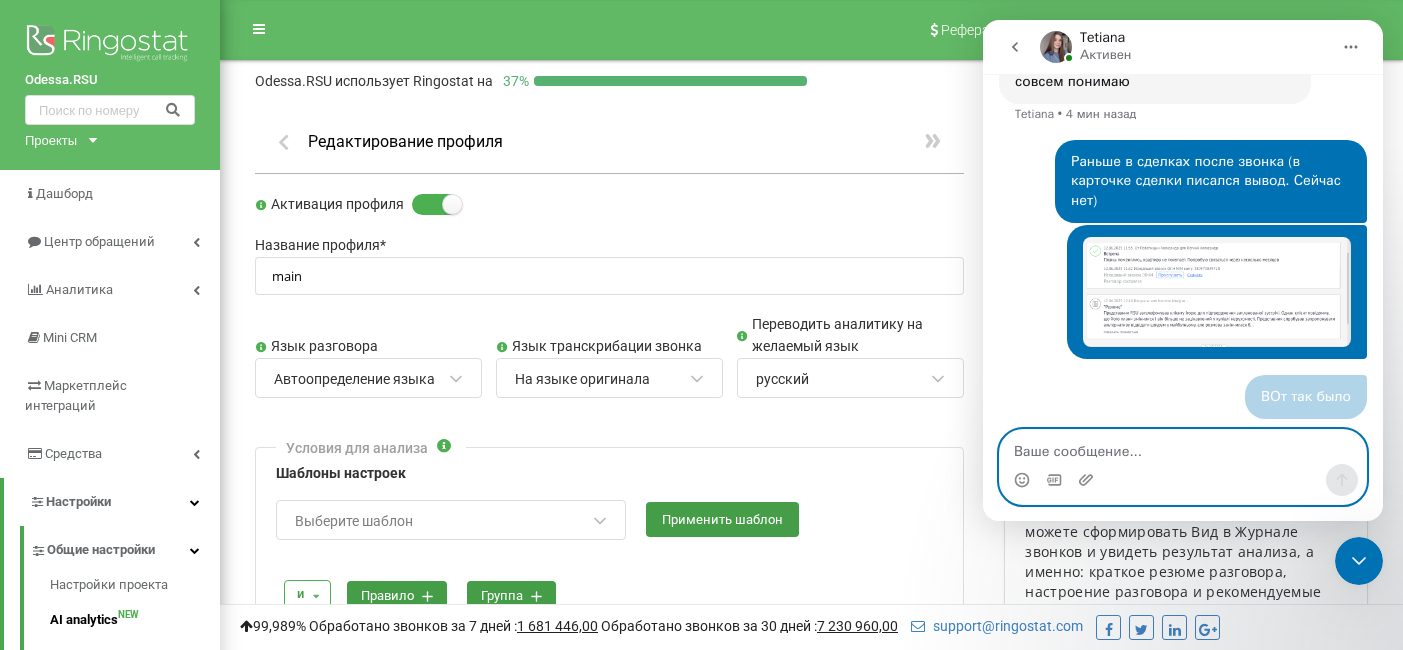 scroll, scrollTop: 2393, scrollLeft: 0, axis: vertical 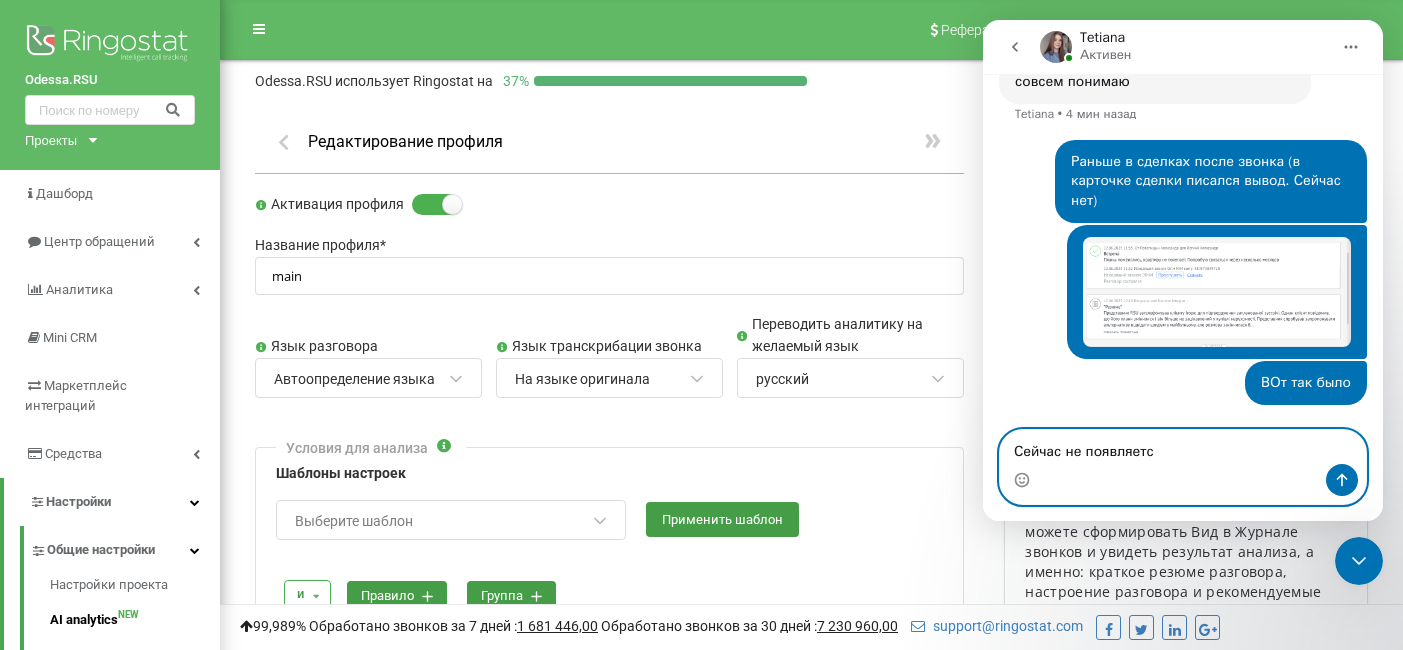 type on "Сейчас не появляется" 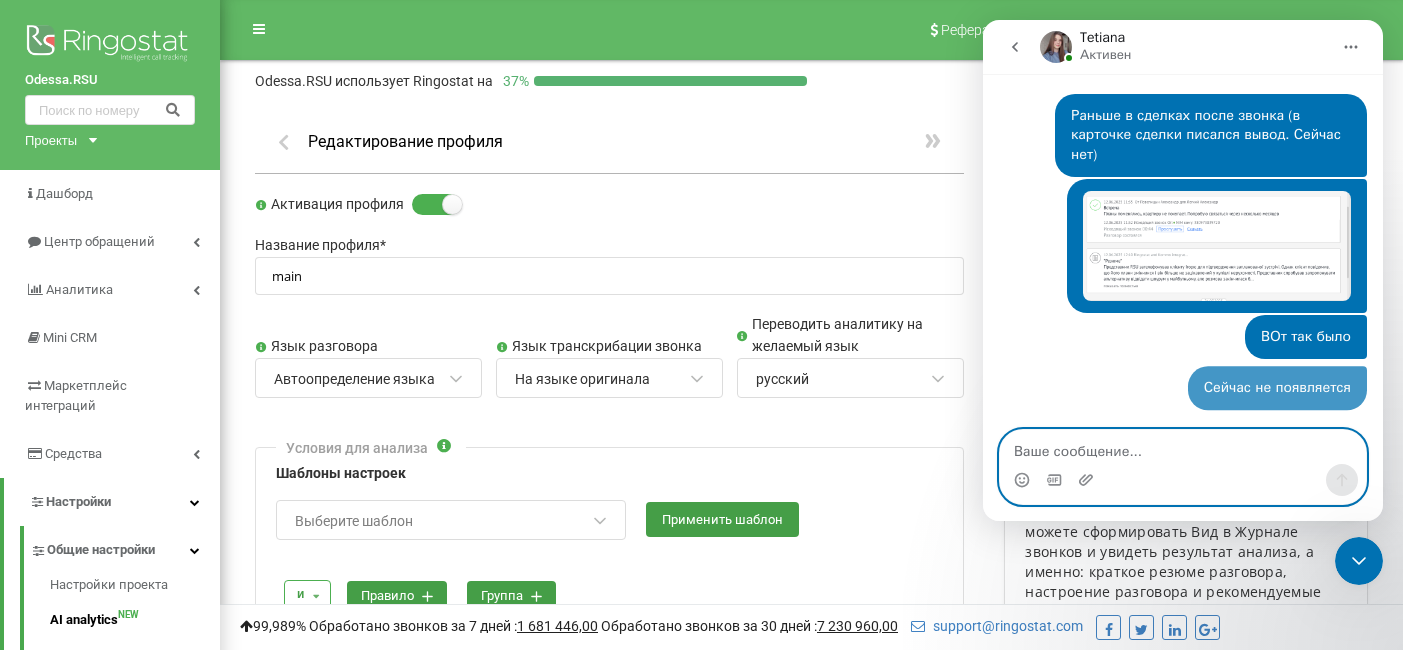 scroll, scrollTop: 2438, scrollLeft: 0, axis: vertical 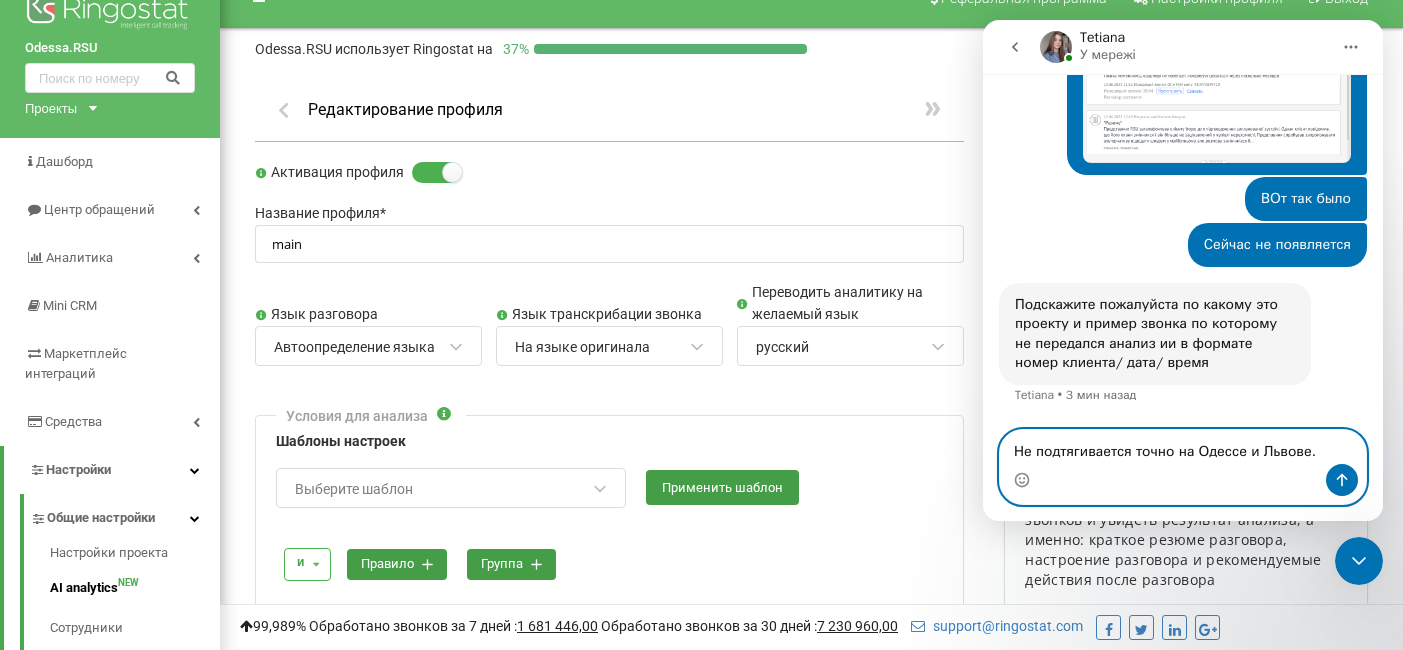 click on "Не подтягивается точно на Одессе и Львове." at bounding box center (1183, 447) 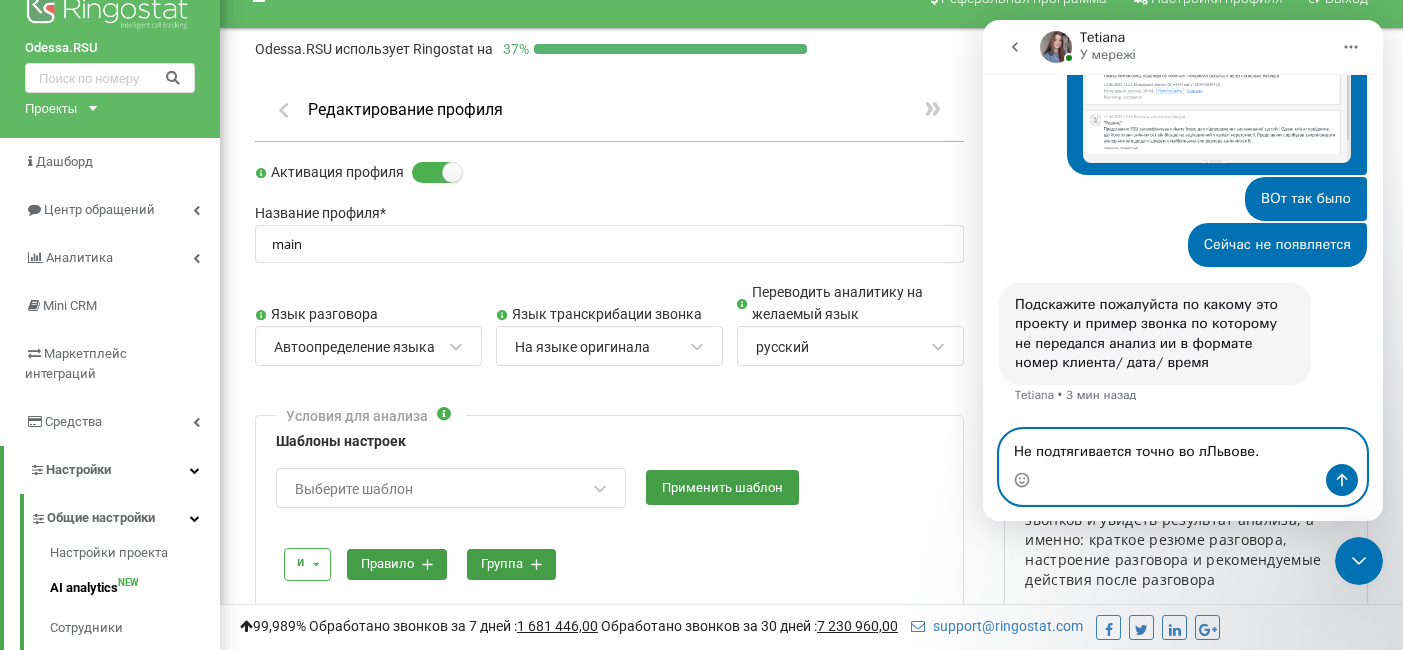type on "Не подтягивается точно во Львове." 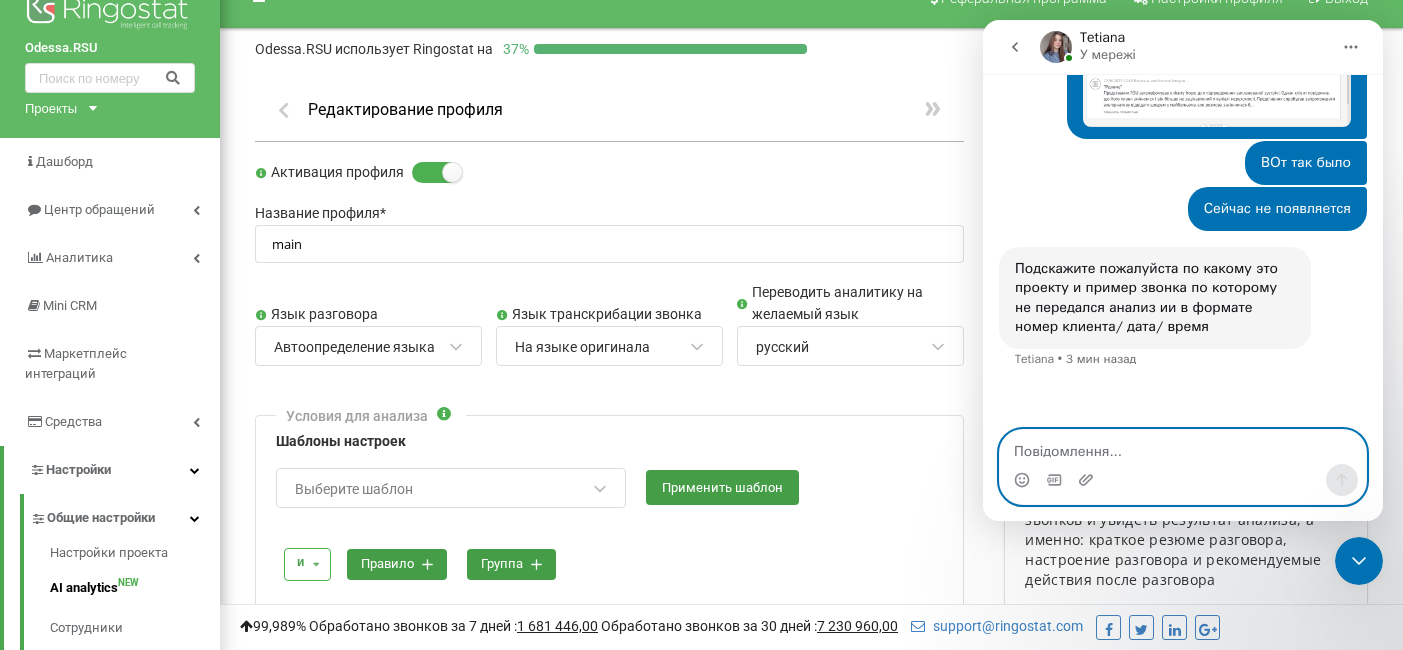 scroll, scrollTop: 0, scrollLeft: 0, axis: both 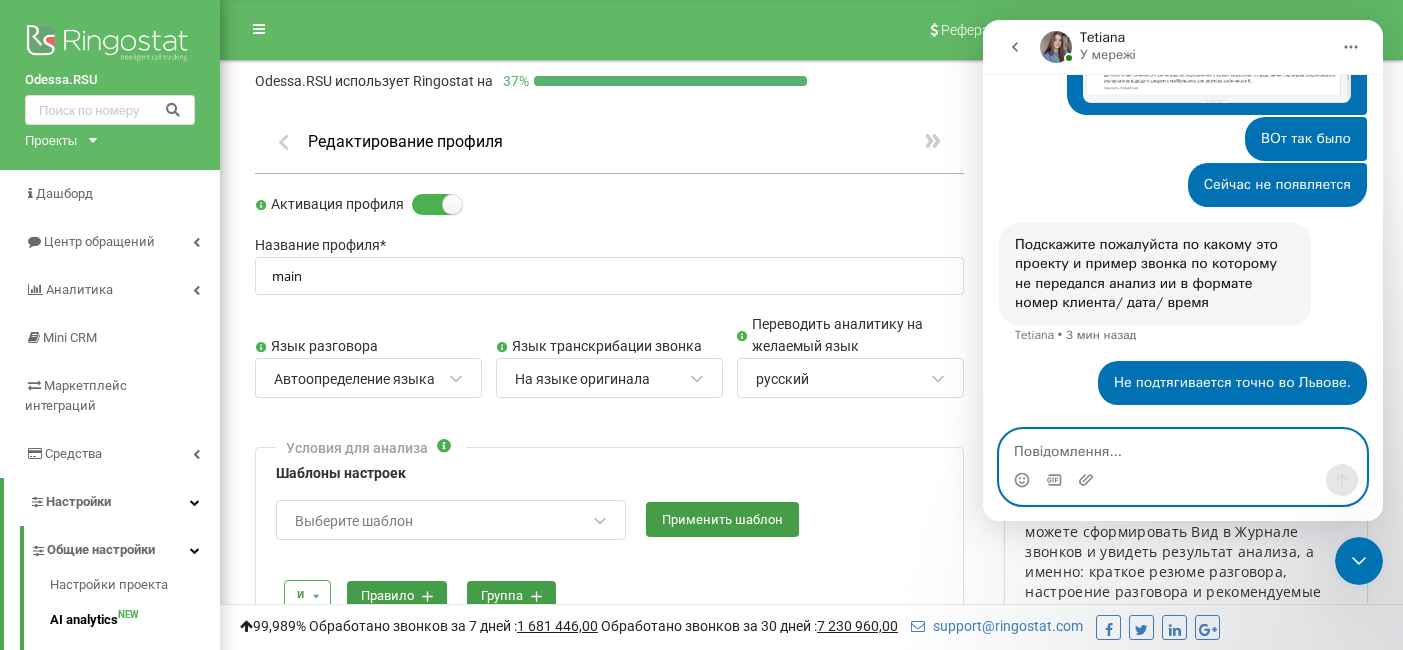 paste on "[PHONE]" 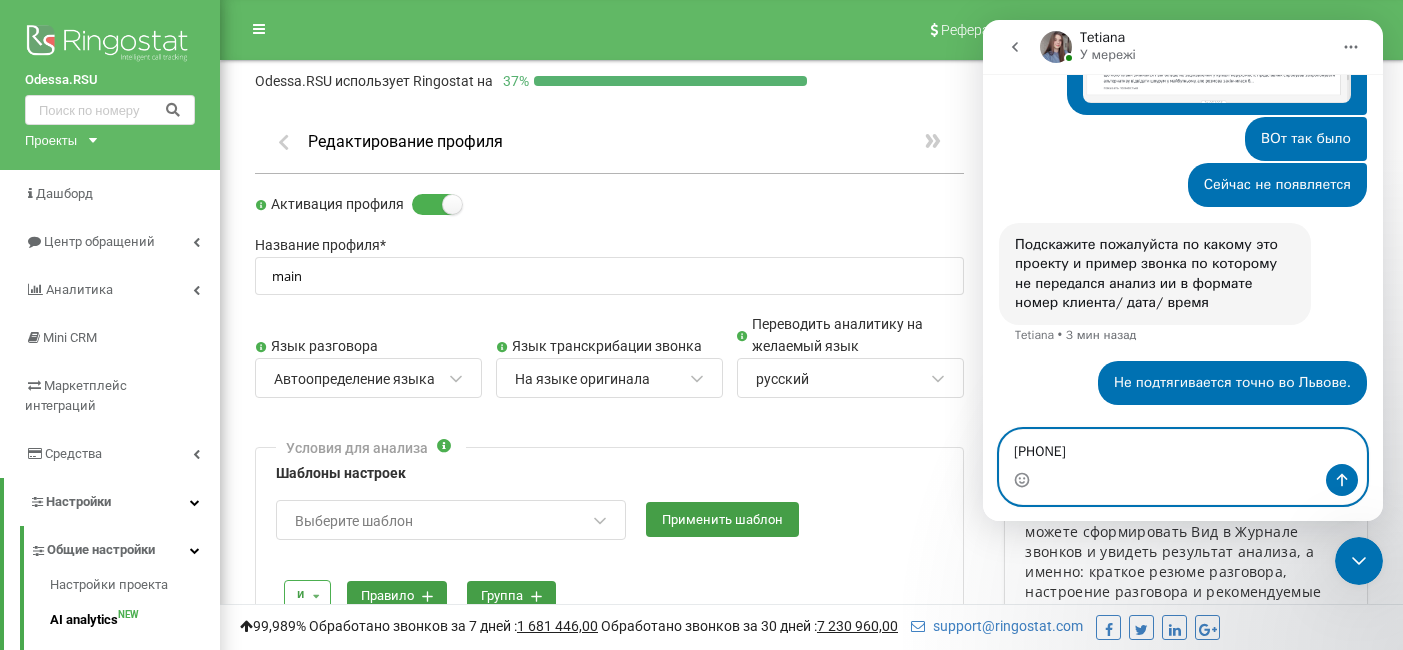 scroll, scrollTop: 2633, scrollLeft: 0, axis: vertical 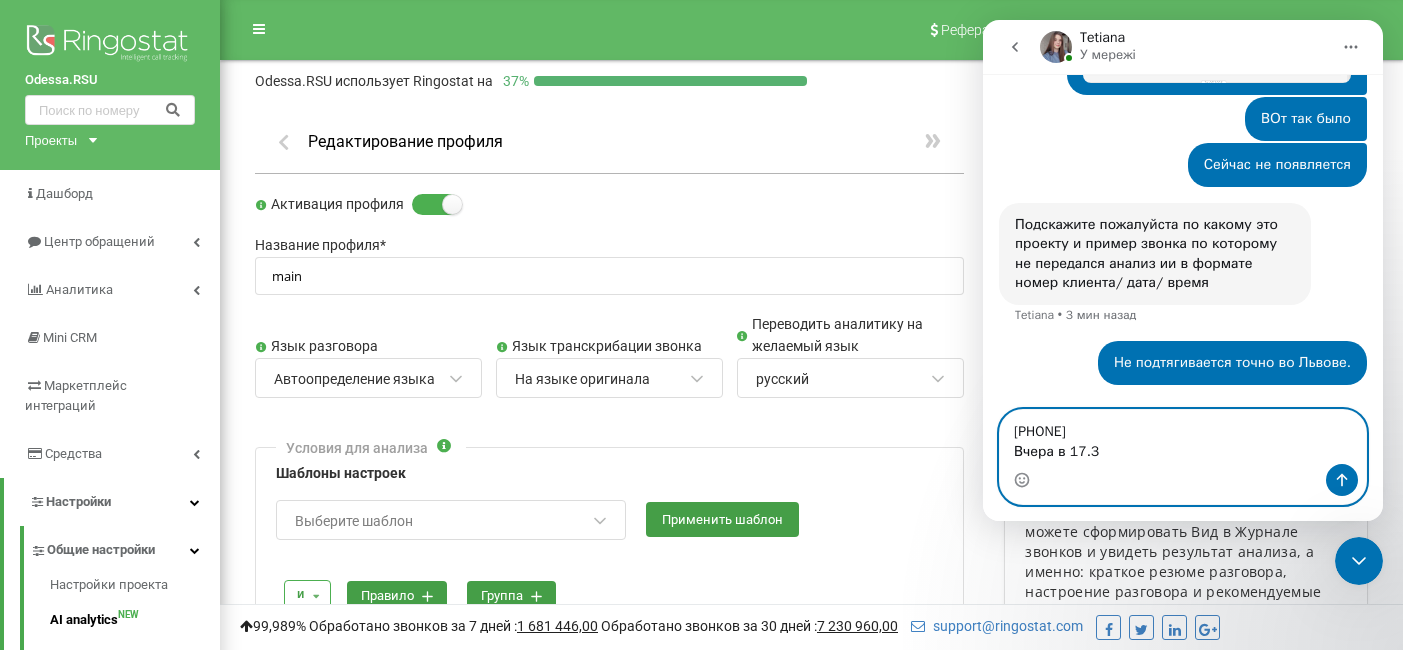 type on "[PHONE]
Вчера в 17.36" 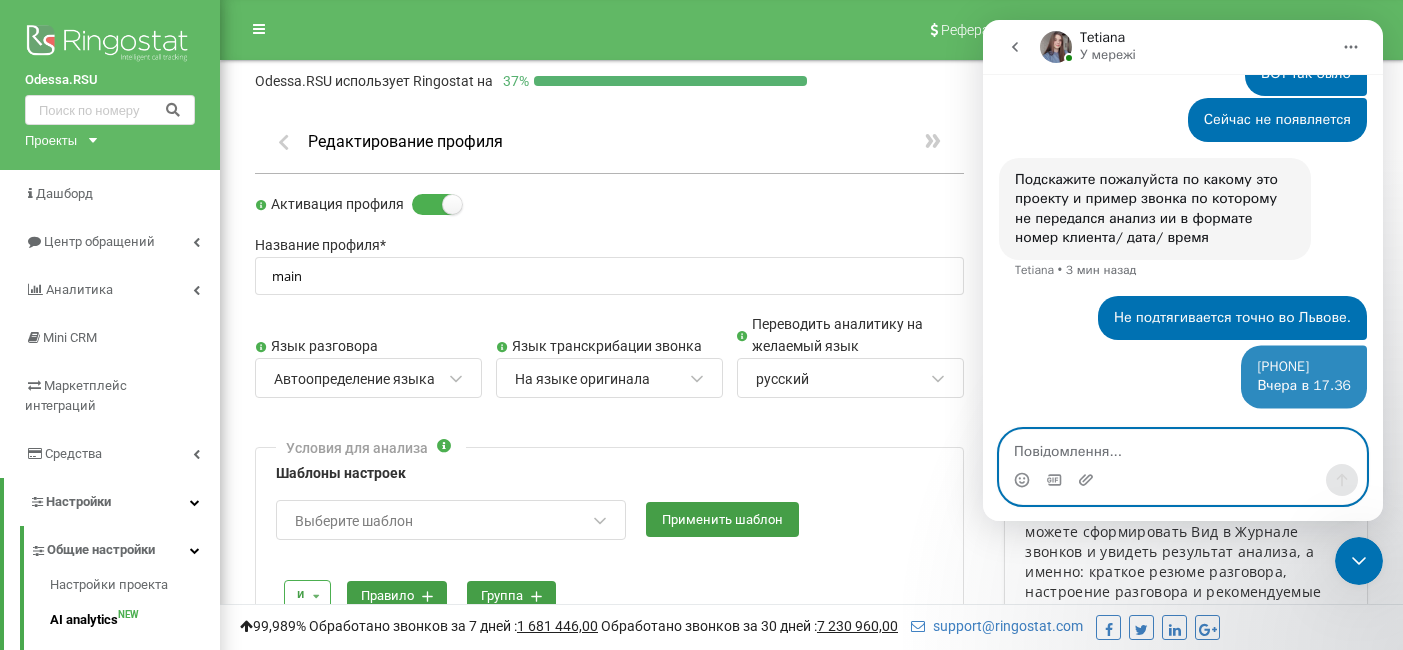 scroll, scrollTop: 2677, scrollLeft: 0, axis: vertical 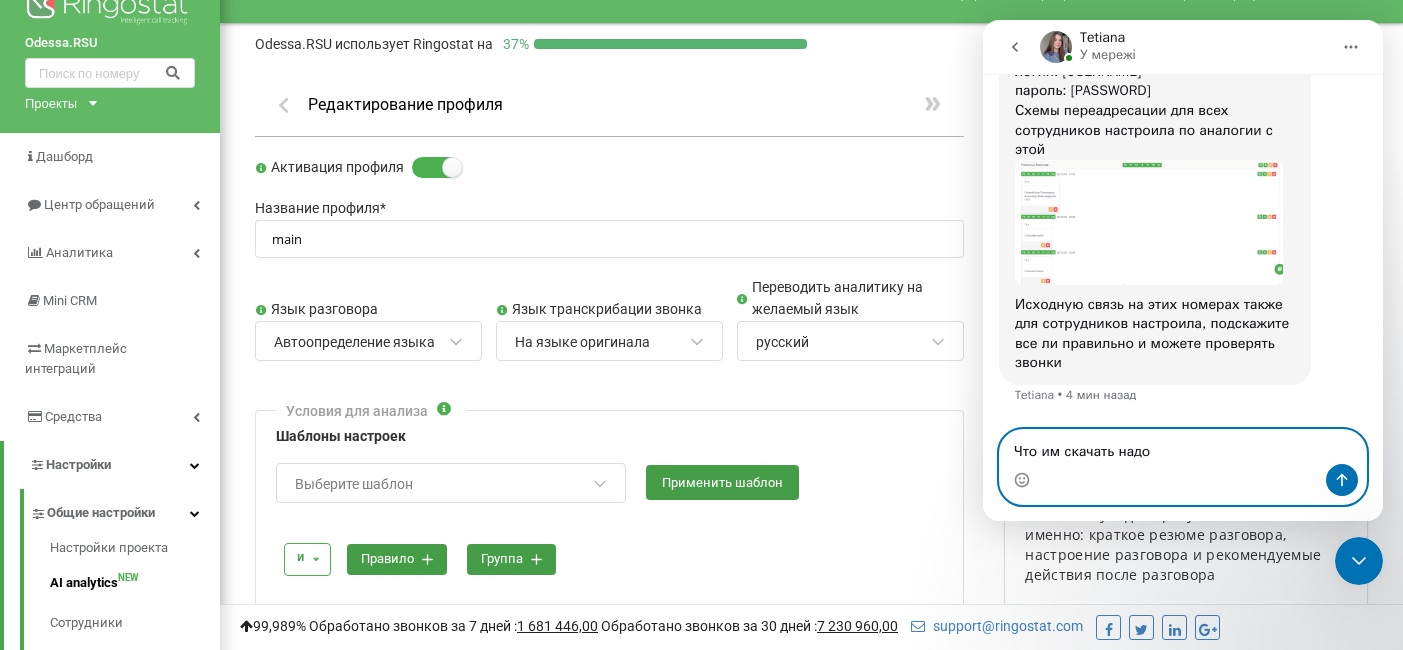 type on "Что им скачать надо?" 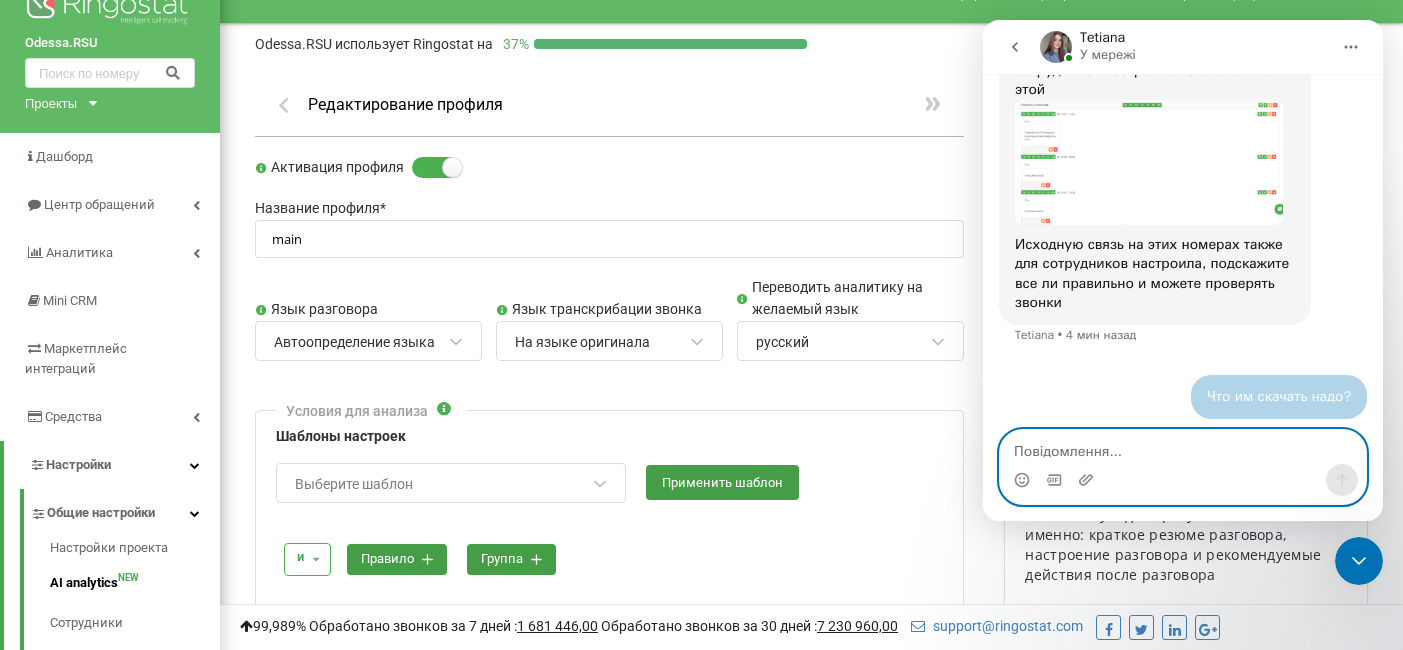 scroll, scrollTop: 0, scrollLeft: 0, axis: both 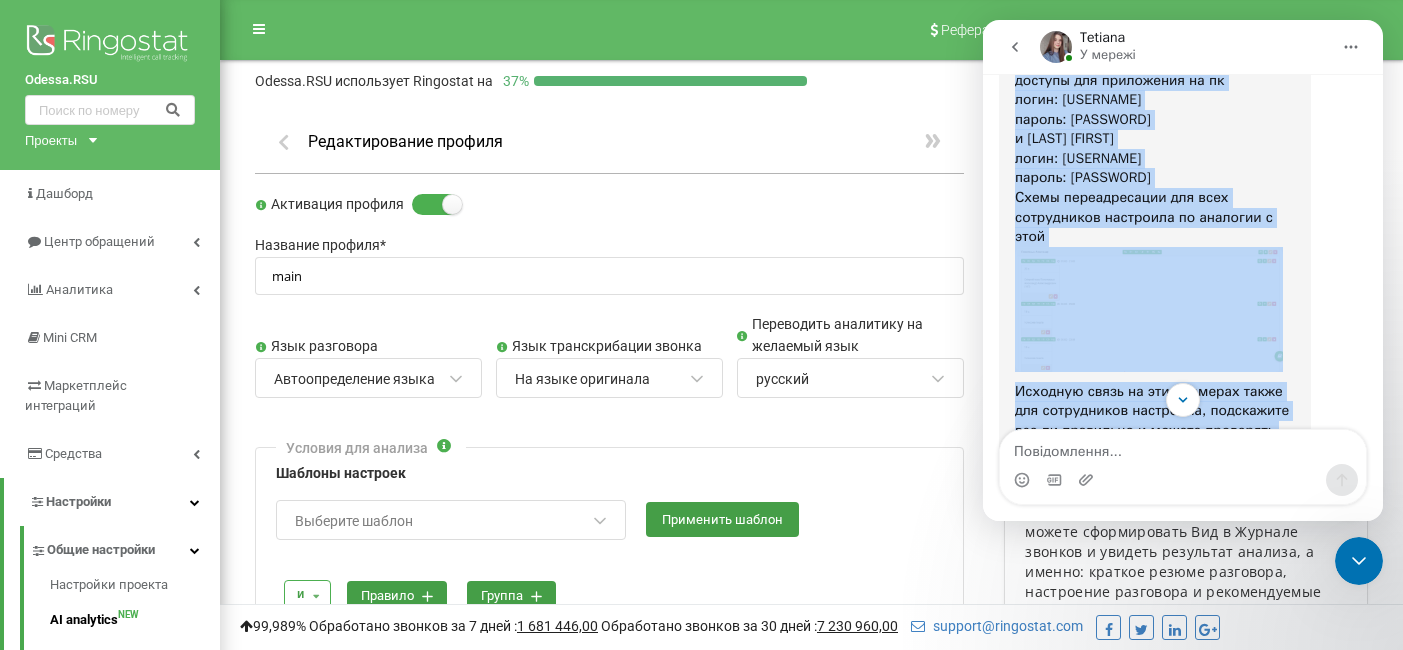 drag, startPoint x: 1016, startPoint y: 171, endPoint x: 1217, endPoint y: 256, distance: 218.23383 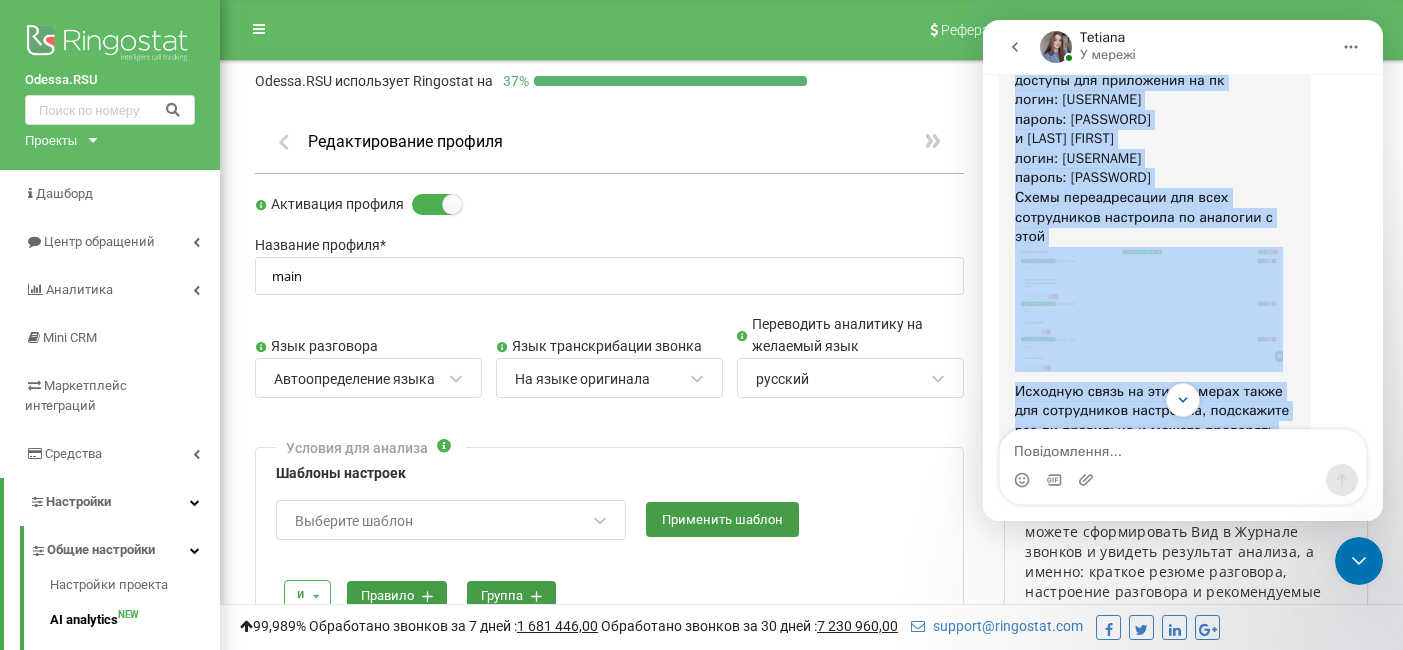copy on "Готово, подключила номера к проекту для таких сотрудников  [PHONE]  [LAST] [FIRST] [PHONE]  [LAST] [FIRST] [PHONE]  [LAST] [FIRST] [PHONE]  [LAST] [FIRST] [PHONE]  [LAST] [FIRST] [PHONE]  [LAST] [FIRST] [PHONE]  [LAST] [FIRST] Эти сотруднки уже были в проекте, кроме [LAST] [FIRST], вот ее доступы для приложения на пк логин: [USERNAME] пароль: [PASSWORD] и [LAST] [FIRST] логин: [USERNAME] пароль: [PASSWORD]" 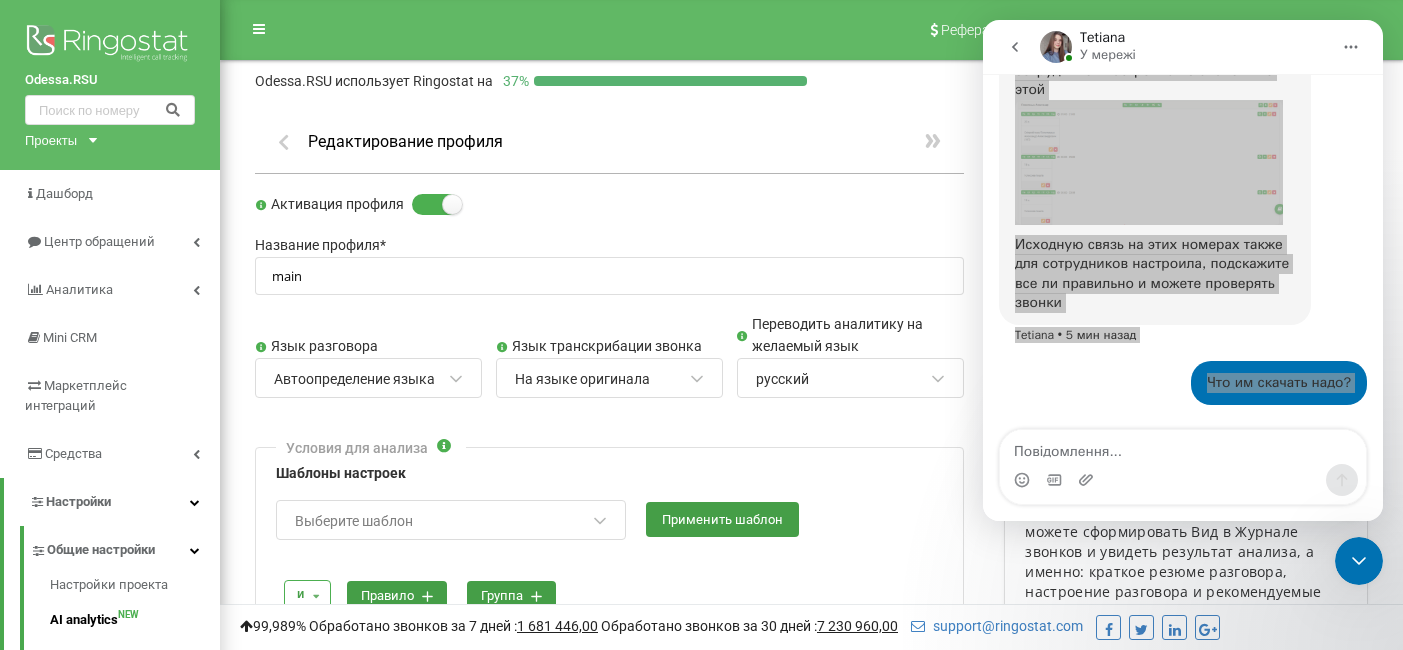 scroll, scrollTop: 3431, scrollLeft: 0, axis: vertical 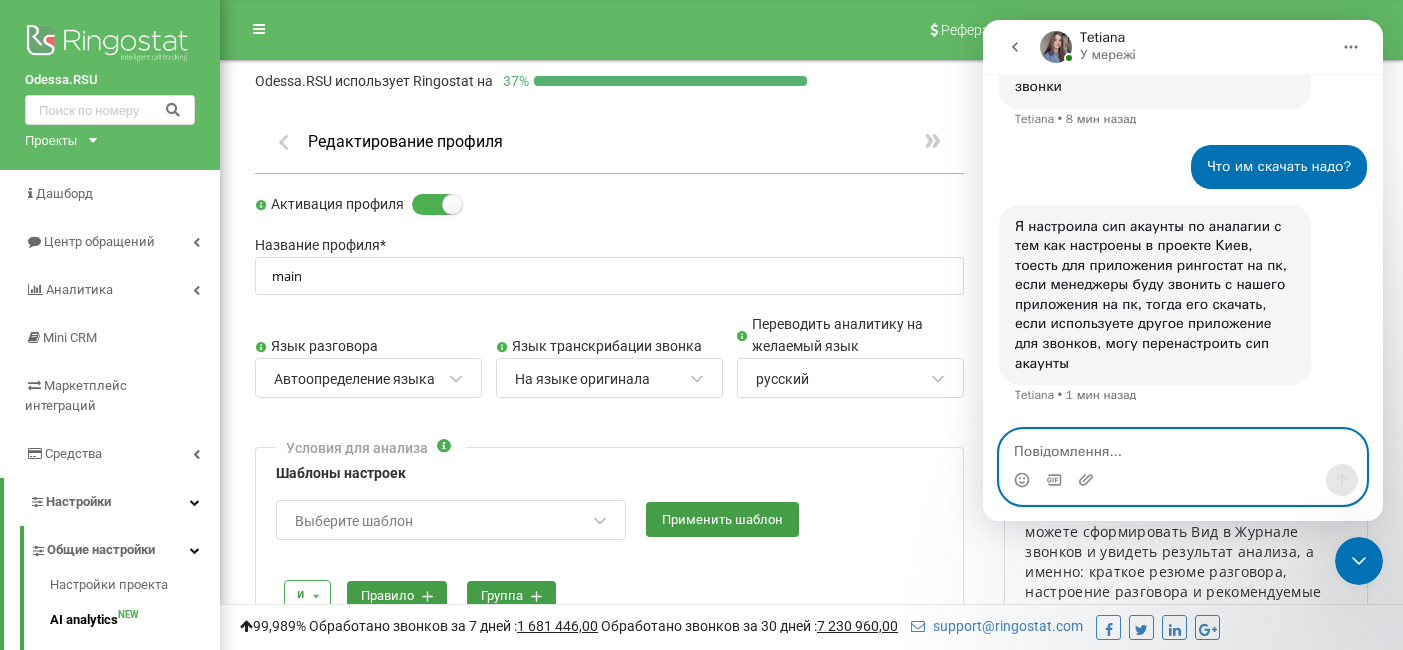 click at bounding box center [1183, 447] 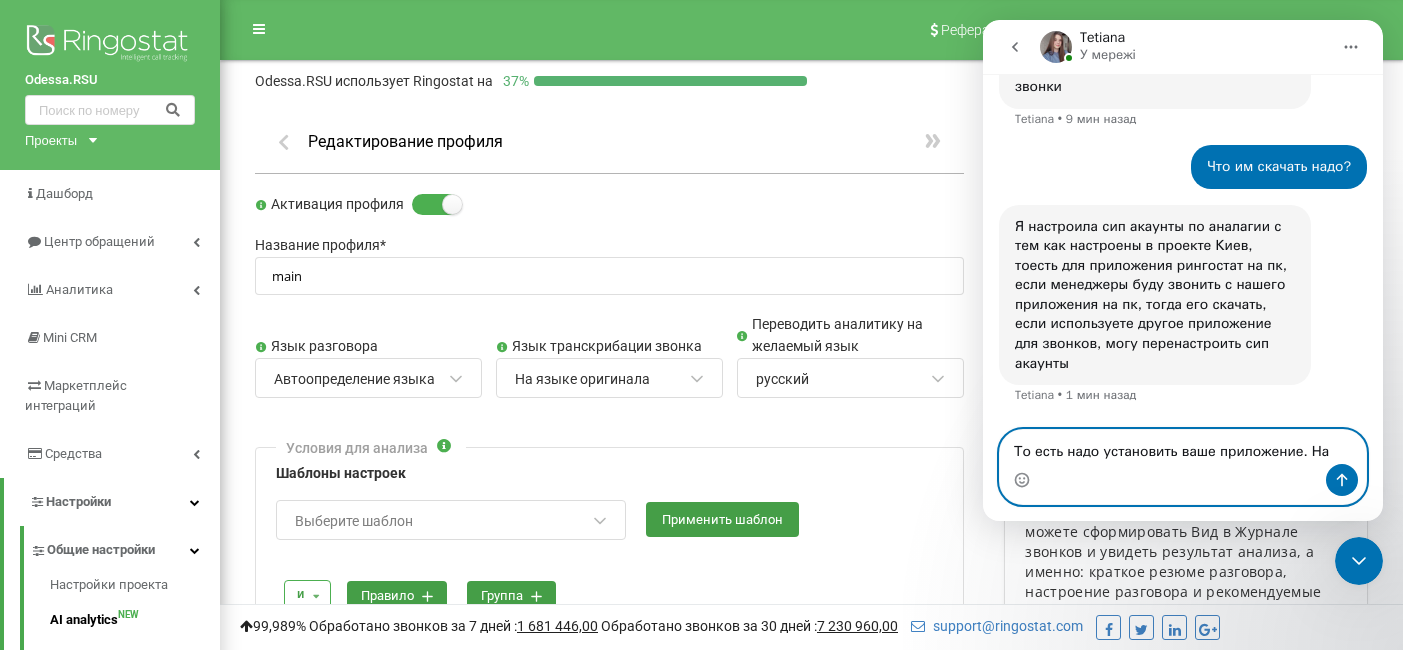 scroll, scrollTop: 3663, scrollLeft: 0, axis: vertical 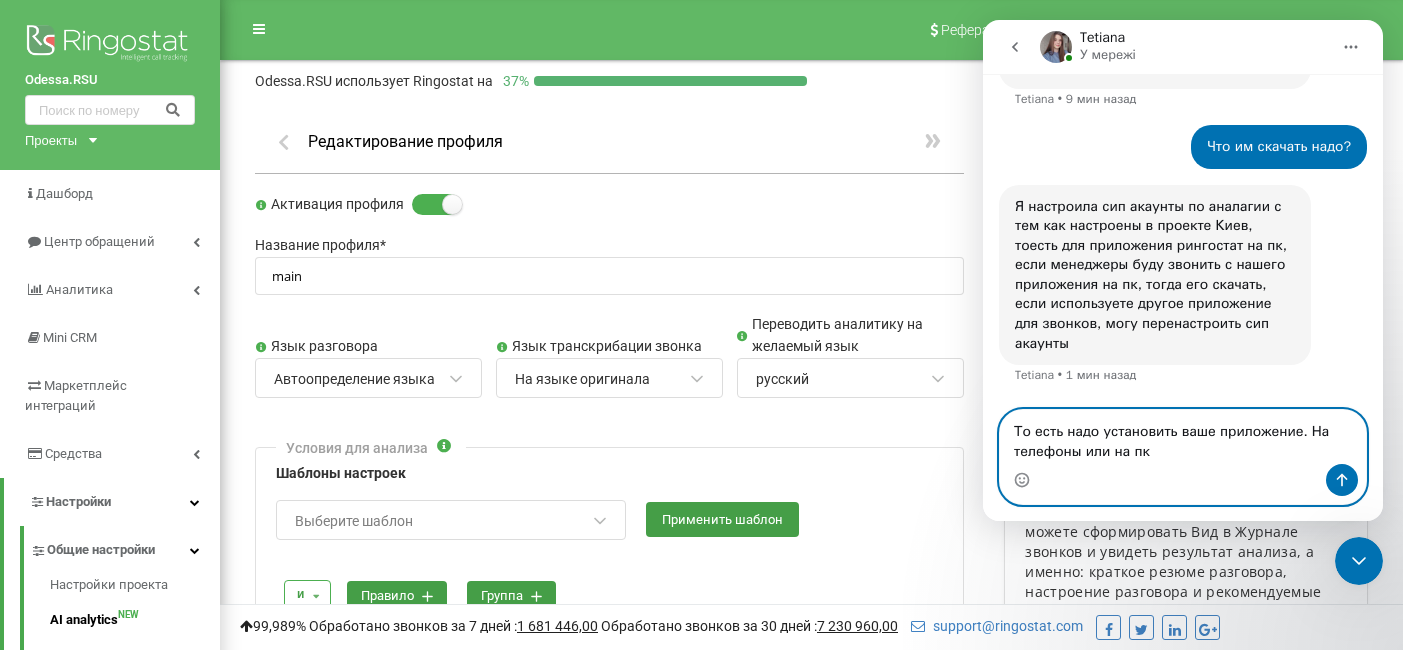 type on "То есть надо установить ваше приложение. На телефоны или на пк?" 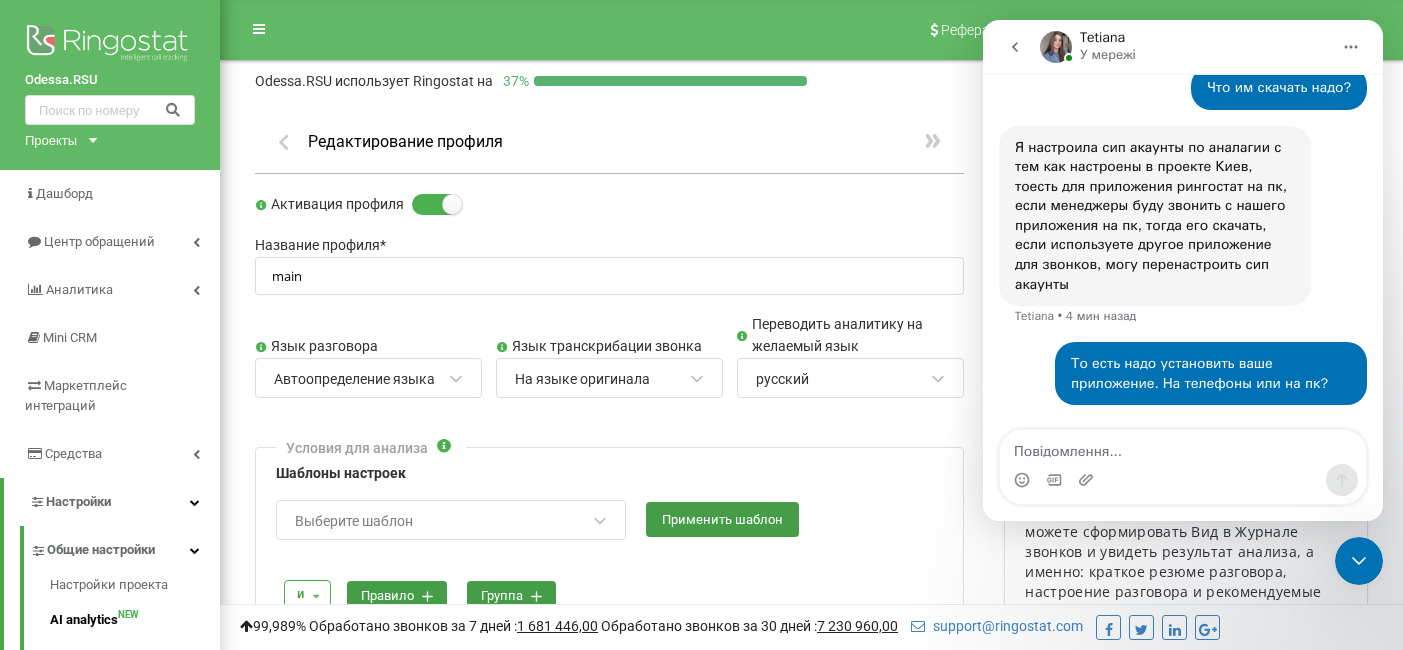 scroll, scrollTop: 3720, scrollLeft: 0, axis: vertical 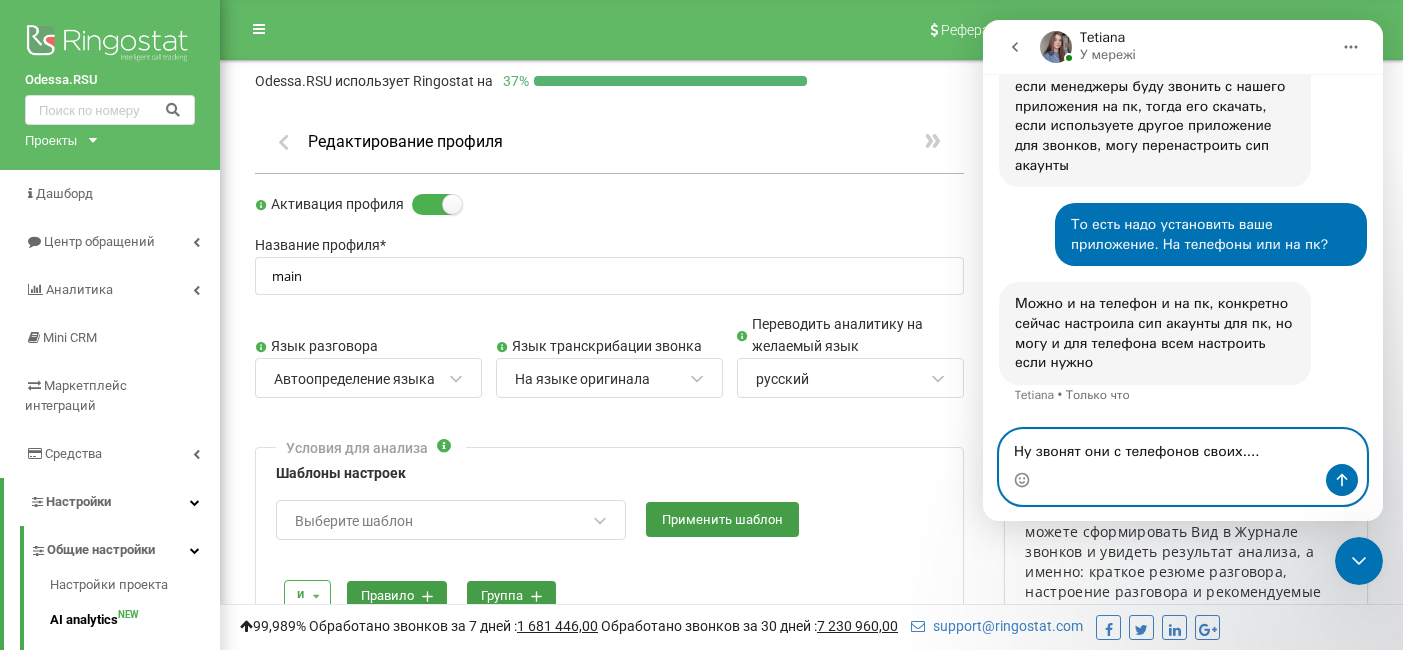 type on "Ну звонят они с телефонов своих...." 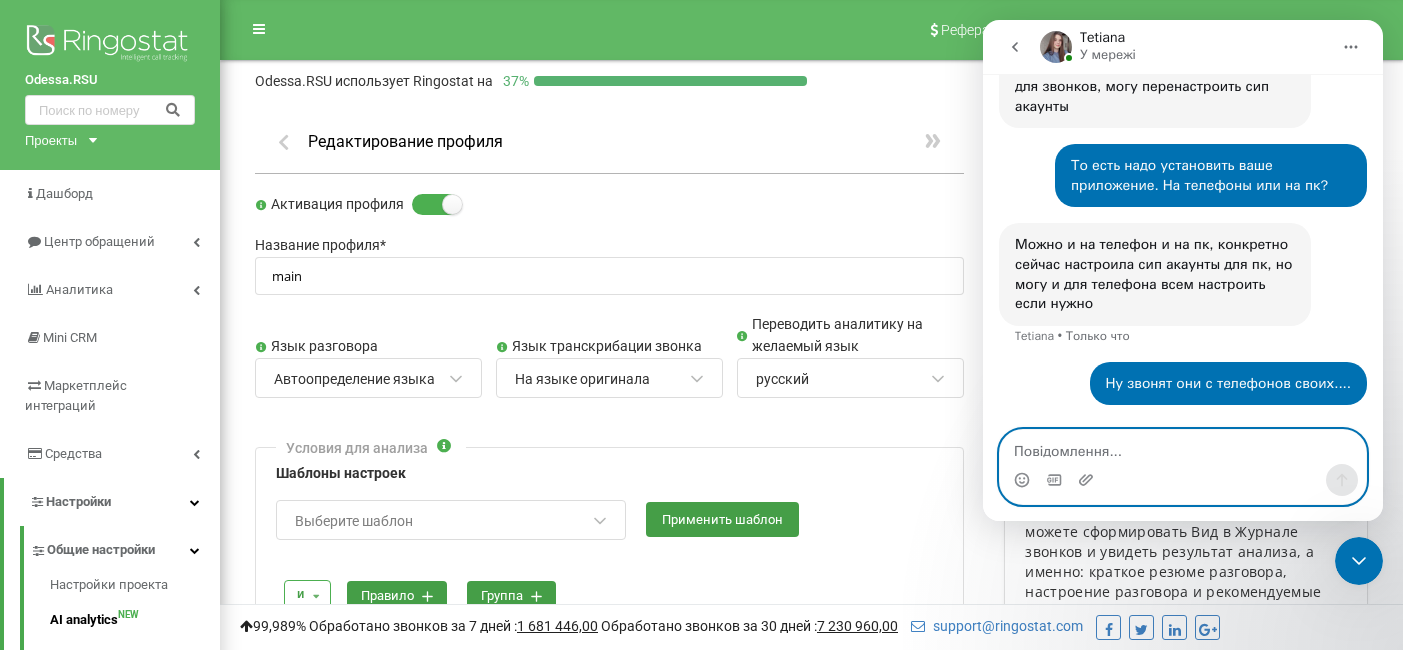 scroll, scrollTop: 3895, scrollLeft: 0, axis: vertical 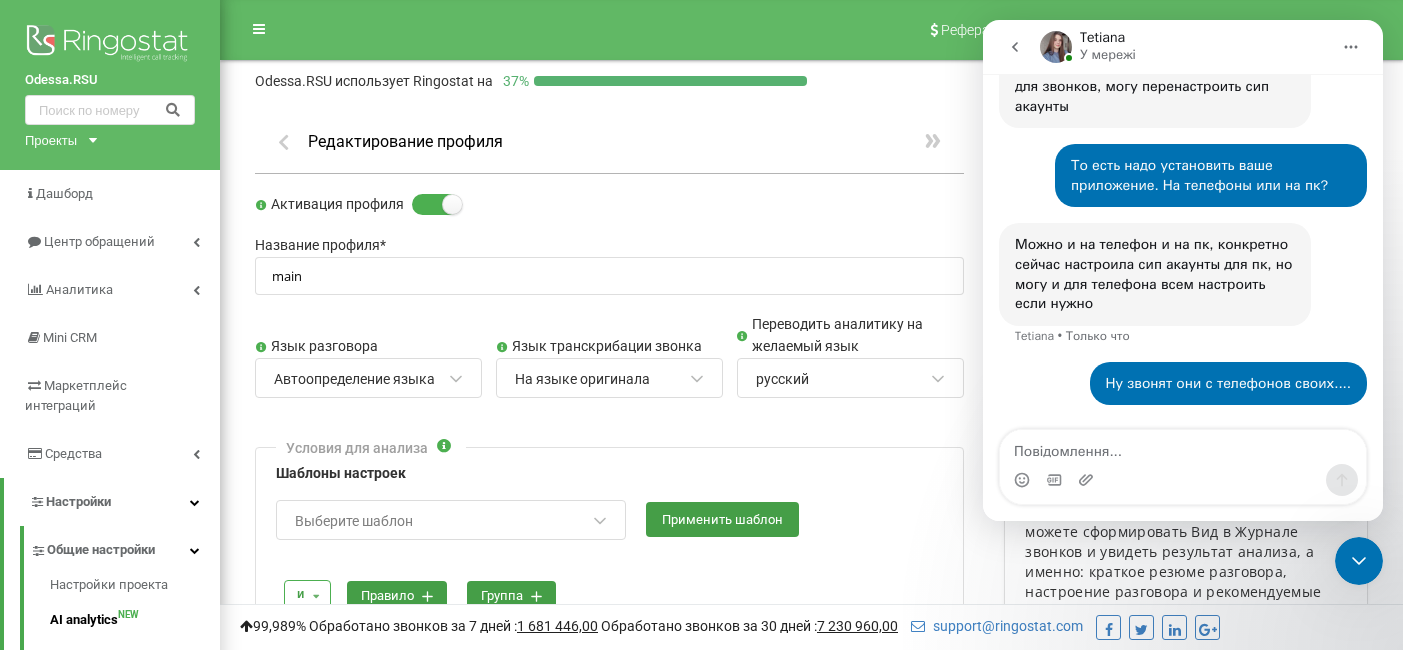 click on "Редактирование профиля Активация профиля Название профиля * main Язык разговора Автоопределение языка Язык транскрибации звонка На языке оригинала Переводить аналитику на желаемый язык русский Условия для анализа Шаблоны настроек Выберите шаблон Применить шаблон и и или правило группа и и или правило группа Длительность разговора Больше или равно 00:30 Настройки аналитики Оценка качества диалога Тема диалога Слова-паразиты Нецензурная лексика Ключевые слова Анализ настроения Ключевые моменты диалога Ошибки оператора Что было хорошо Дальнейшие шаги" at bounding box center (609, 1058) 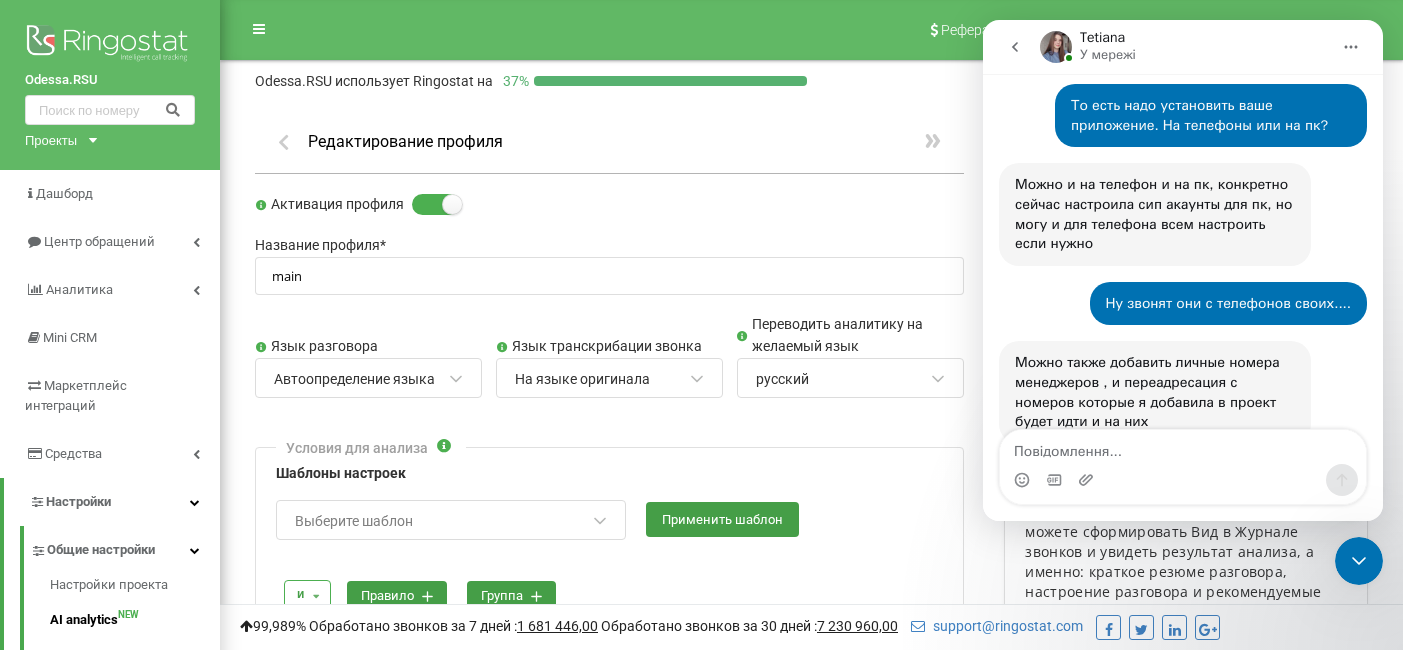 scroll, scrollTop: 4012, scrollLeft: 0, axis: vertical 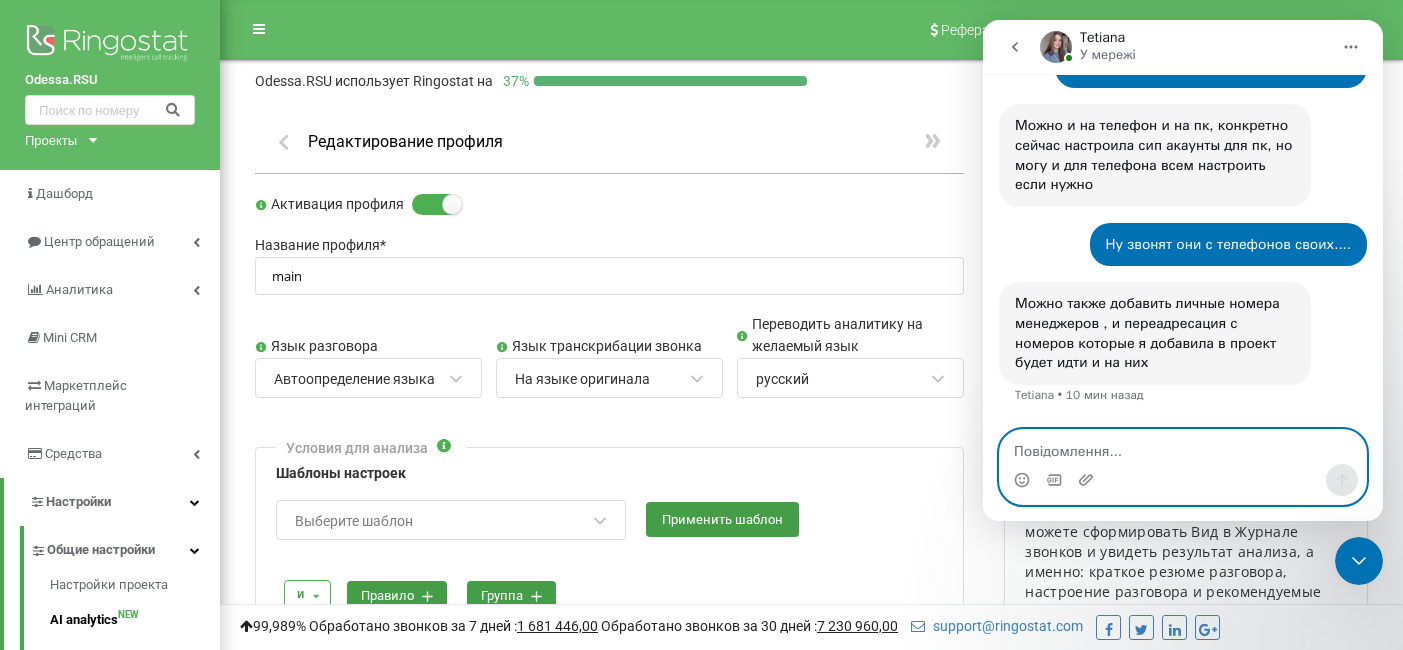 click at bounding box center (1183, 447) 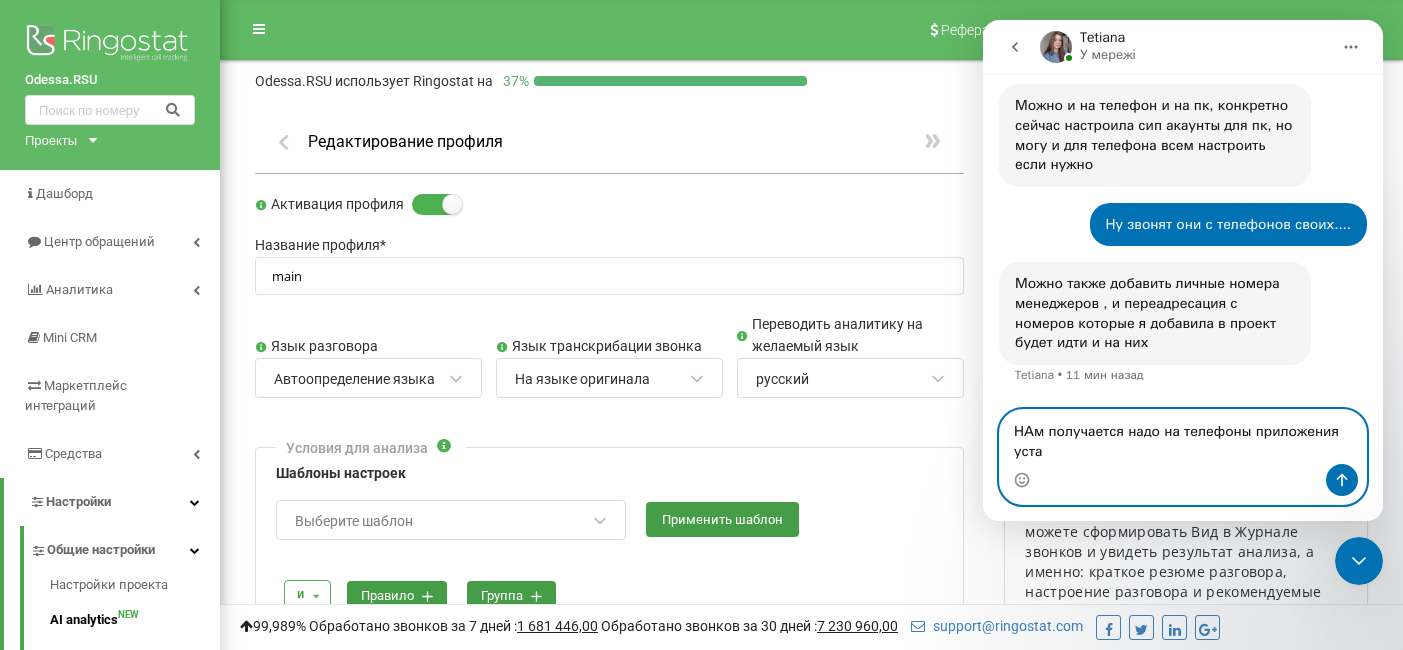 scroll, scrollTop: 4032, scrollLeft: 0, axis: vertical 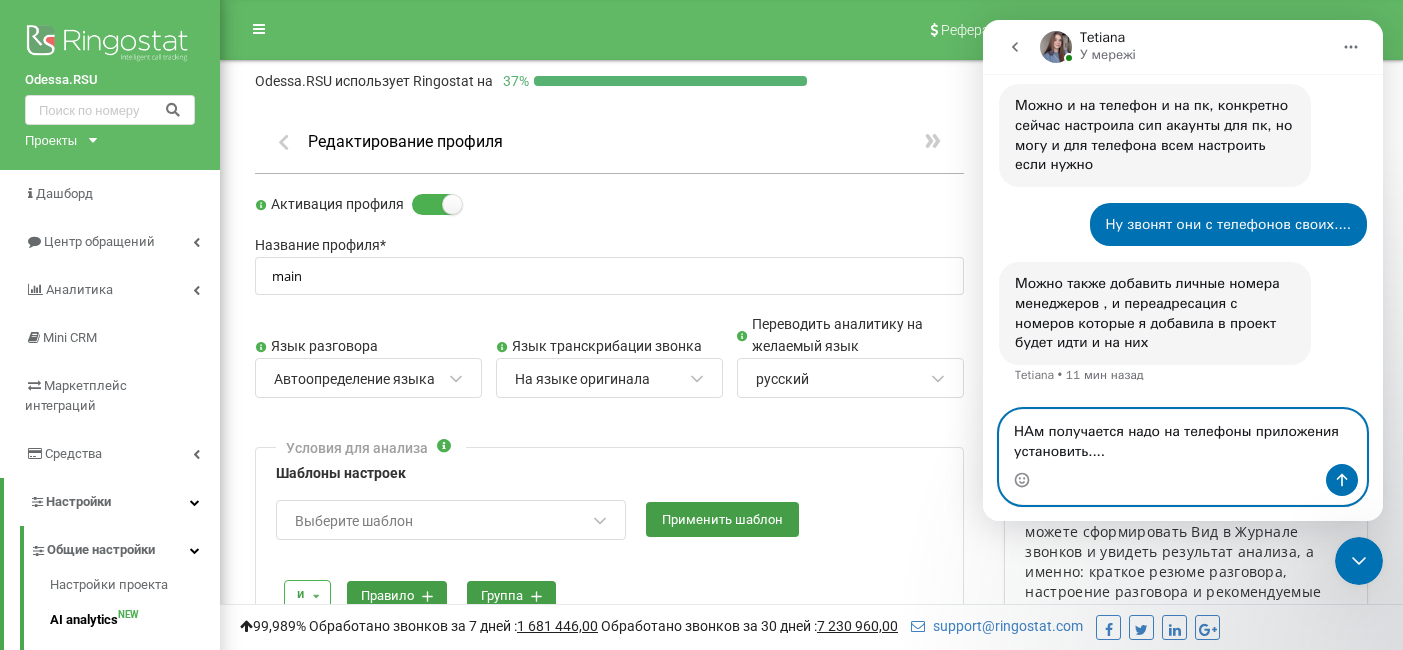 type on "НАм получается надо на телефоны приложения установить...." 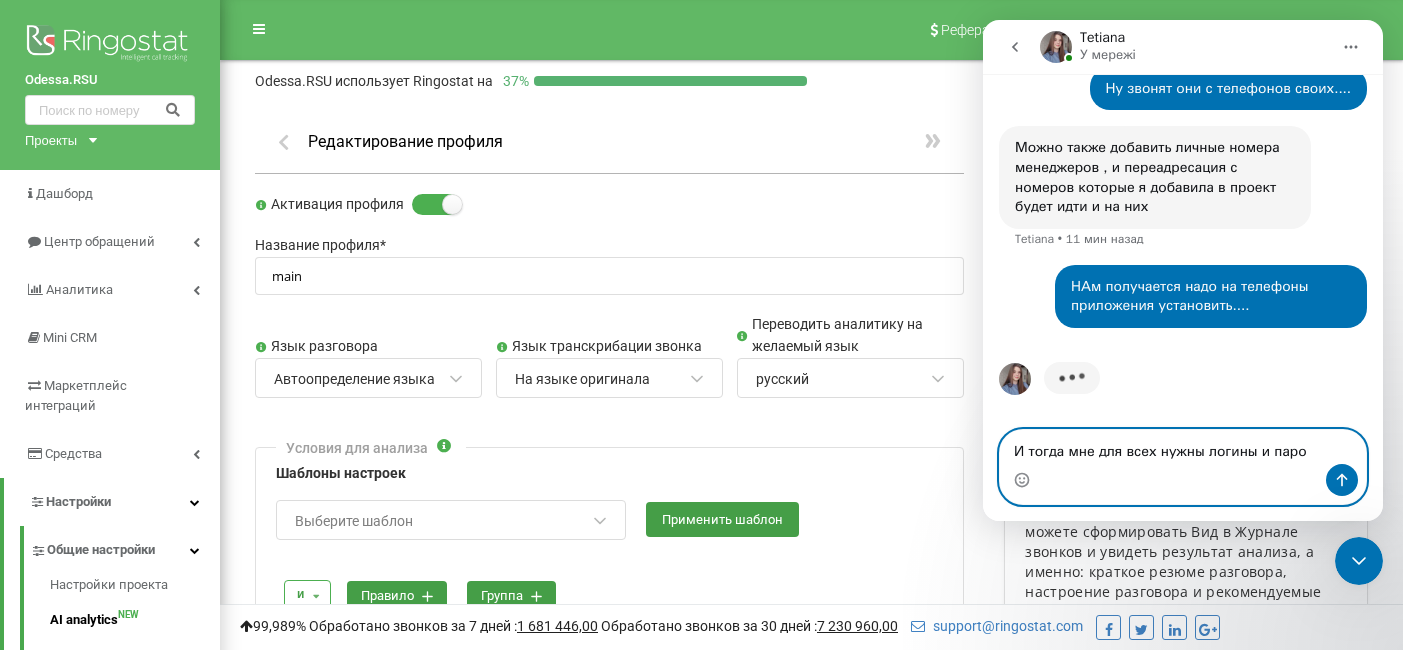 scroll, scrollTop: 4167, scrollLeft: 0, axis: vertical 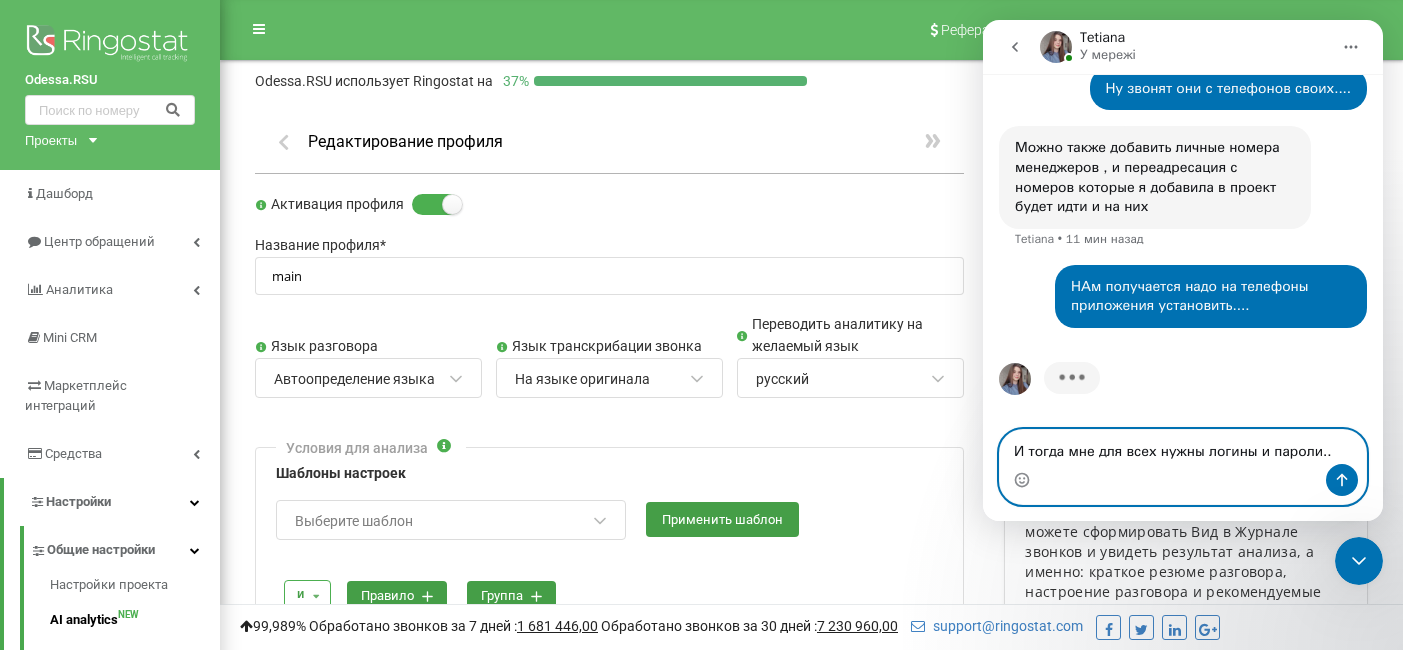 type on "И тогда мне для всех нужны логины и пароли..." 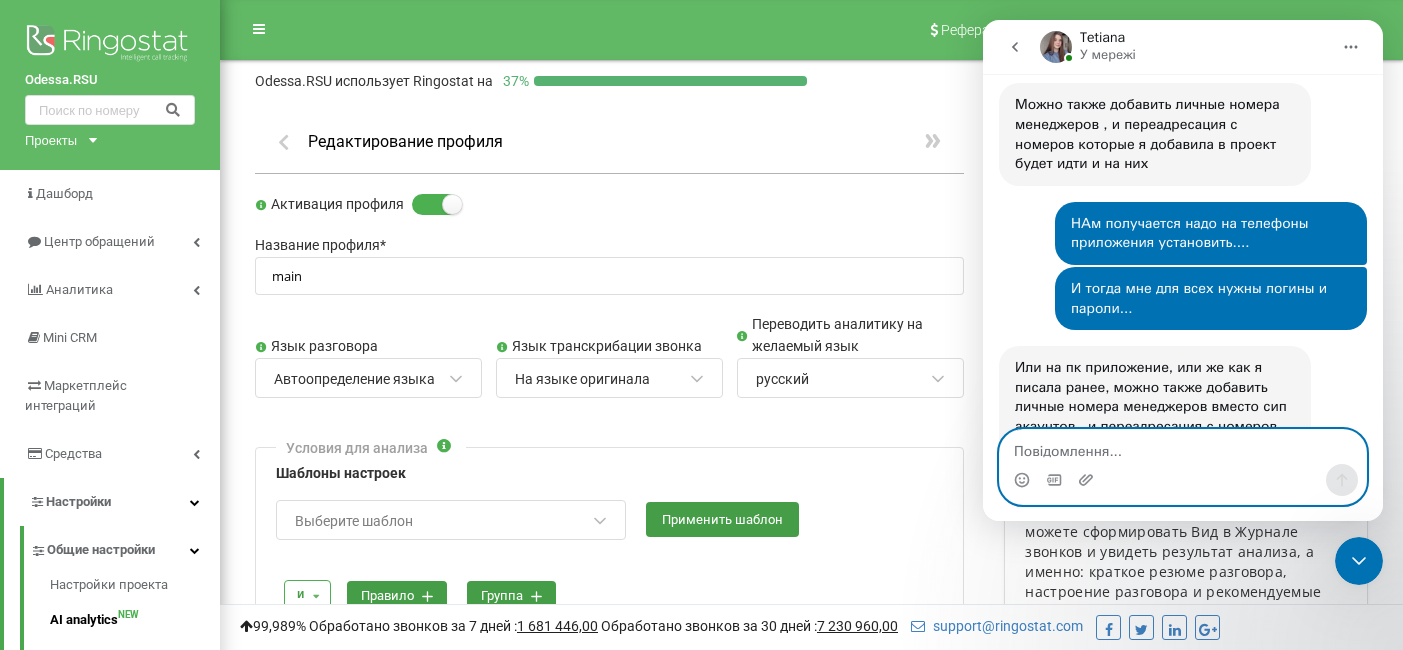 scroll, scrollTop: 4308, scrollLeft: 0, axis: vertical 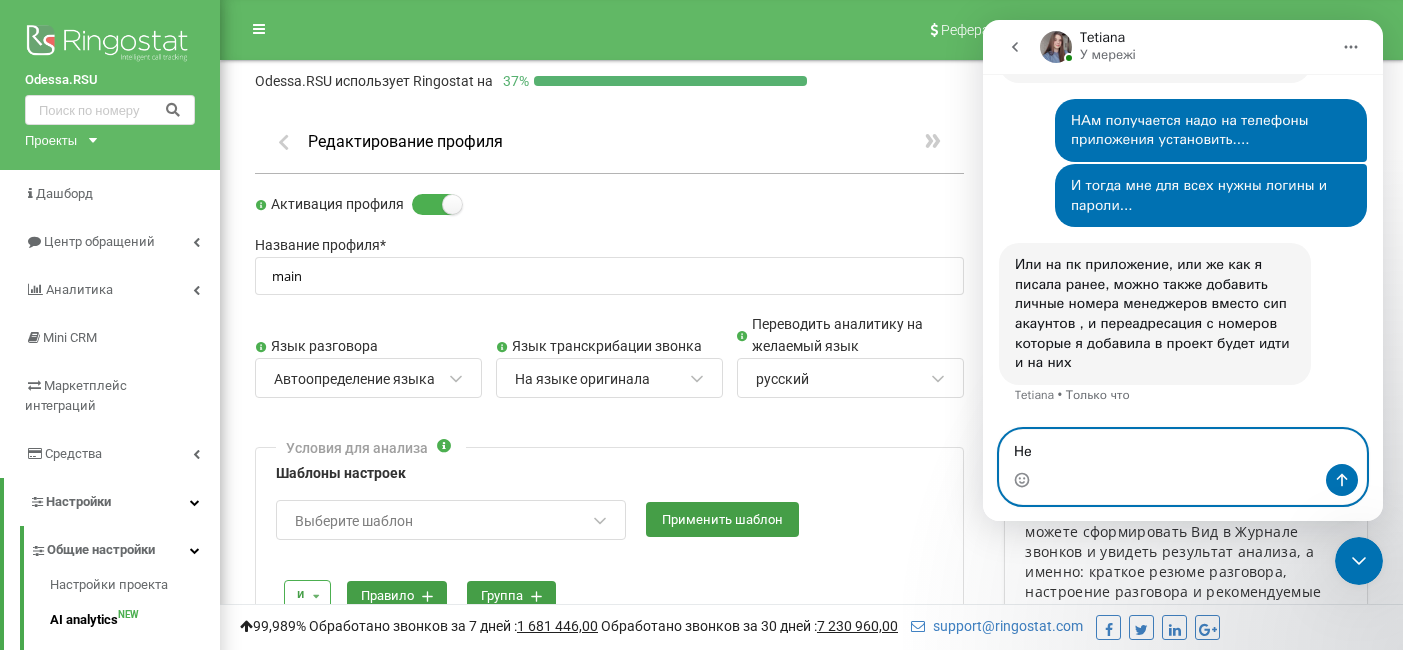 type on "Н" 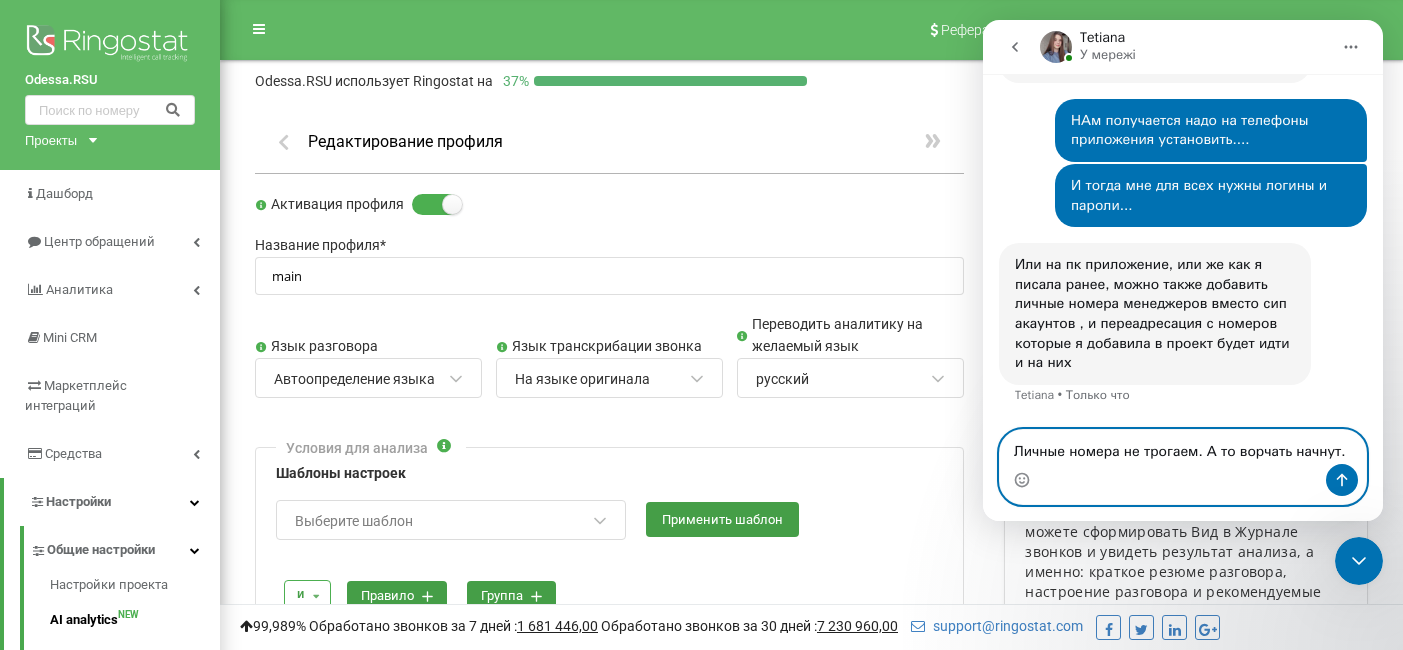 type on "Личные номера не трогаем. А то ворчать начнут." 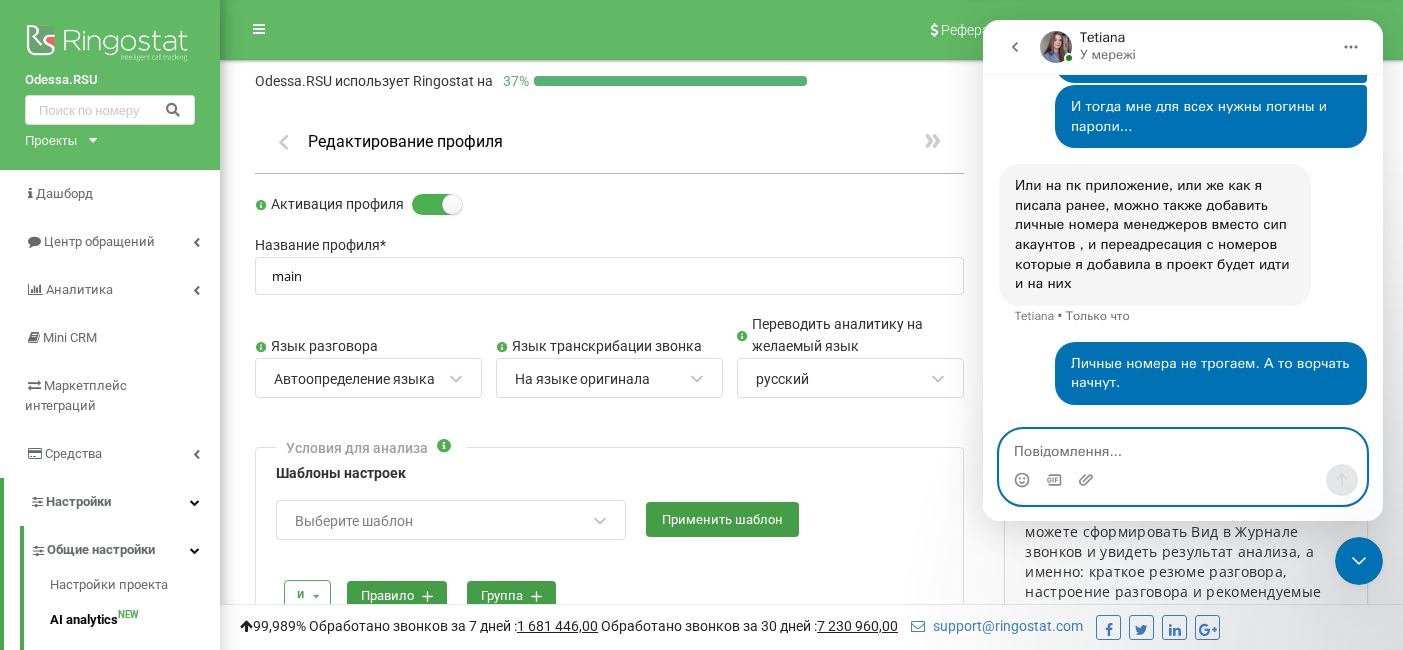 scroll, scrollTop: 4385, scrollLeft: 0, axis: vertical 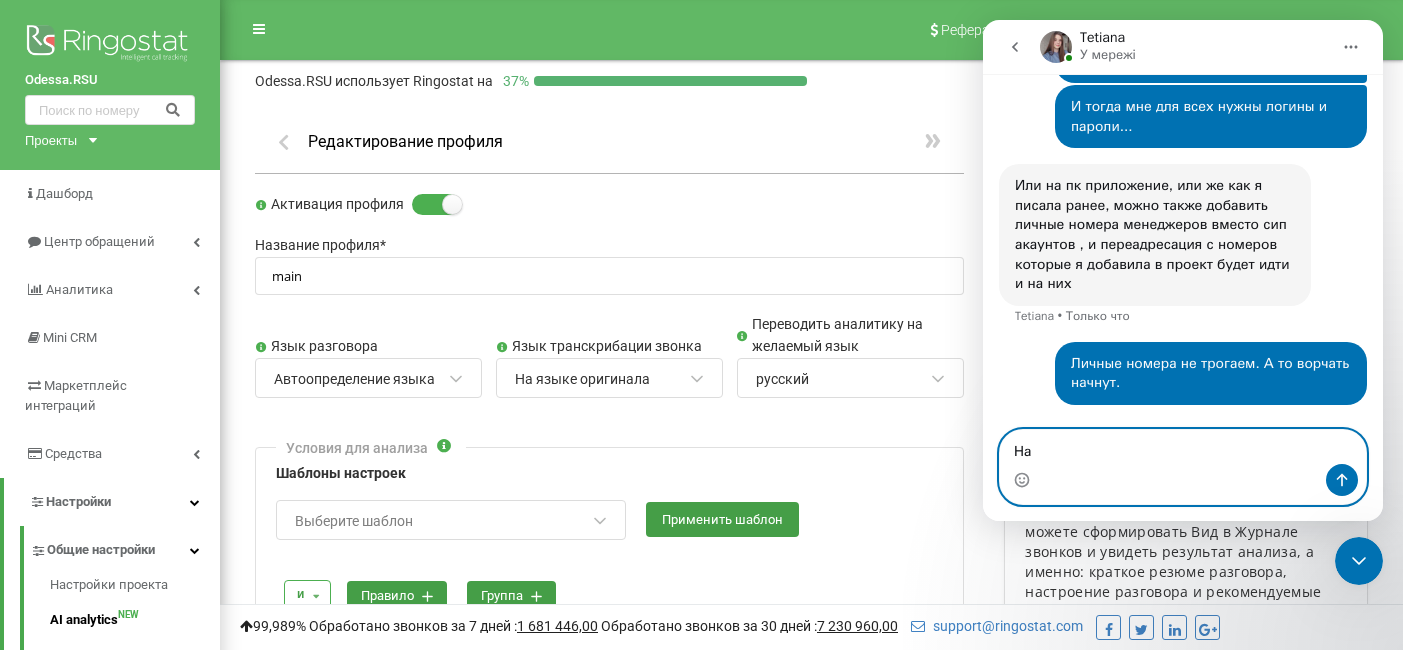 type on "Н" 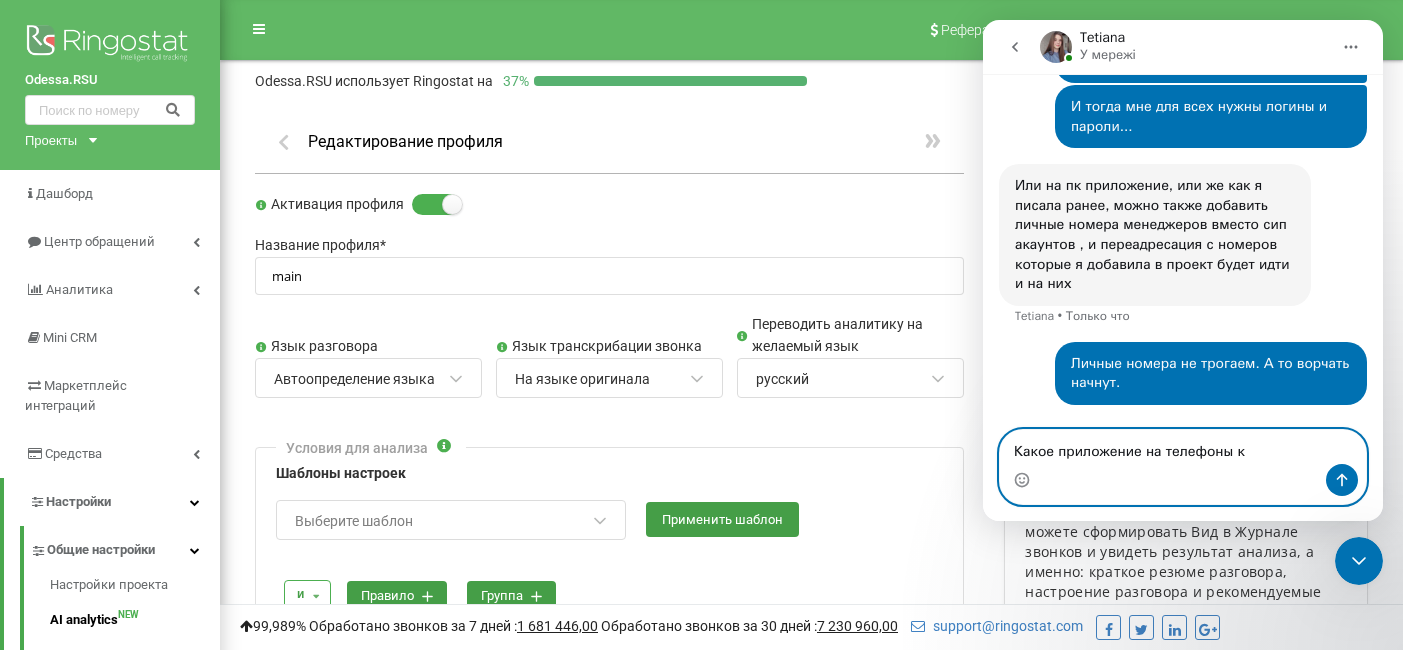 scroll, scrollTop: 4386, scrollLeft: 0, axis: vertical 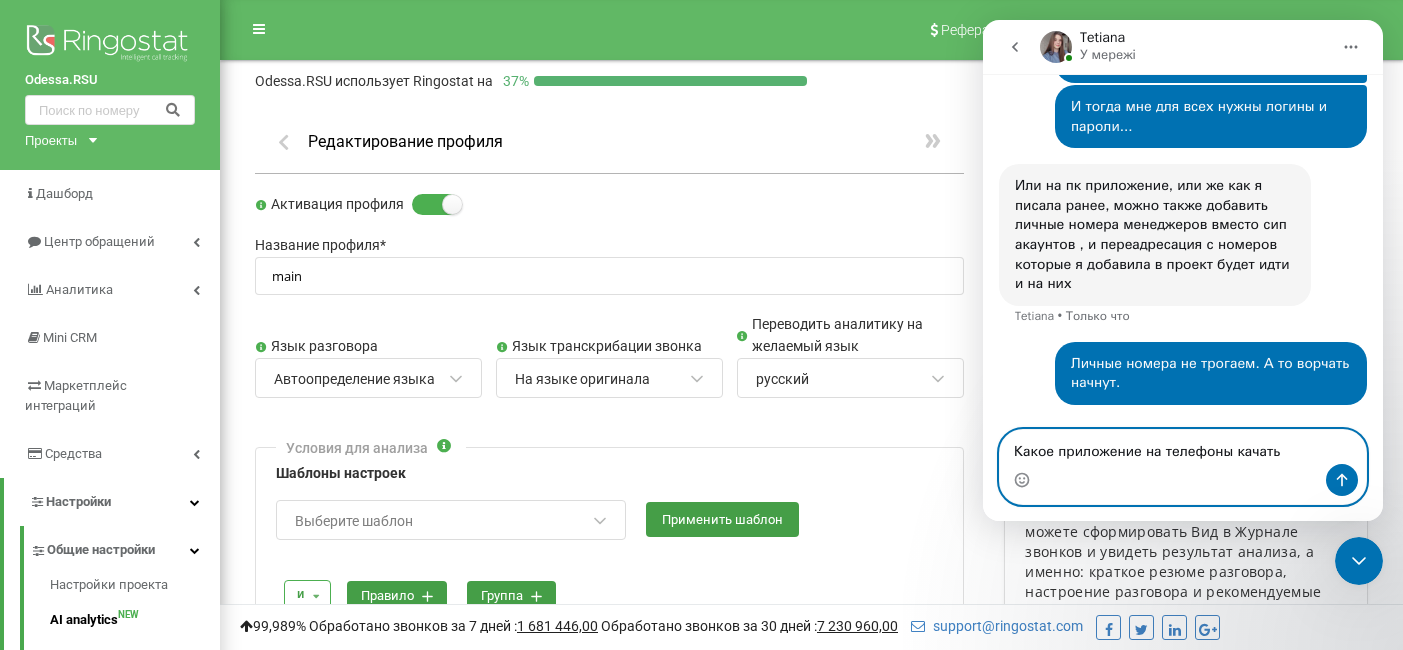 type on "Какое приложение на телефоны качать?" 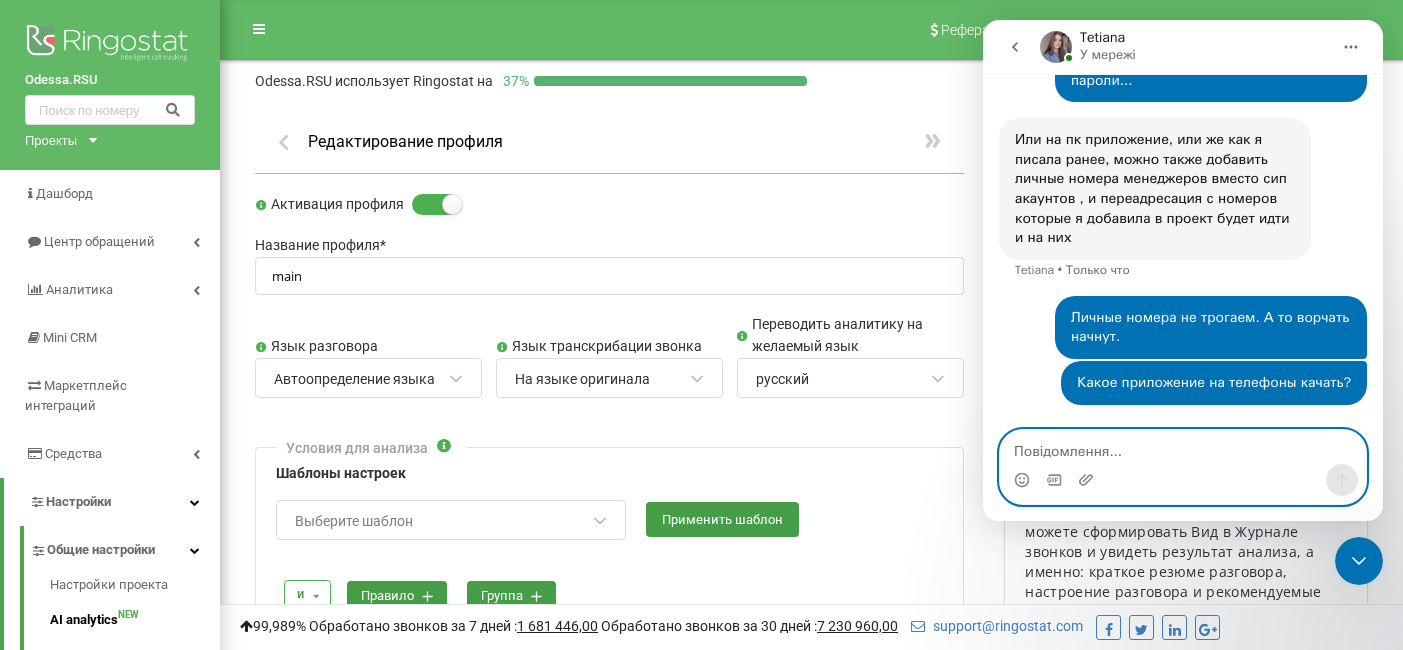 scroll, scrollTop: 4430, scrollLeft: 0, axis: vertical 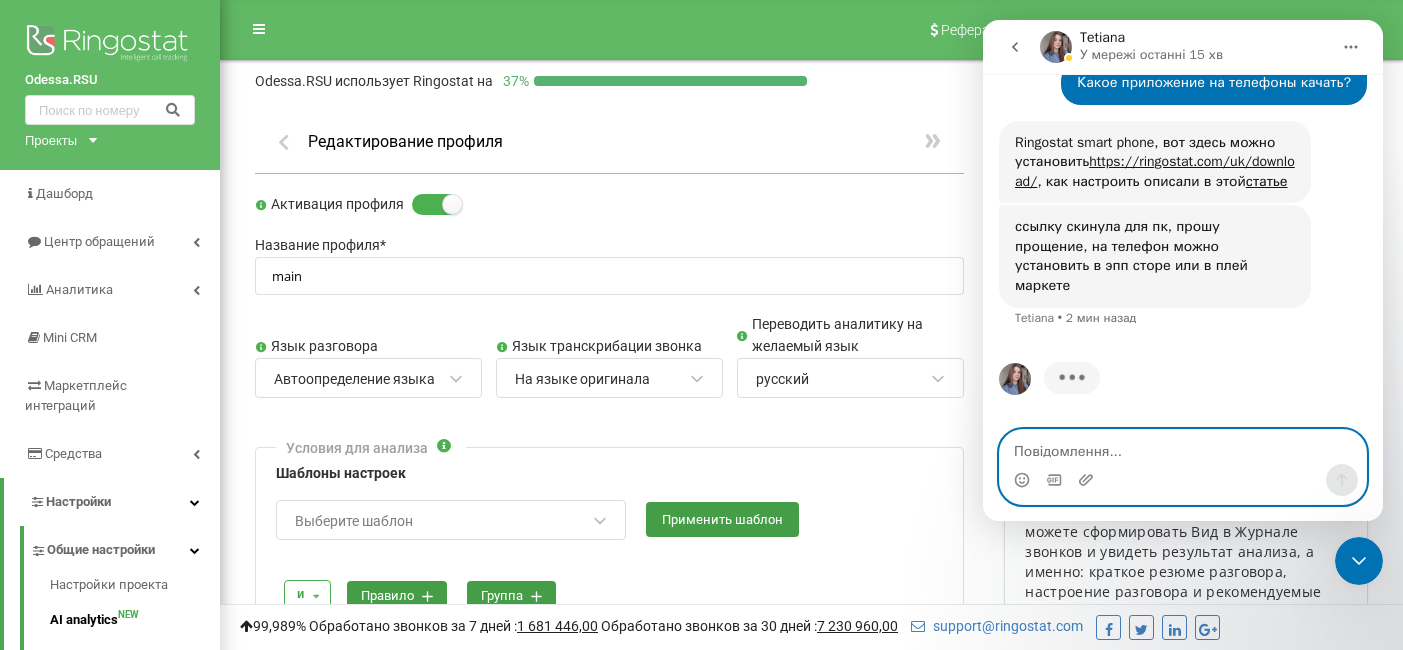 click at bounding box center (1183, 447) 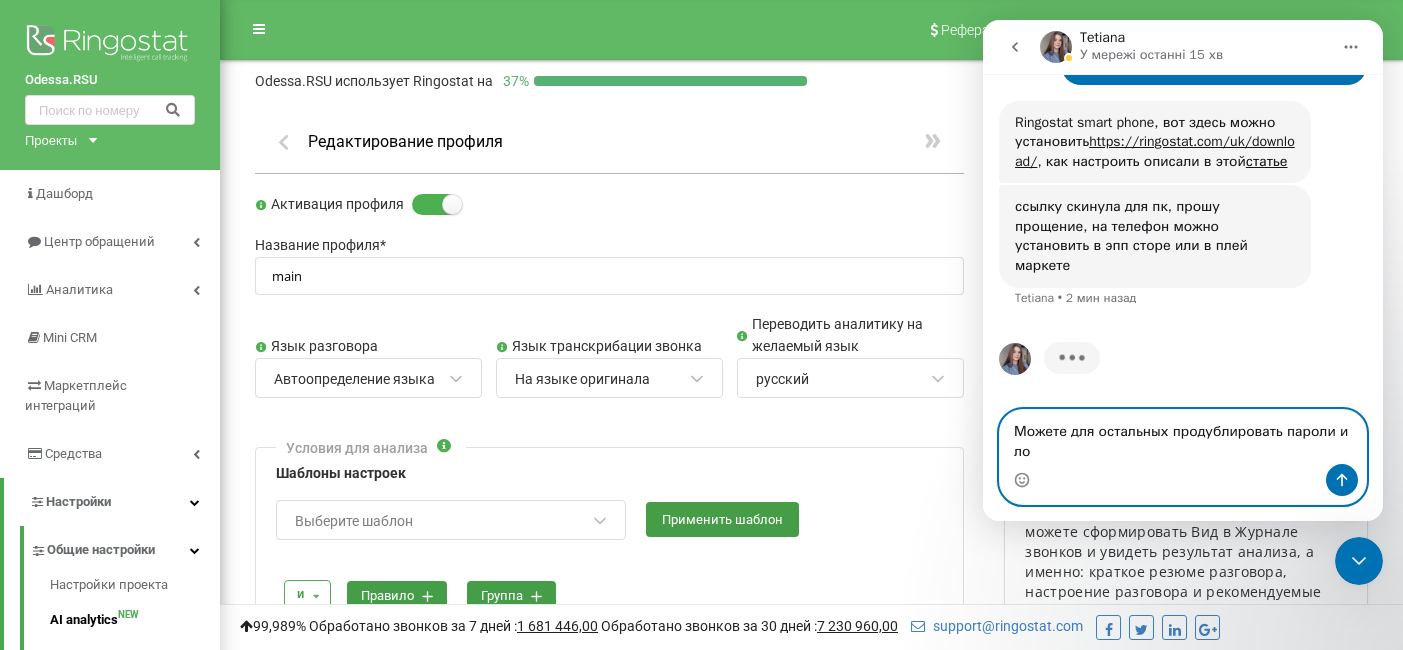 scroll, scrollTop: 4746, scrollLeft: 0, axis: vertical 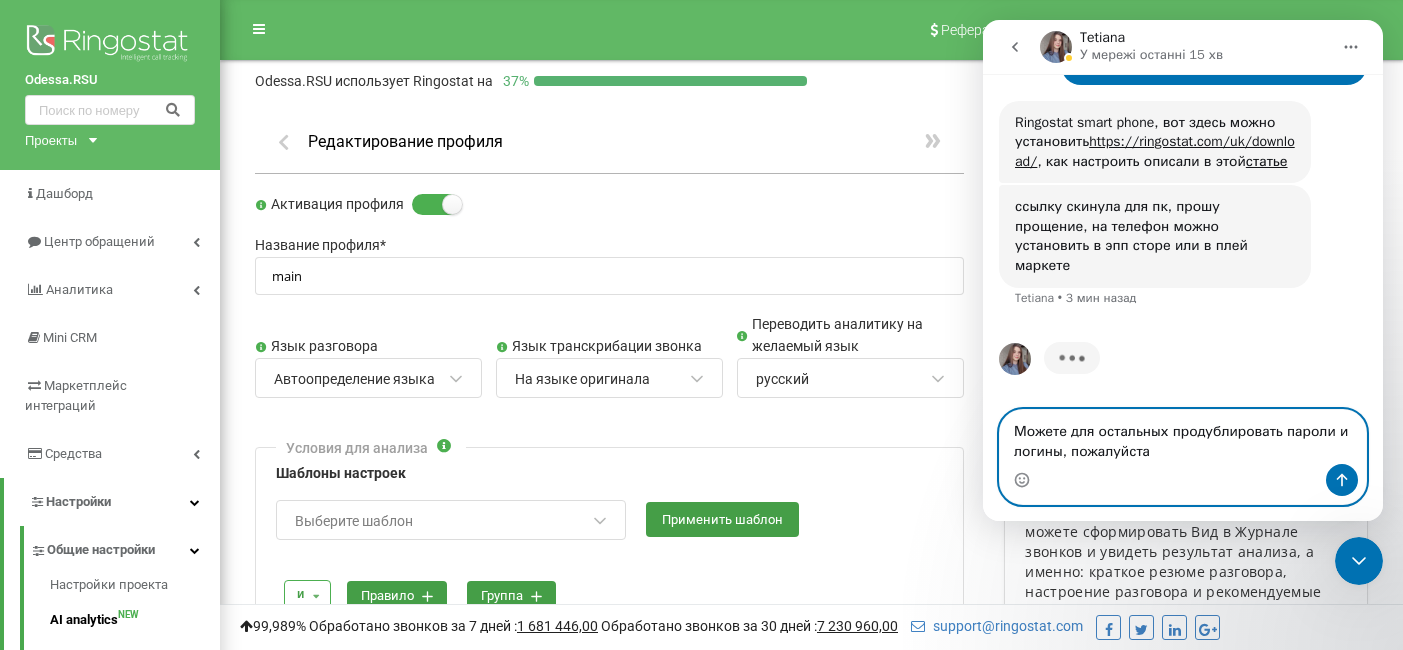 type on "Можете для остальных продублировать пароли и логины, пожалуйста?" 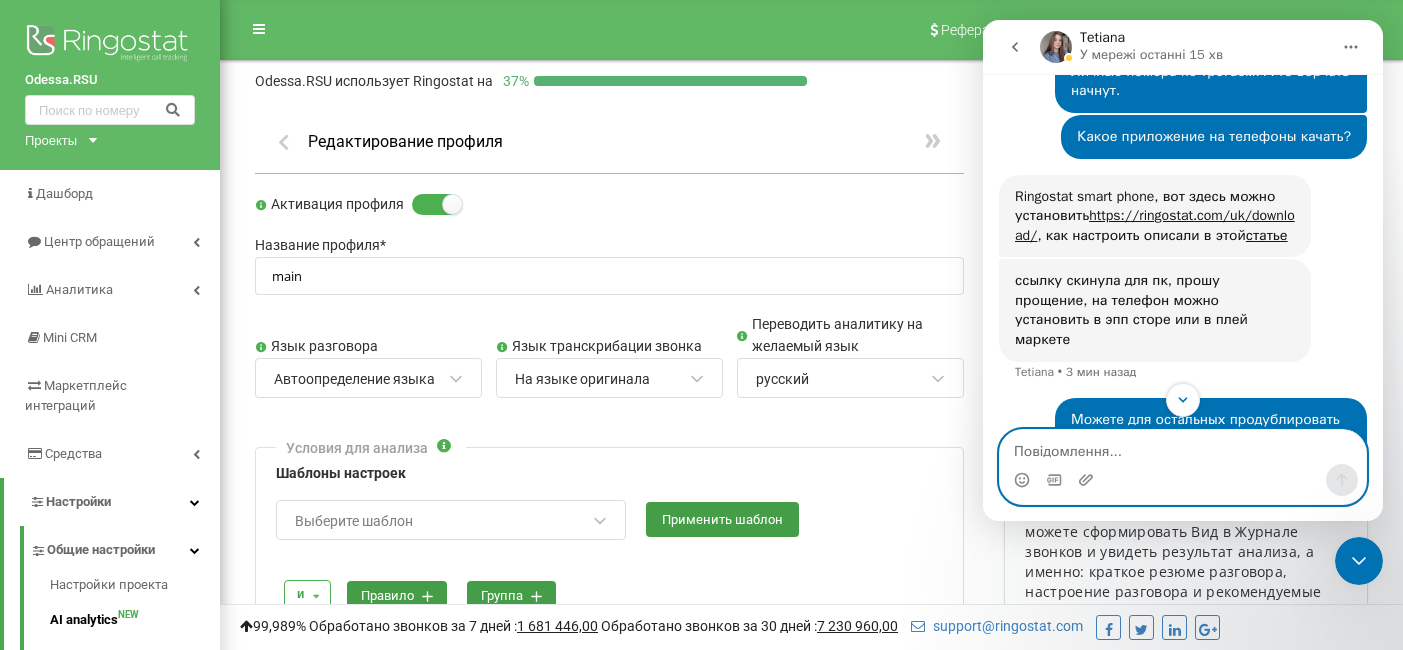 scroll, scrollTop: 4603, scrollLeft: 0, axis: vertical 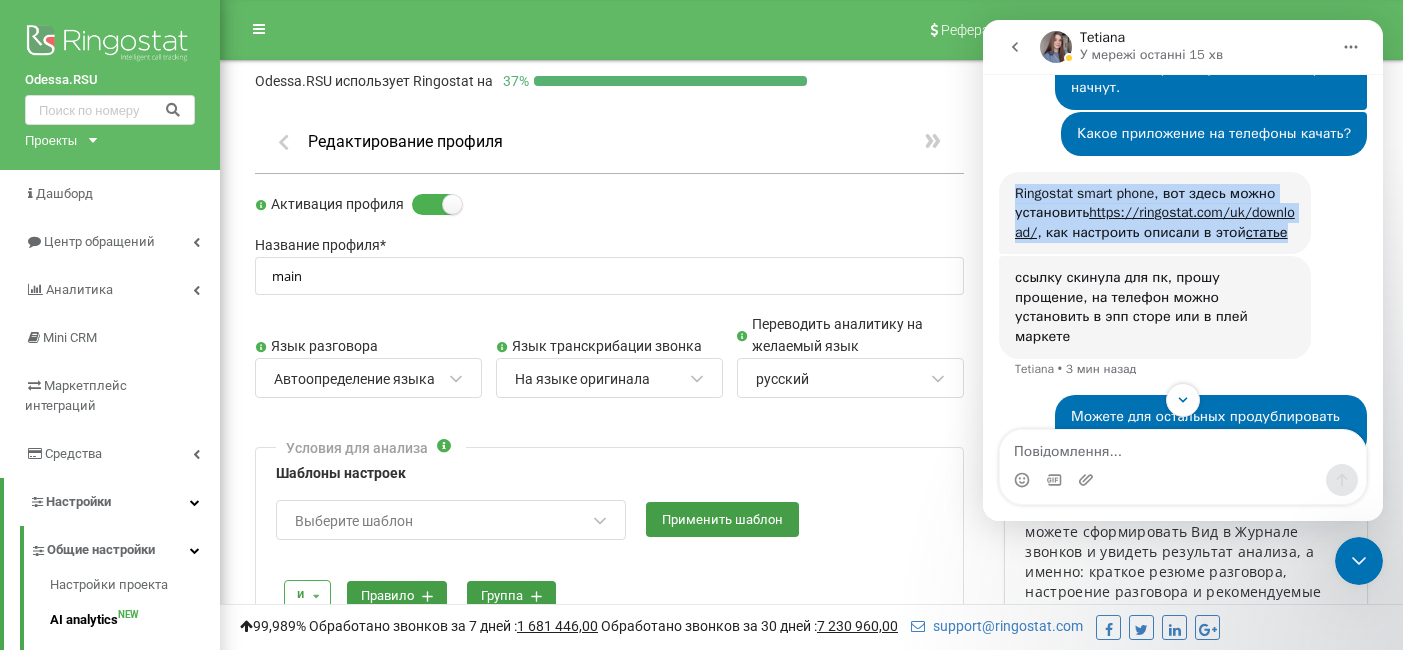 drag, startPoint x: 1010, startPoint y: 247, endPoint x: 1277, endPoint y: 321, distance: 277.06497 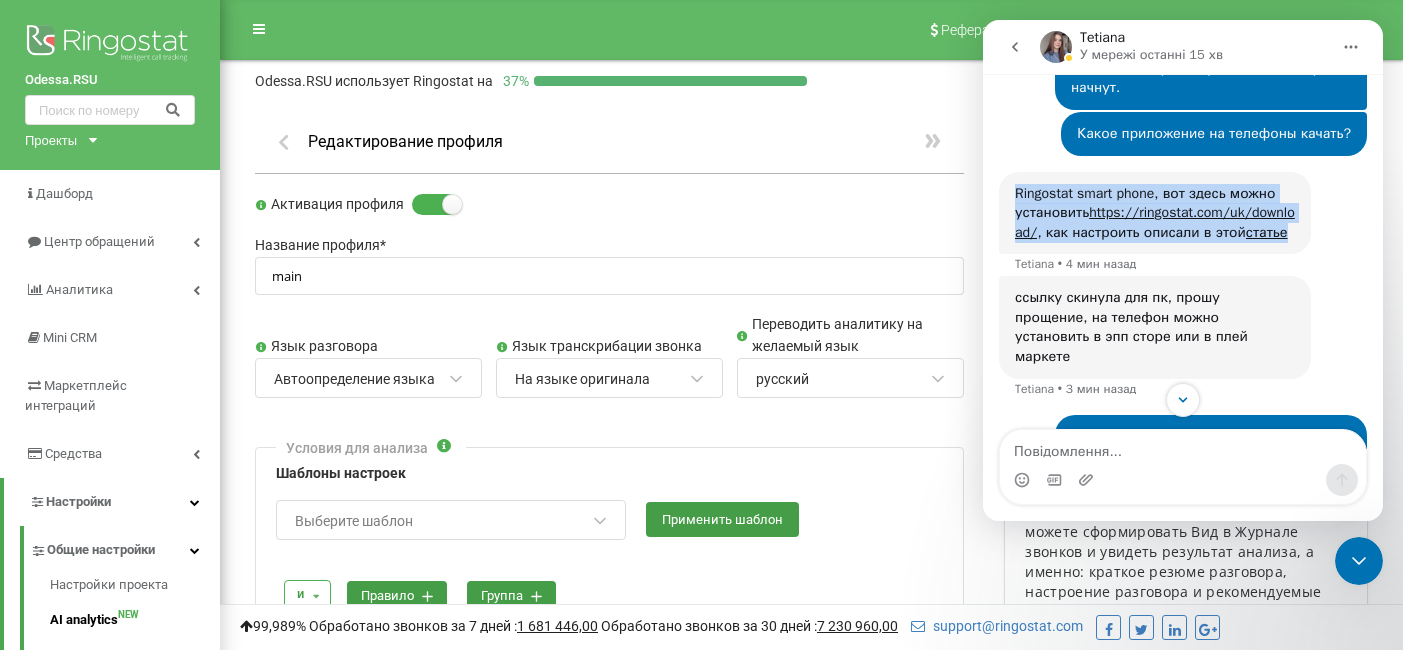 click on "Ringostat smart phone, вот здесь можно установить  https://ringostat.com/uk/download/ , как настроить описали в этой  статье  Tetiana    •   4 мин назад" at bounding box center (1183, 224) 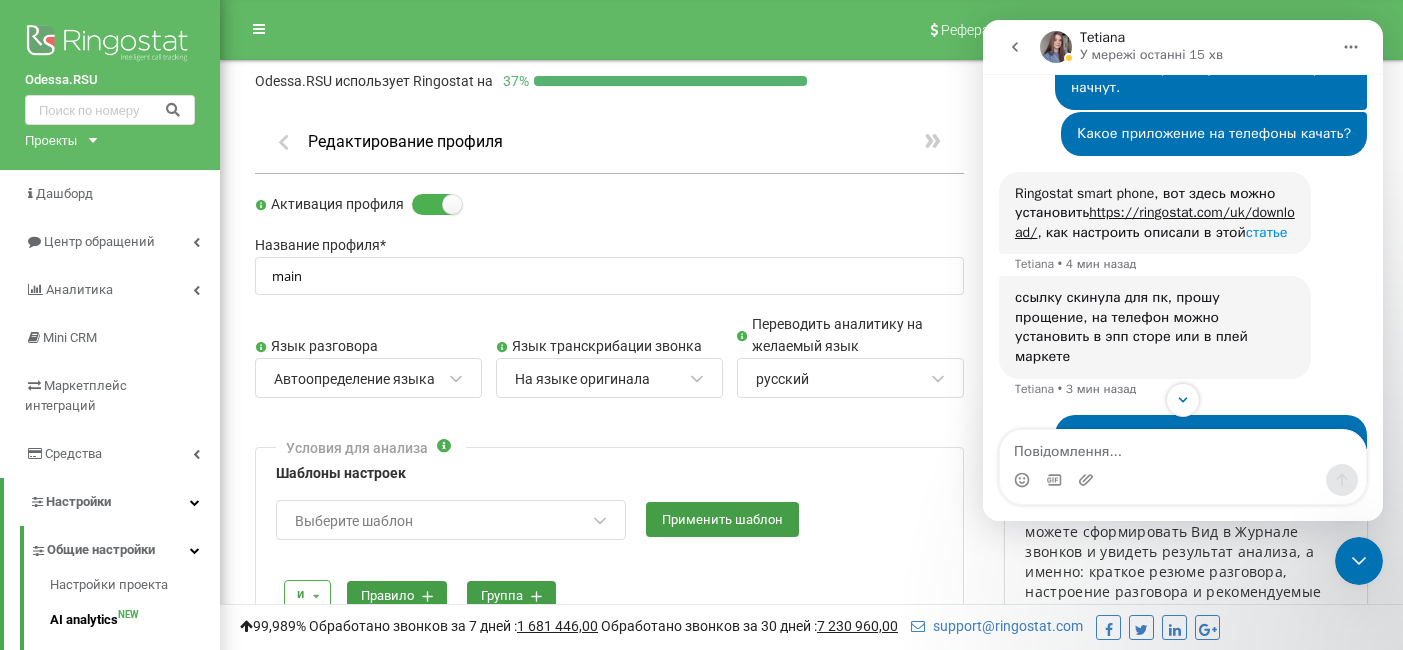 click on "статье" at bounding box center (1267, 232) 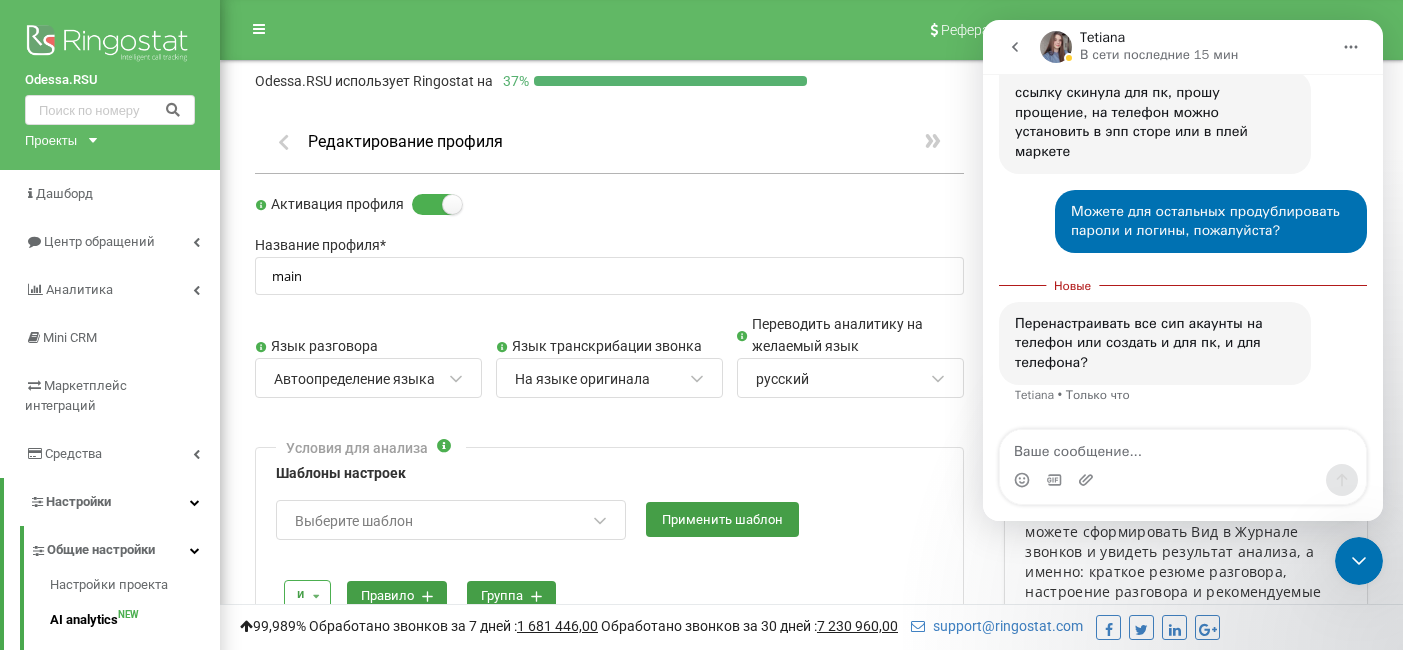 scroll, scrollTop: 4857, scrollLeft: 0, axis: vertical 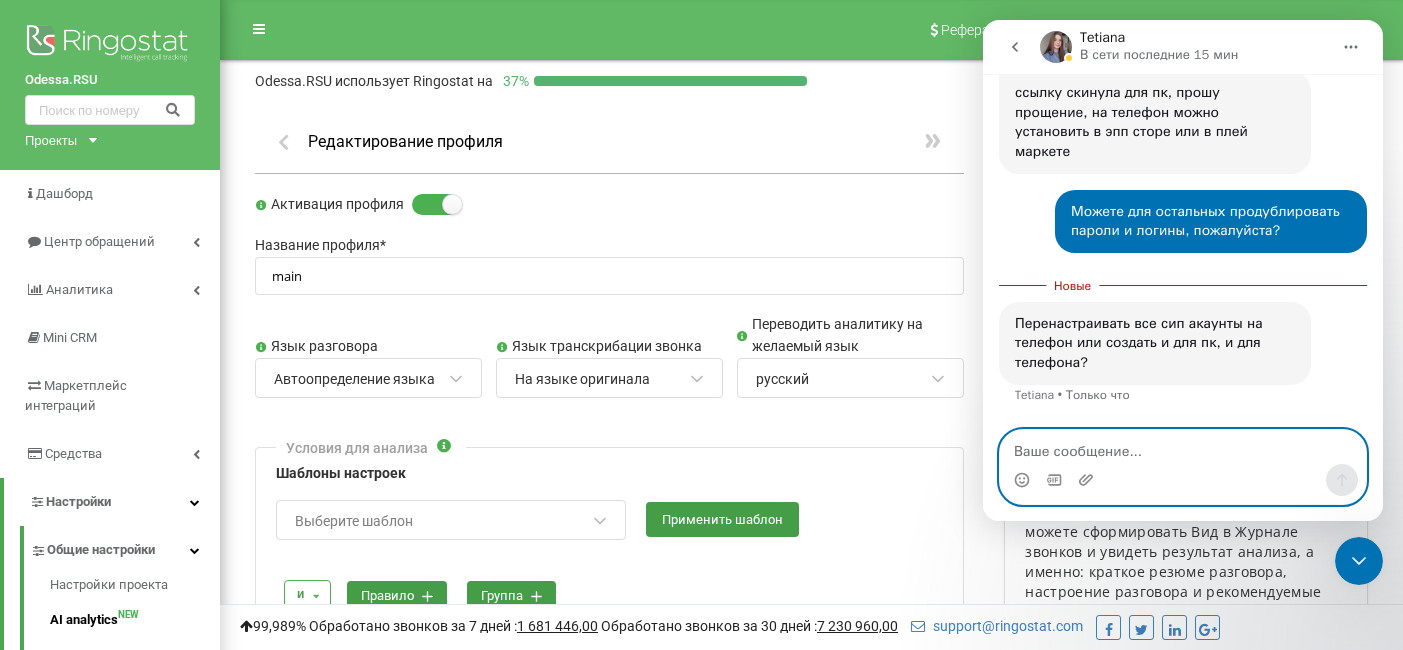 click at bounding box center [1183, 447] 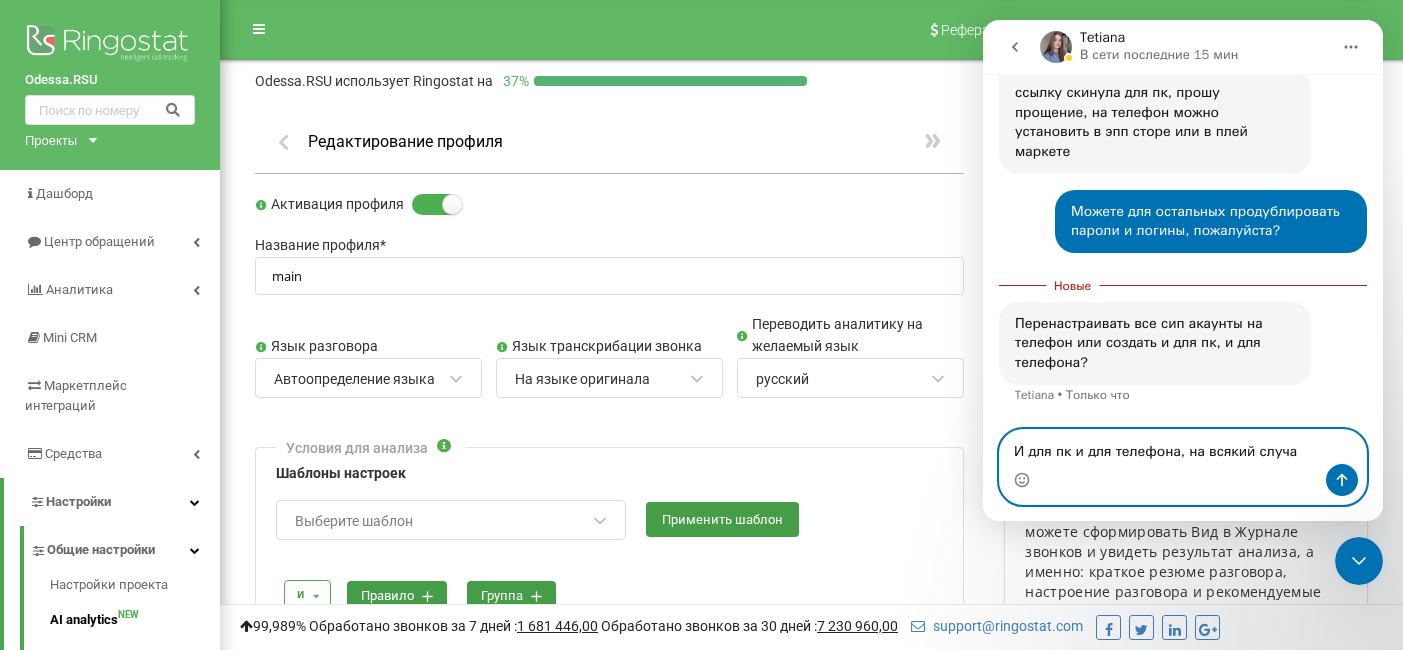 type on "И для пк и для телефона, на всякий случай" 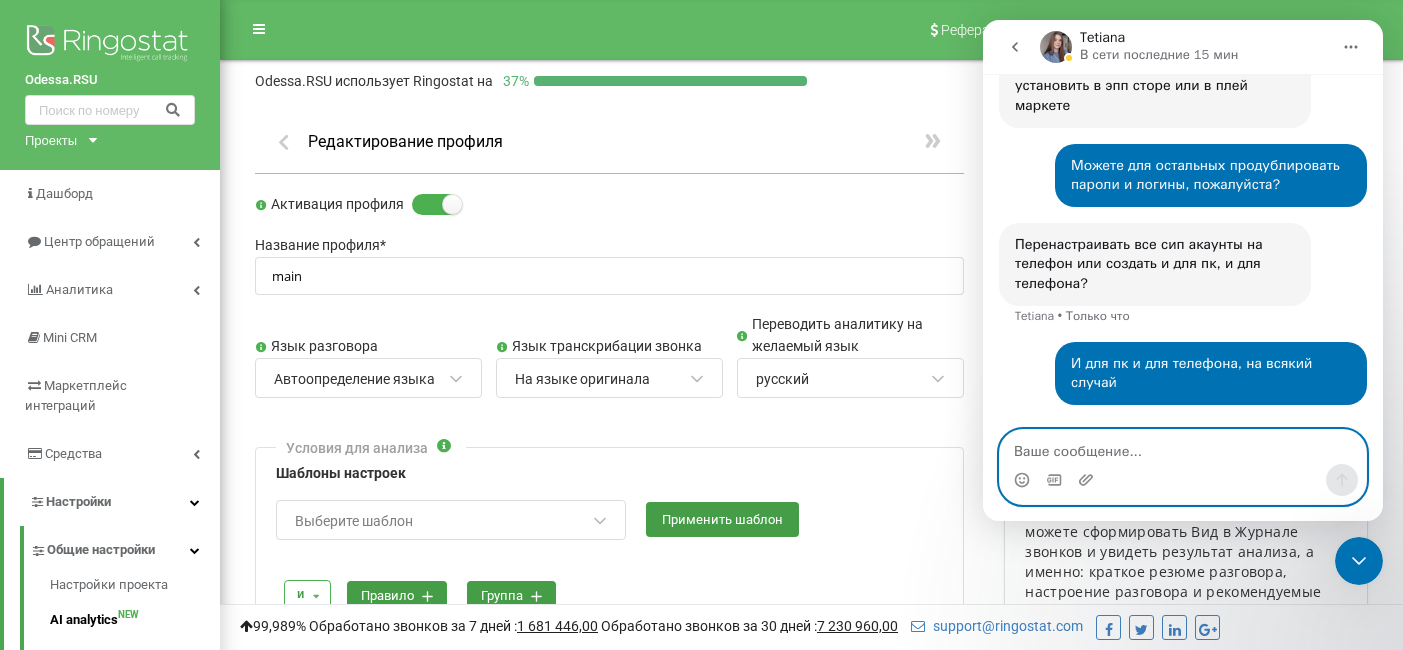 scroll, scrollTop: 4901, scrollLeft: 0, axis: vertical 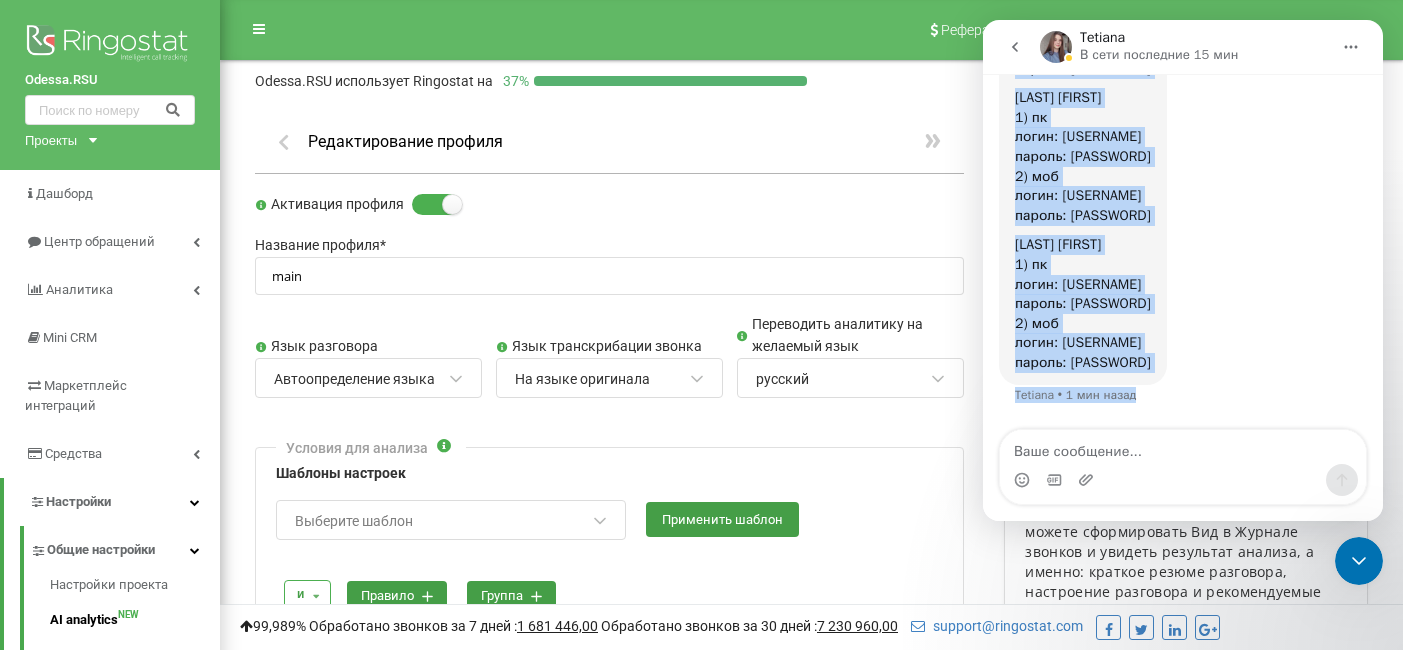 drag, startPoint x: 1008, startPoint y: 239, endPoint x: 1193, endPoint y: 363, distance: 222.71281 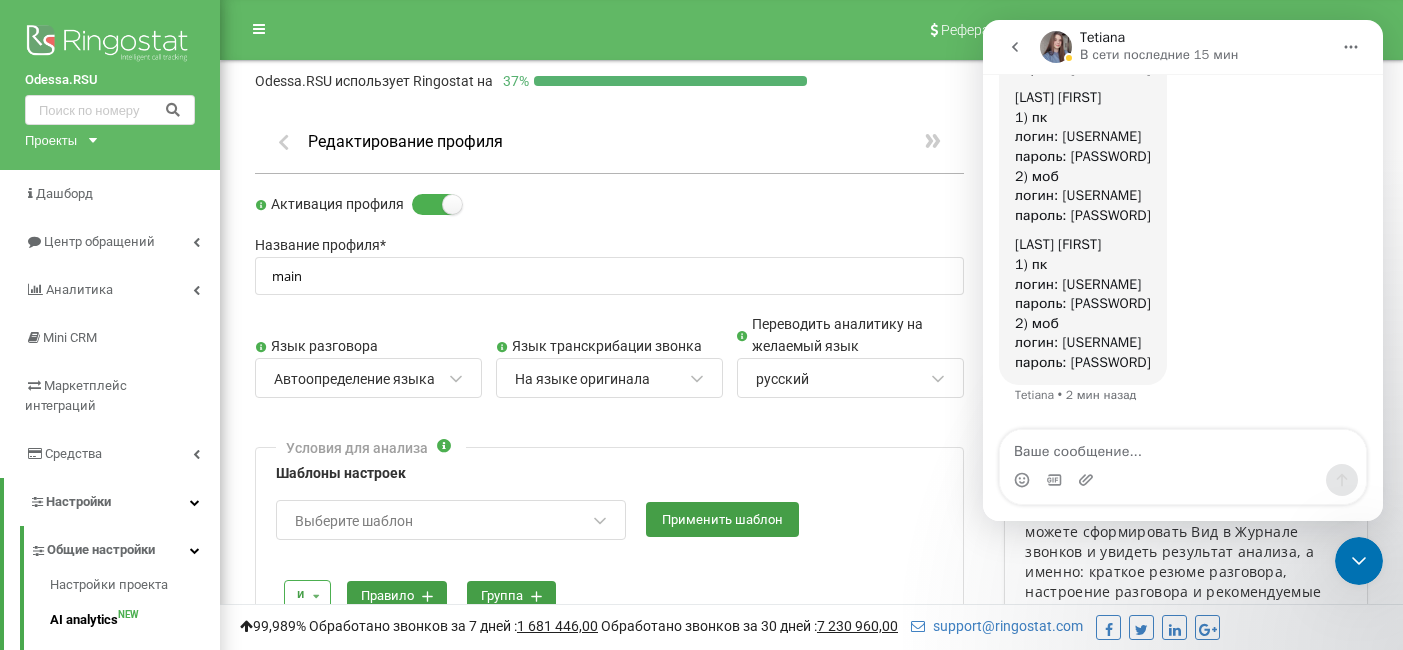 click at bounding box center [1183, 480] 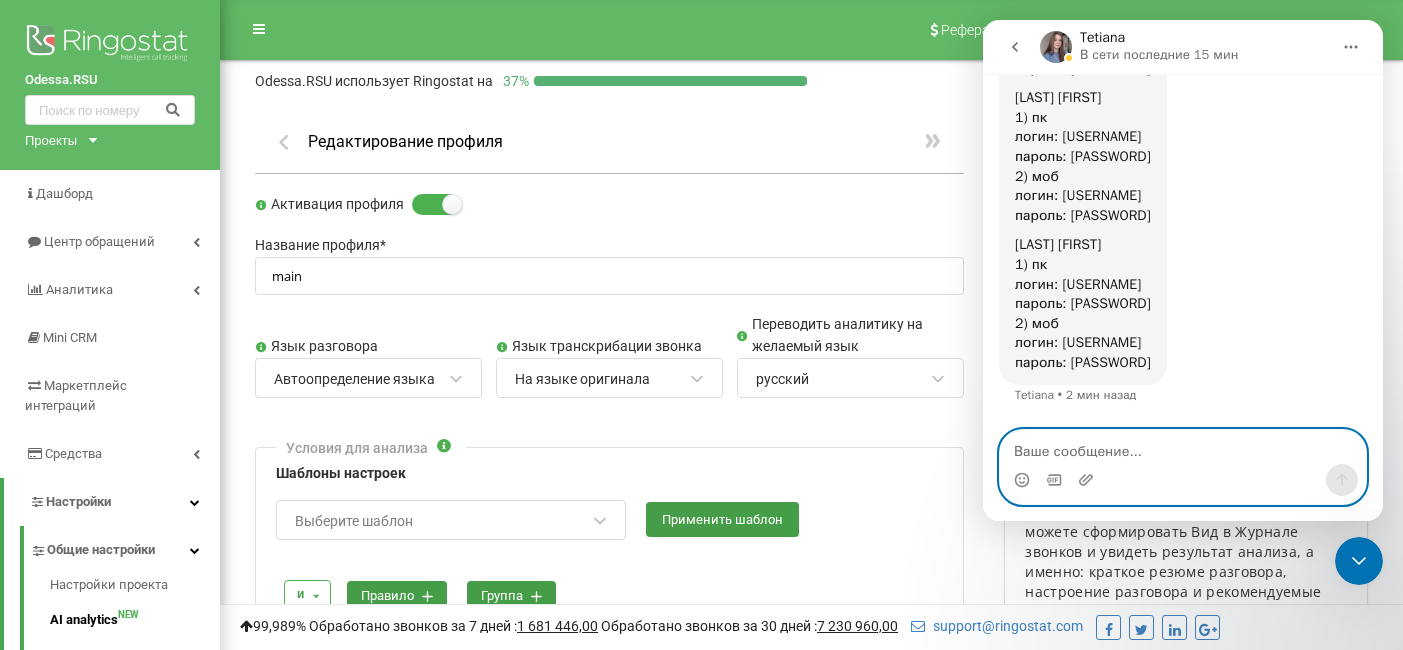 click at bounding box center (1183, 447) 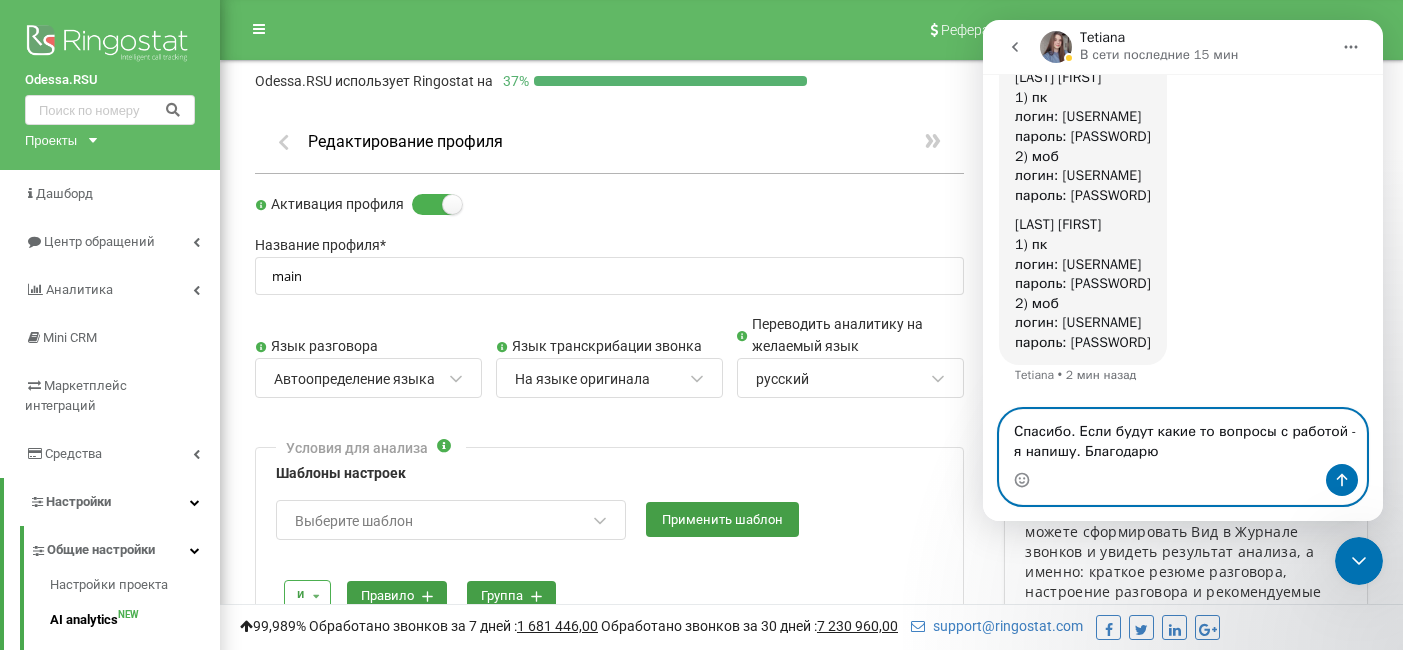 type on "Спасибо. Если будут какие то вопросы с работой - я напишу. Благодарю" 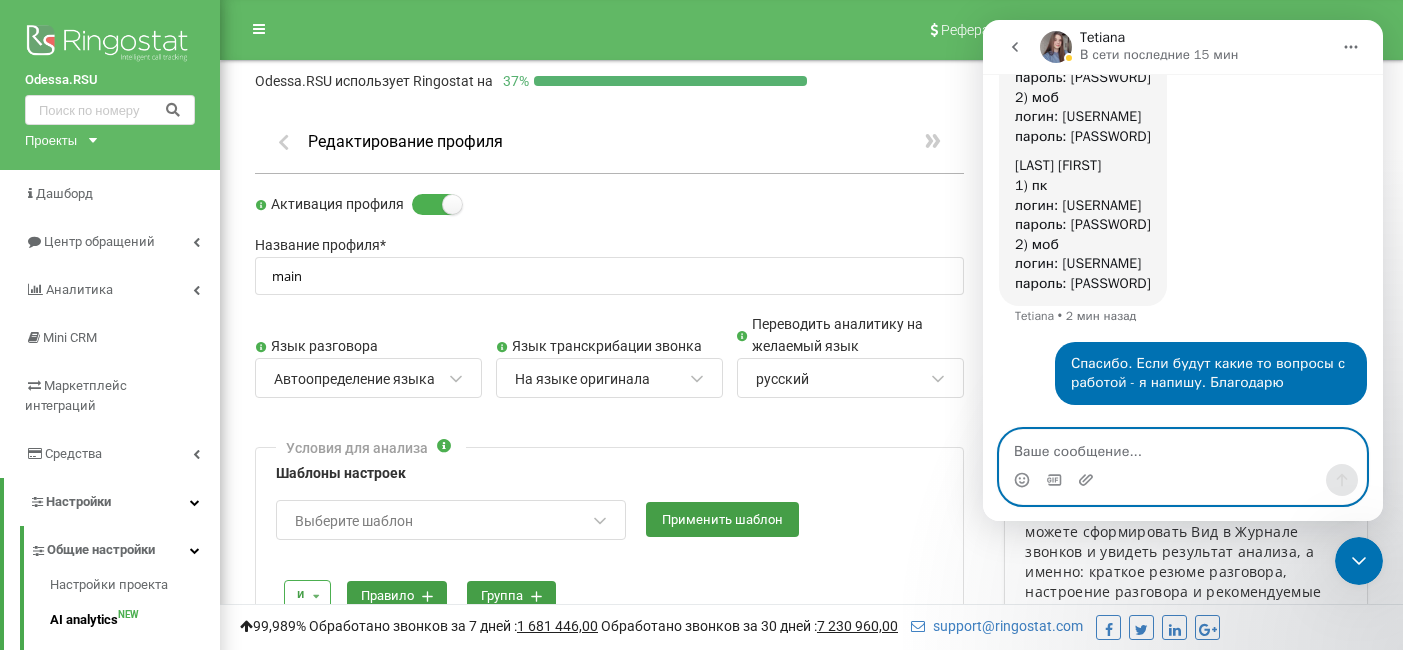 scroll, scrollTop: 6056, scrollLeft: 0, axis: vertical 